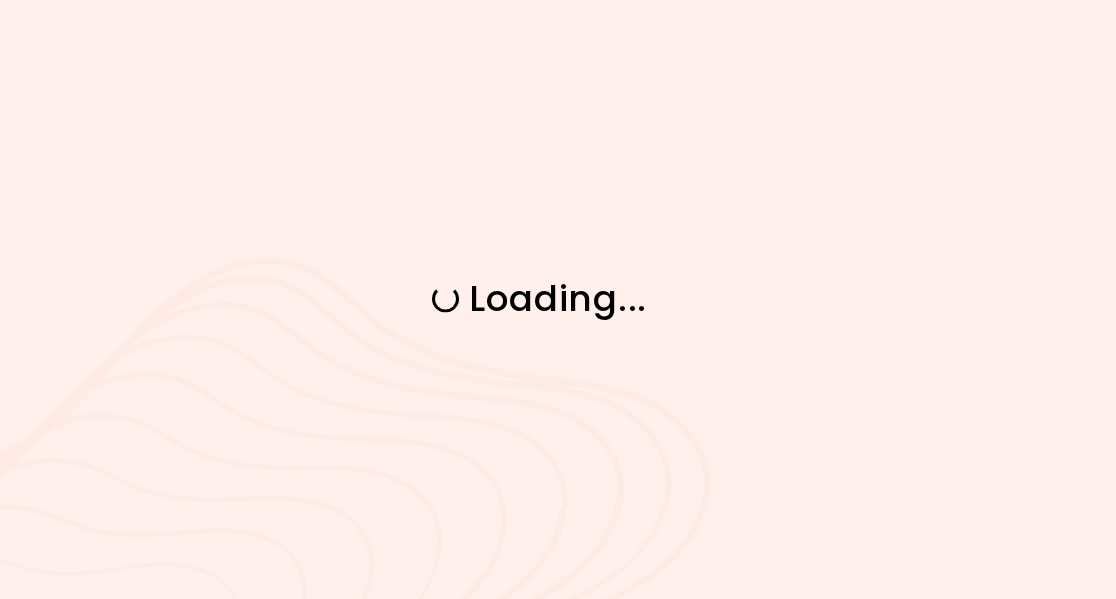 scroll, scrollTop: 0, scrollLeft: 0, axis: both 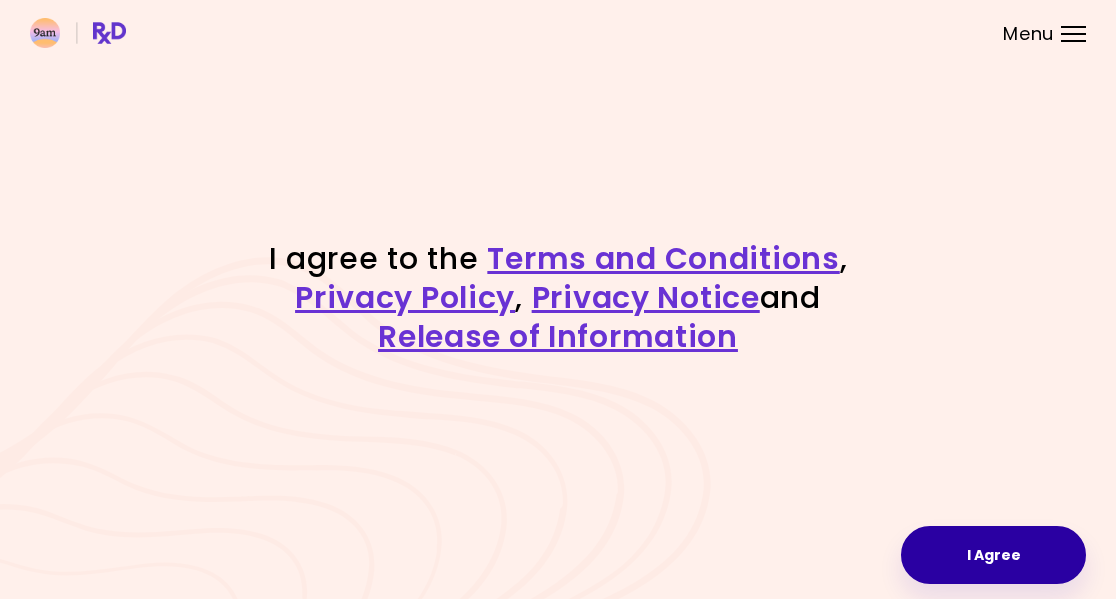 click on "I Agree" at bounding box center (993, 555) 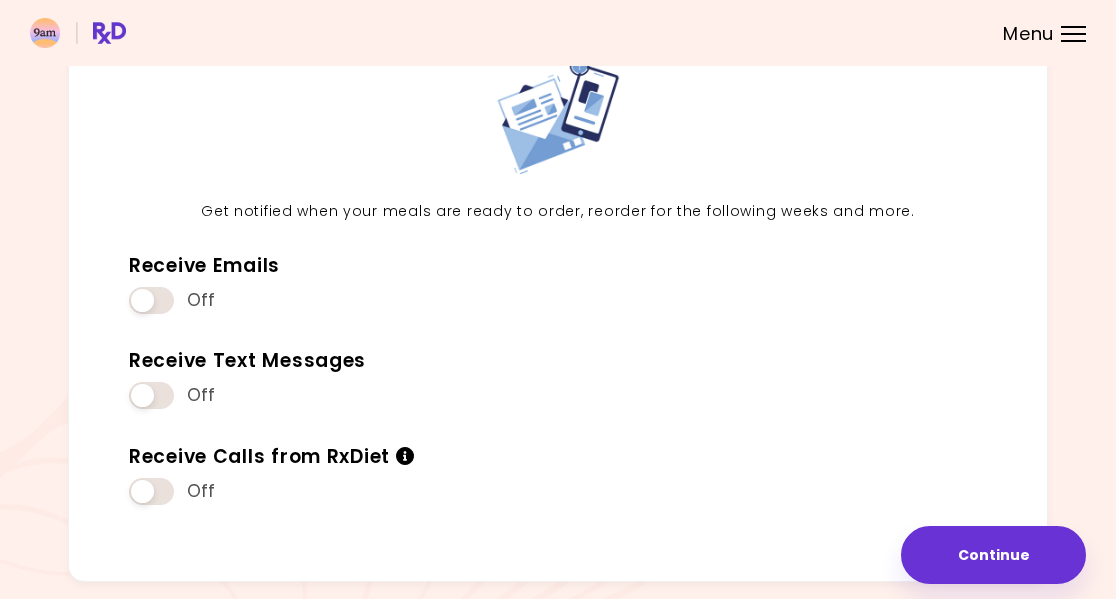 scroll, scrollTop: 125, scrollLeft: 0, axis: vertical 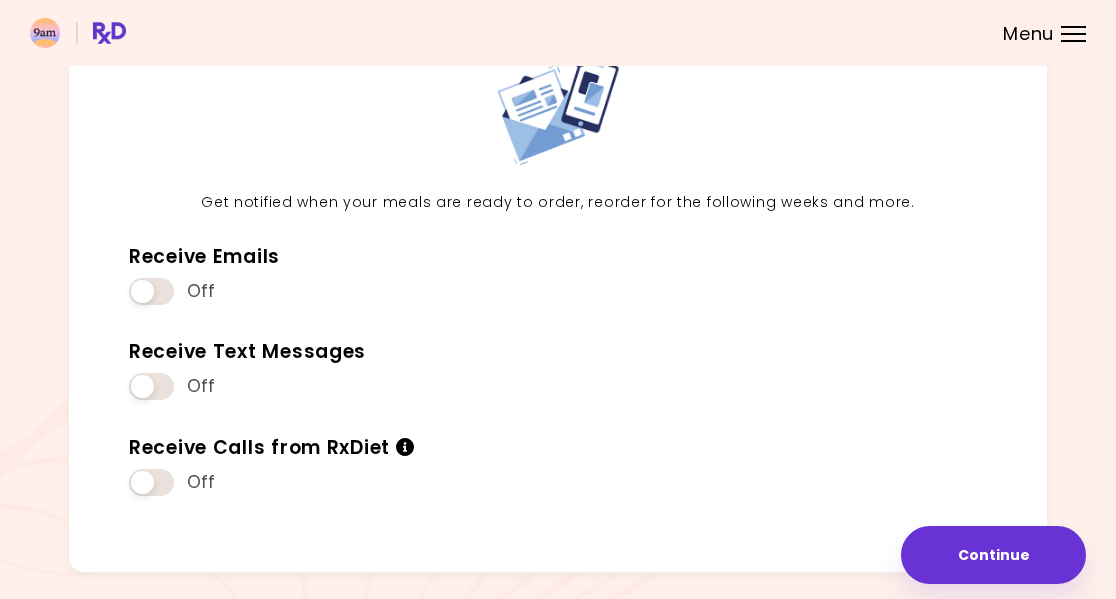 click on "Continue" at bounding box center (993, 555) 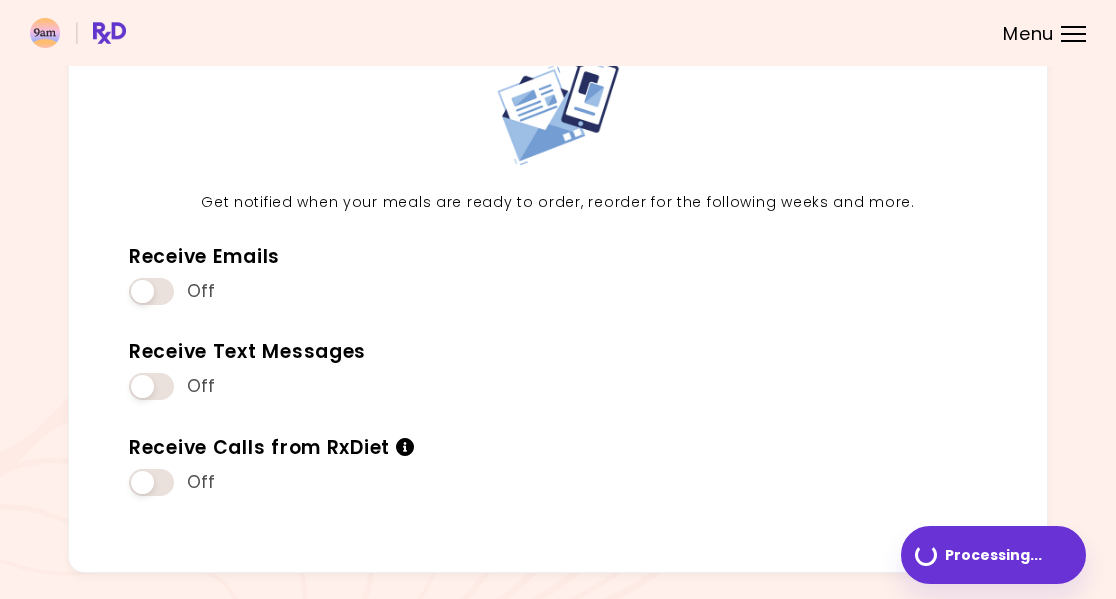 scroll, scrollTop: 0, scrollLeft: 0, axis: both 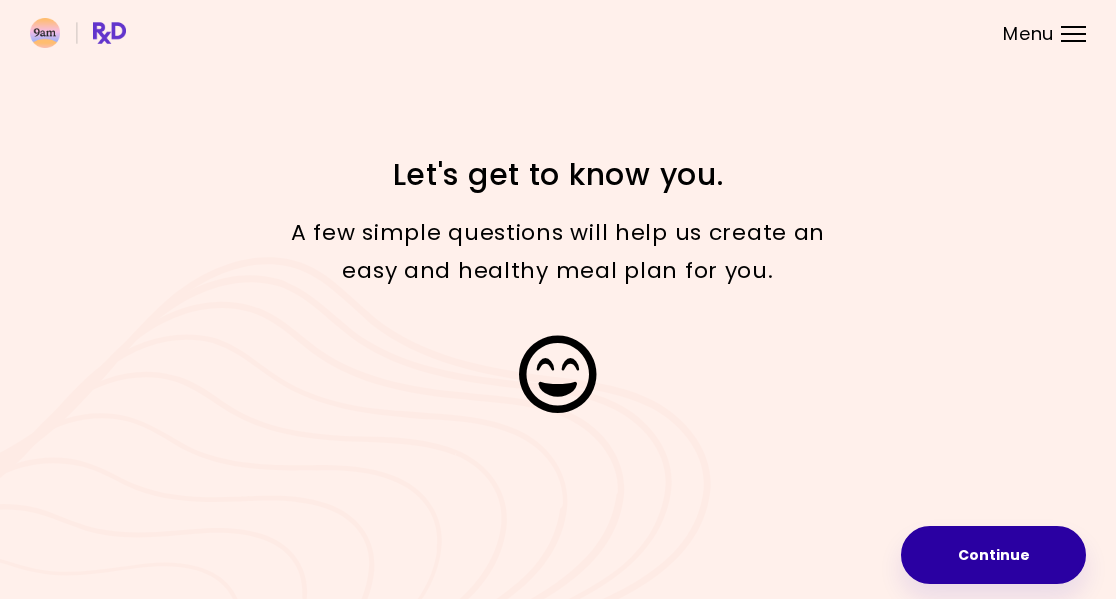 click on "Continue" at bounding box center (993, 555) 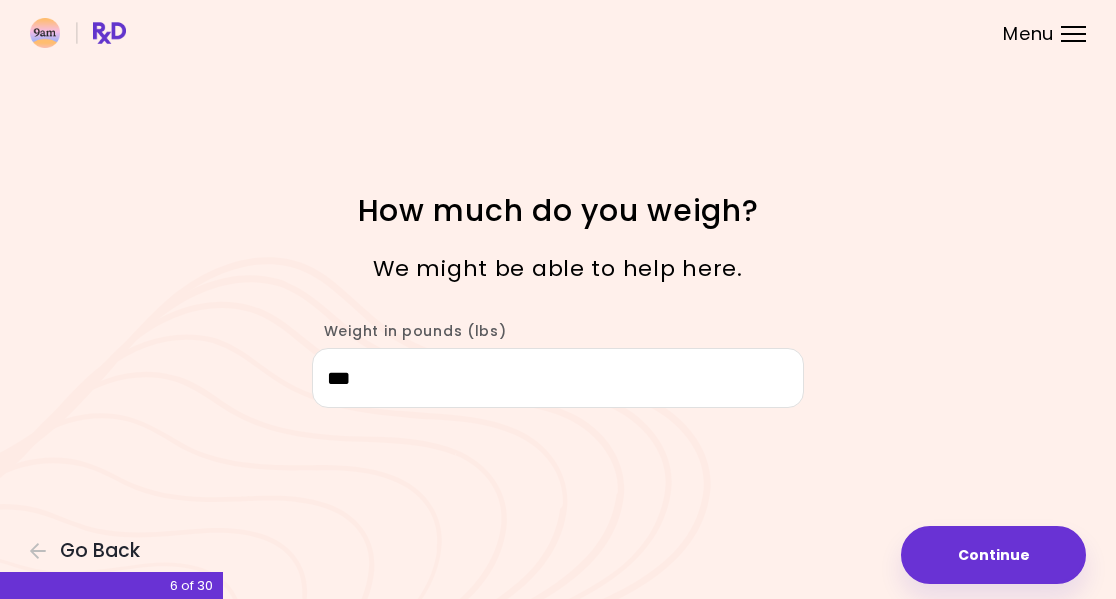 click on "Continue" at bounding box center [993, 555] 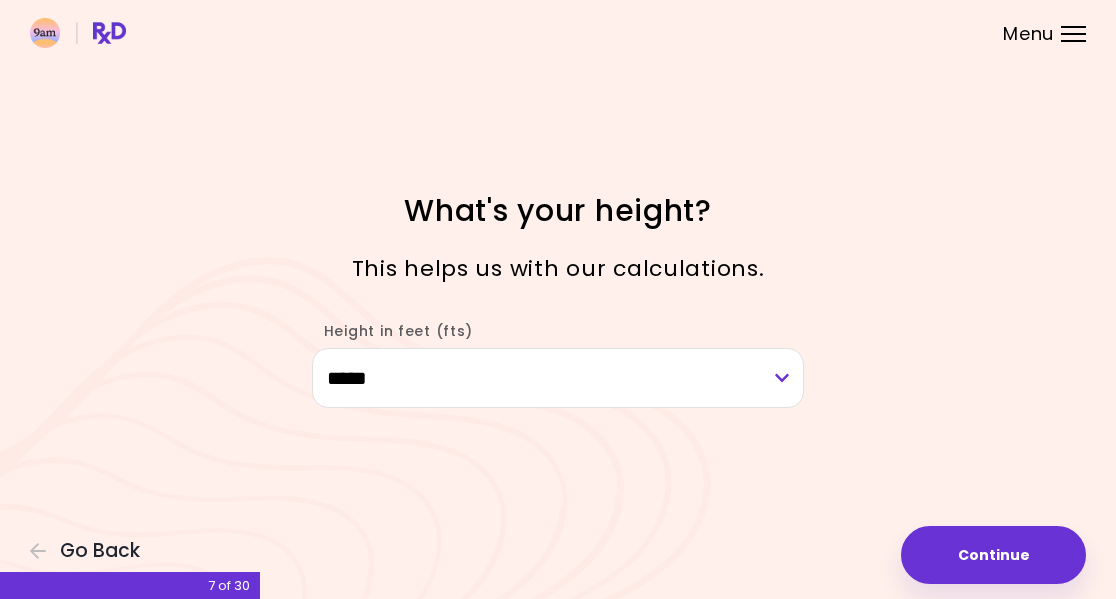 click on "Continue" at bounding box center [993, 555] 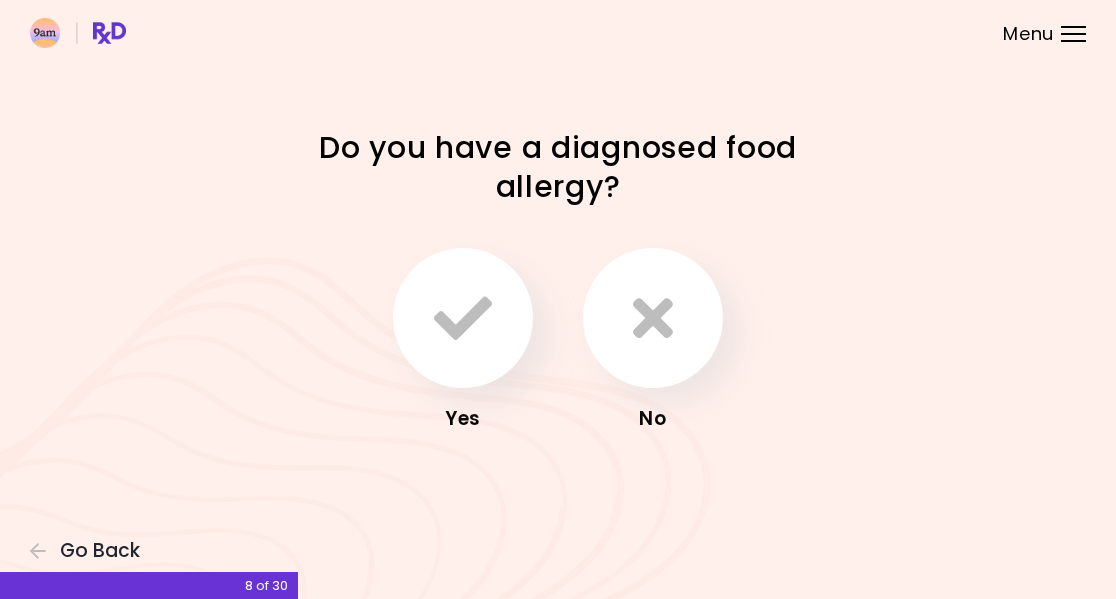 click on "No" at bounding box center (653, 419) 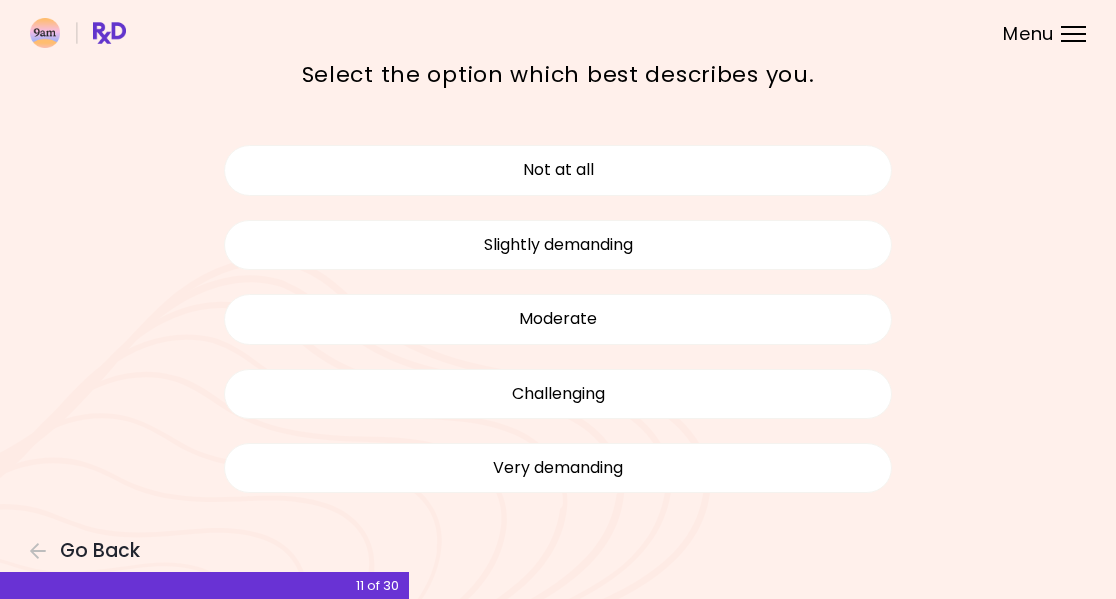 scroll, scrollTop: 111, scrollLeft: 0, axis: vertical 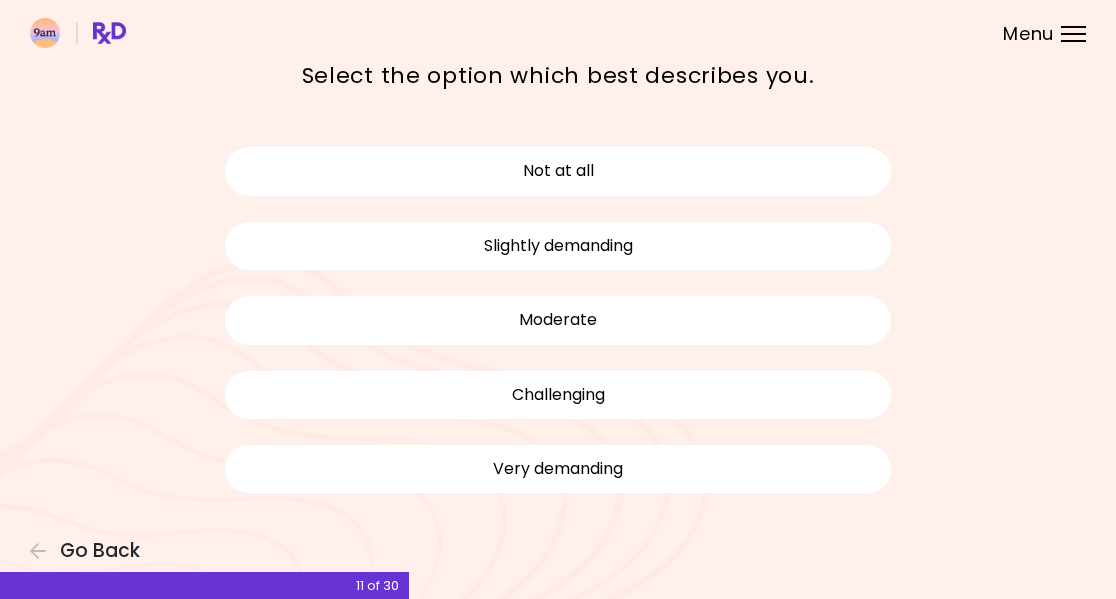 click on "Moderate" at bounding box center [558, 320] 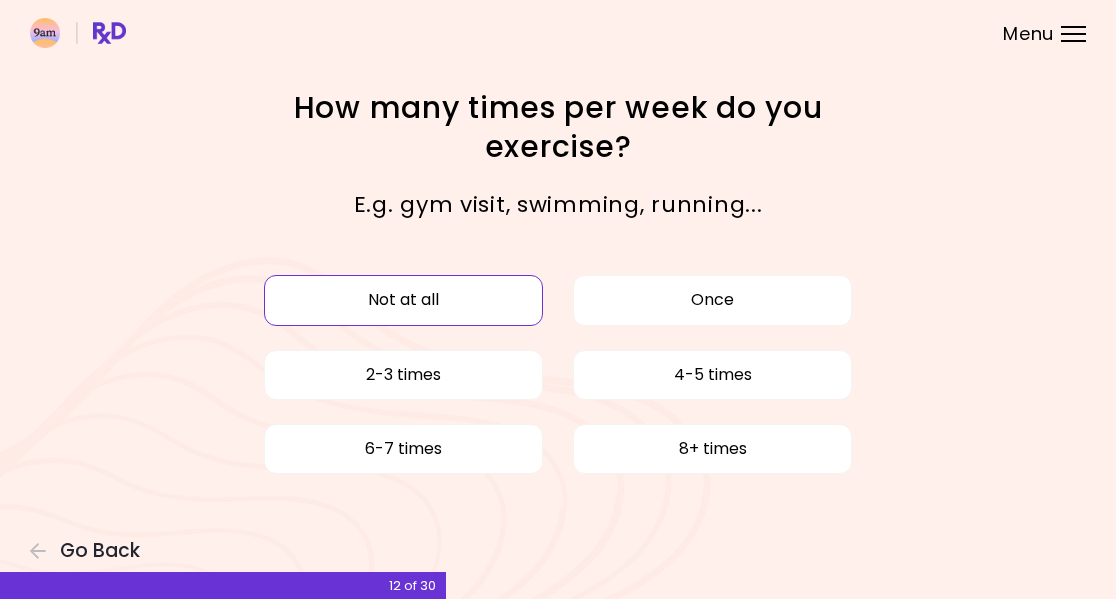 click on "Not at all" at bounding box center (403, 300) 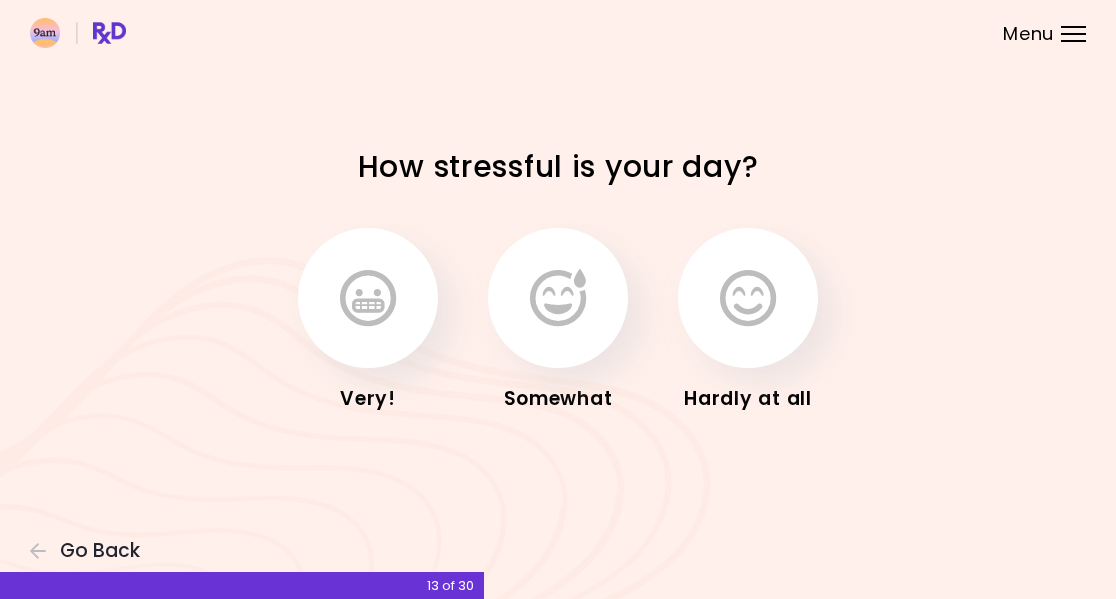 click at bounding box center (558, 298) 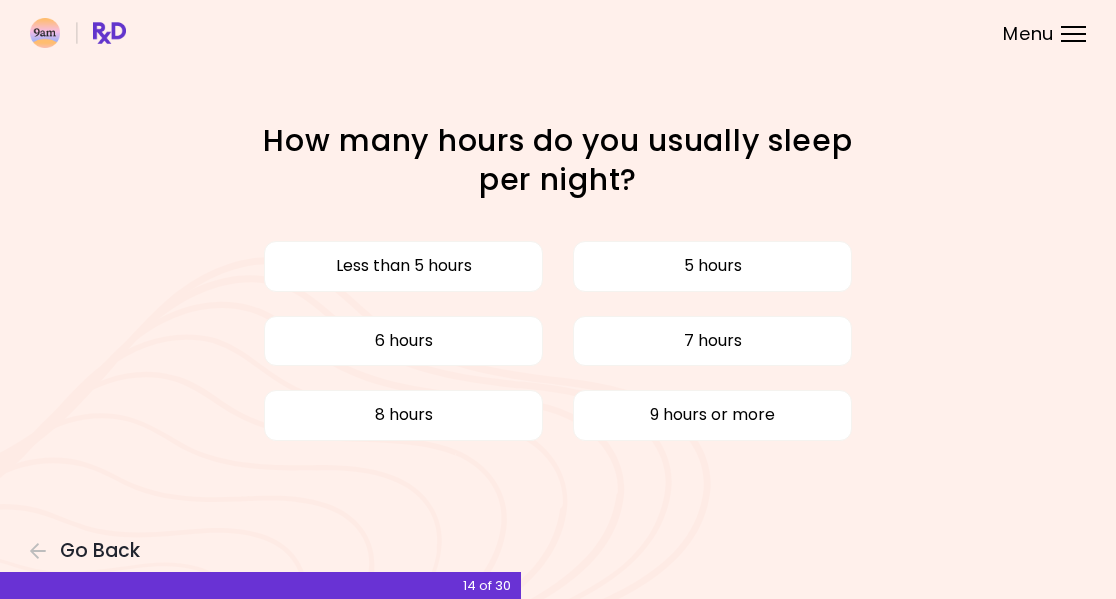 click on "6 hours" at bounding box center (403, 341) 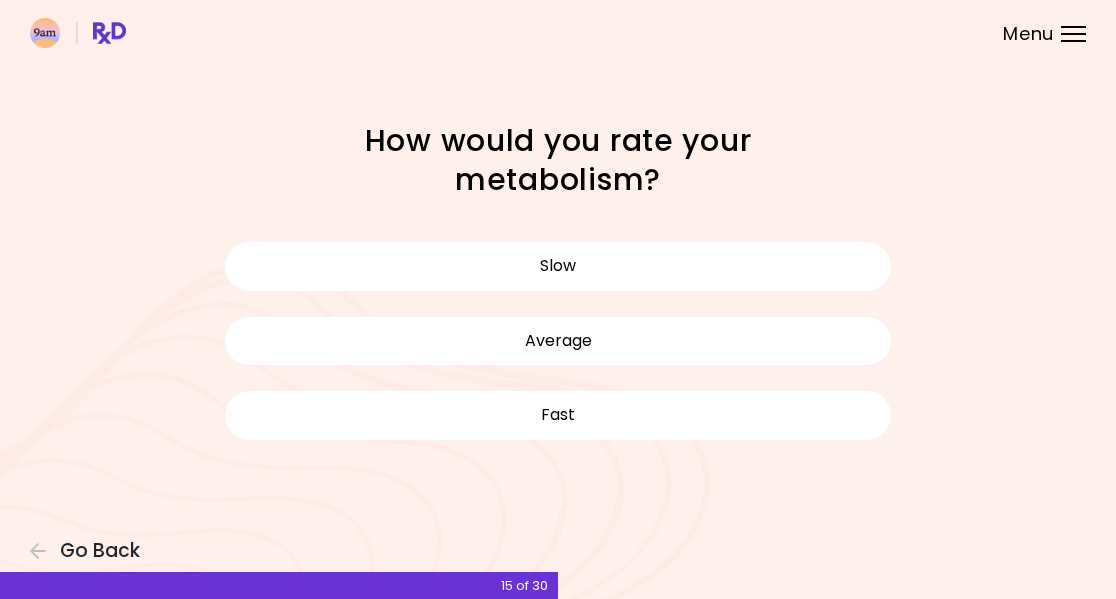 click on "Average" at bounding box center (558, 341) 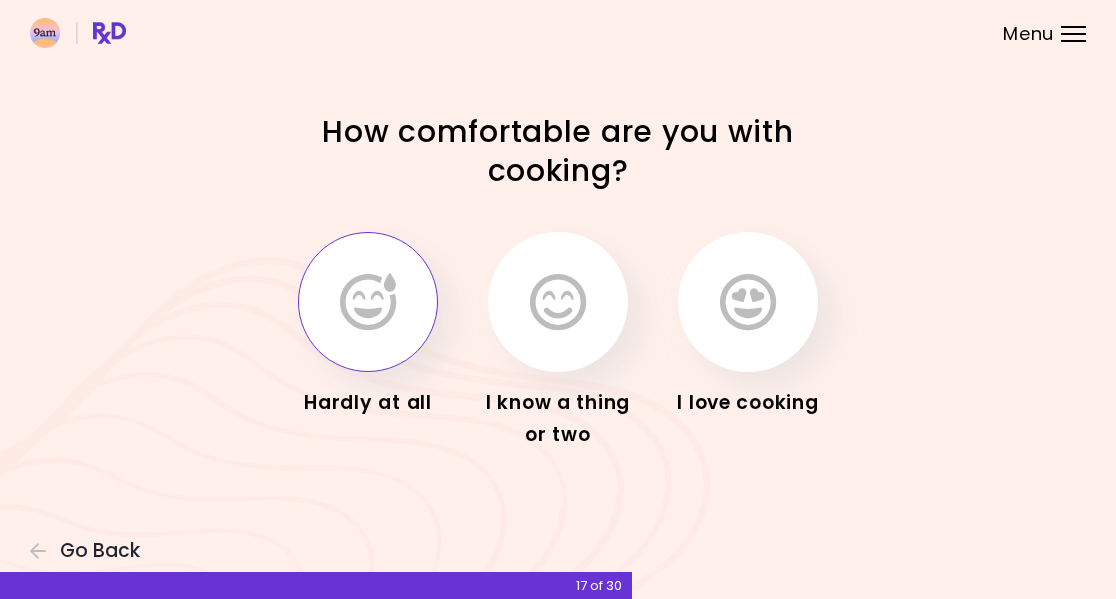 click at bounding box center [368, 302] 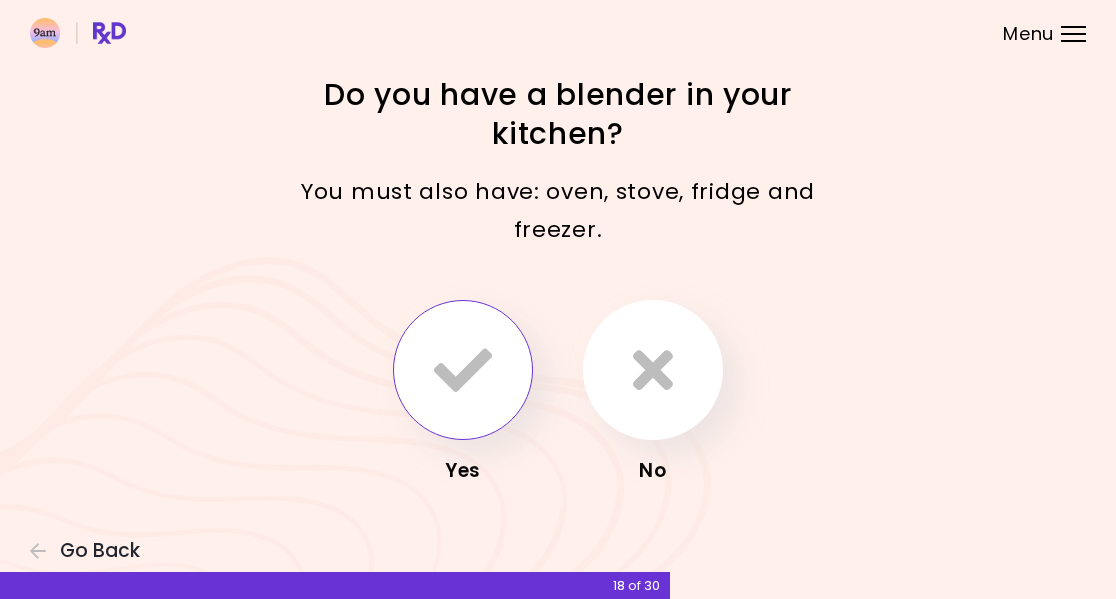 click at bounding box center (463, 370) 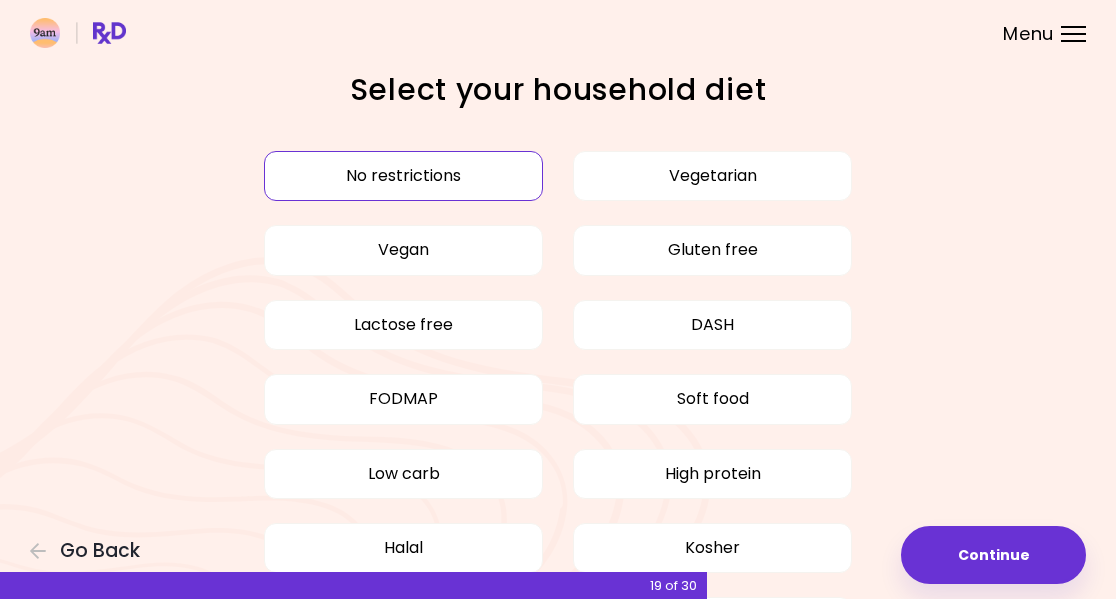click on "Halal" at bounding box center (403, 548) 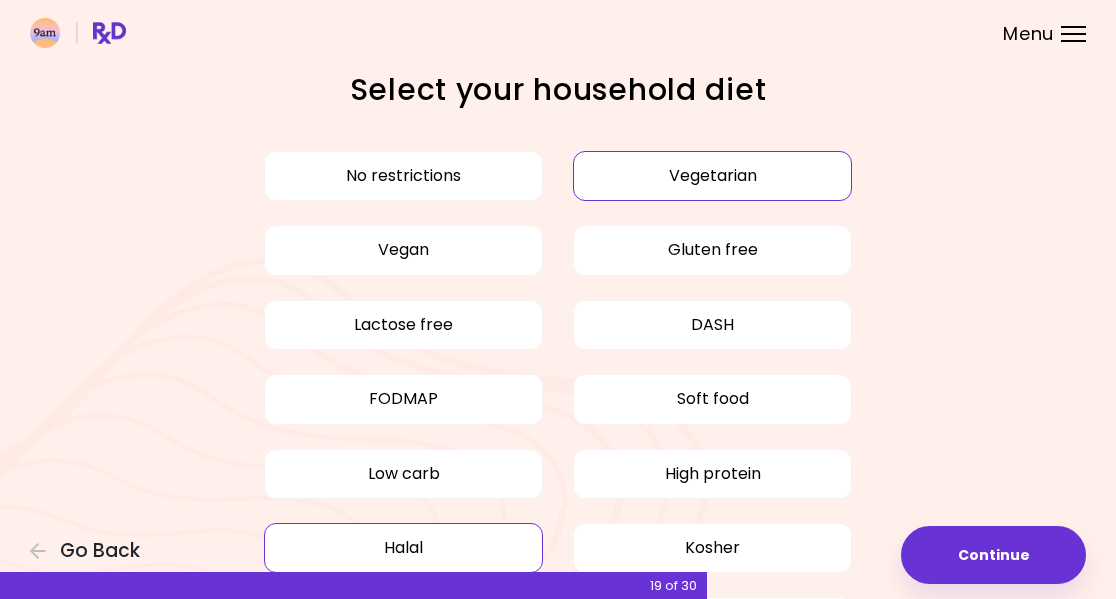 click on "Vegetarian" at bounding box center [712, 176] 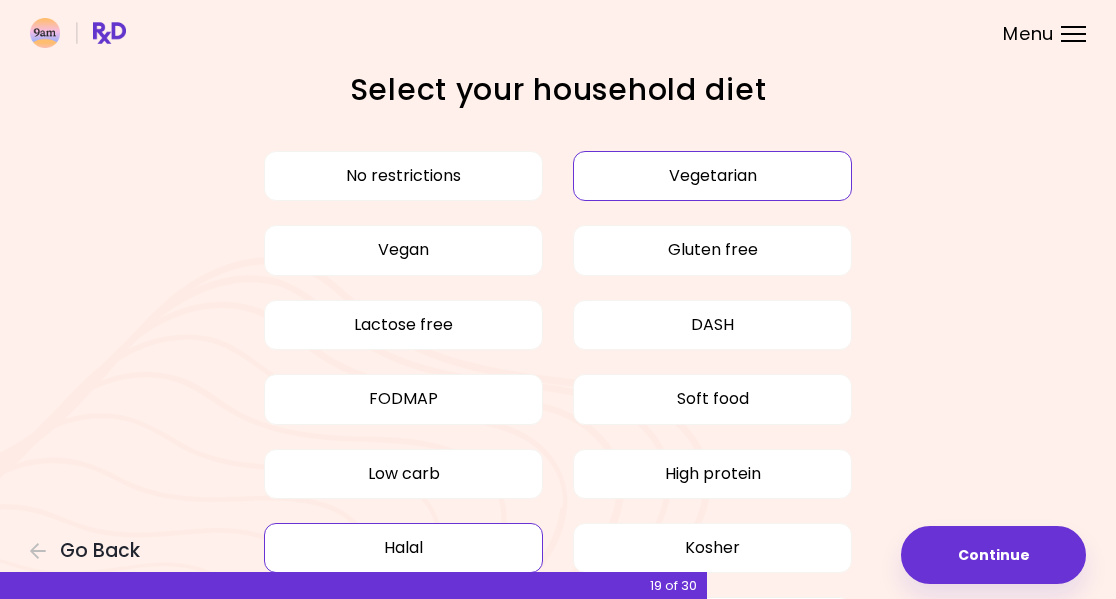 click on "Vegetarian" at bounding box center (712, 176) 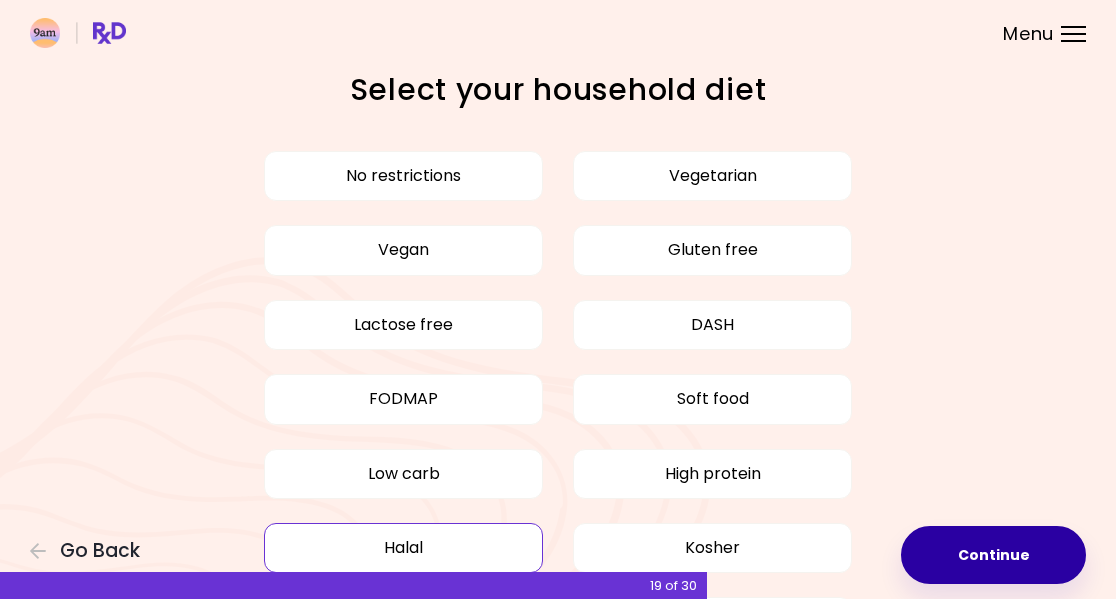 click on "Continue" at bounding box center [993, 555] 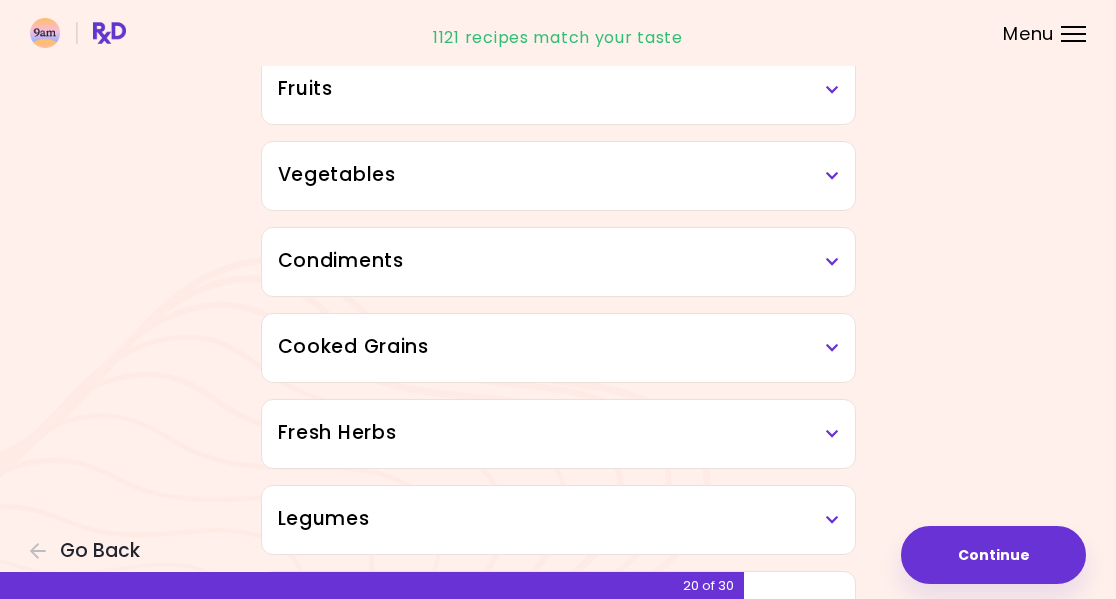 scroll, scrollTop: 317, scrollLeft: 0, axis: vertical 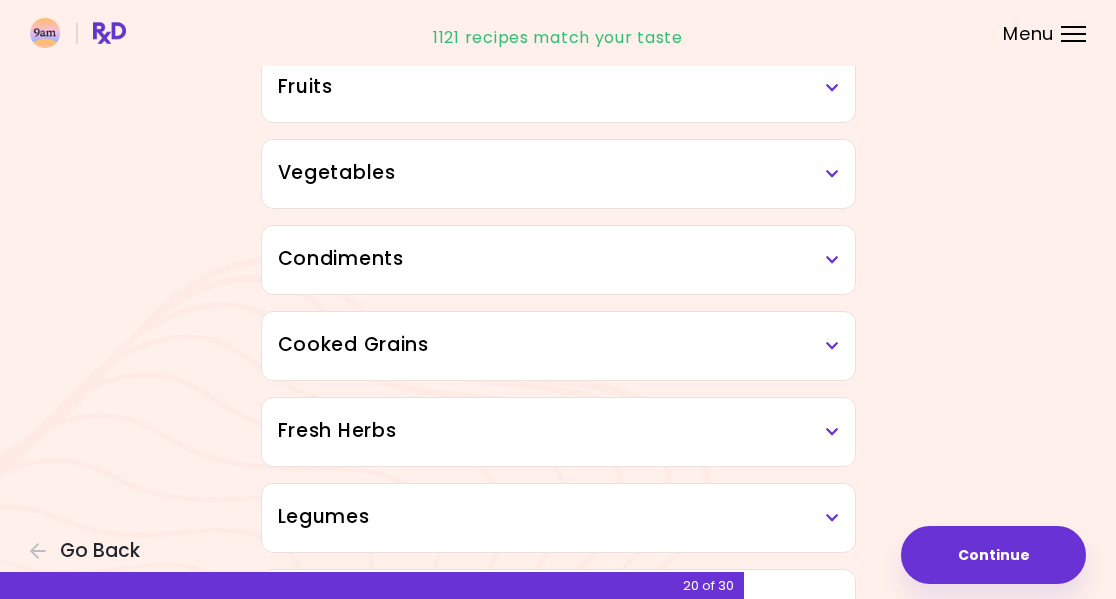 click at bounding box center (832, 346) 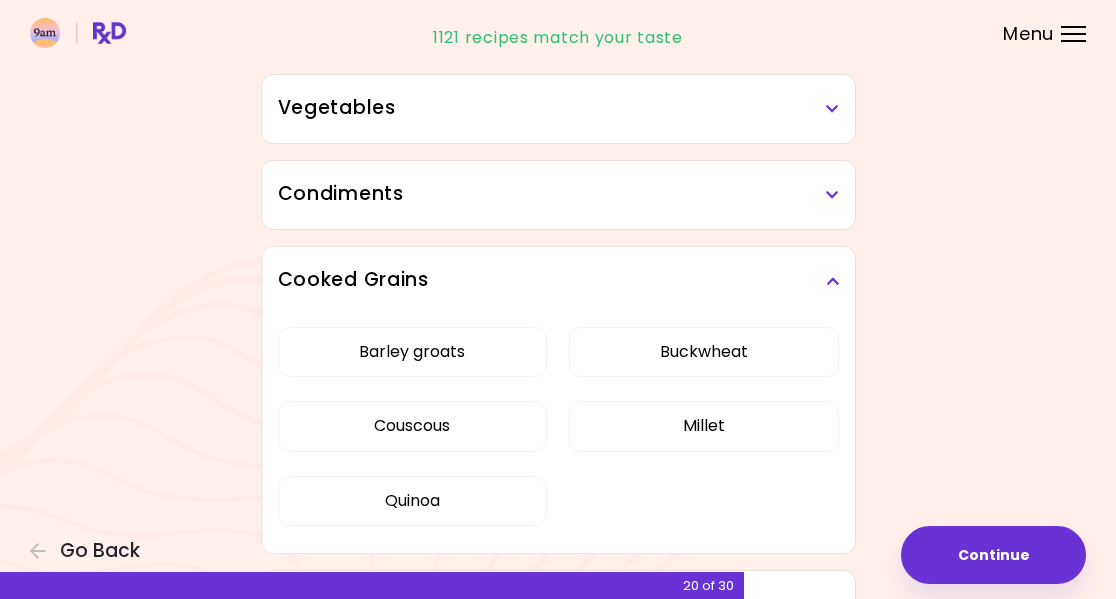 scroll, scrollTop: 383, scrollLeft: 0, axis: vertical 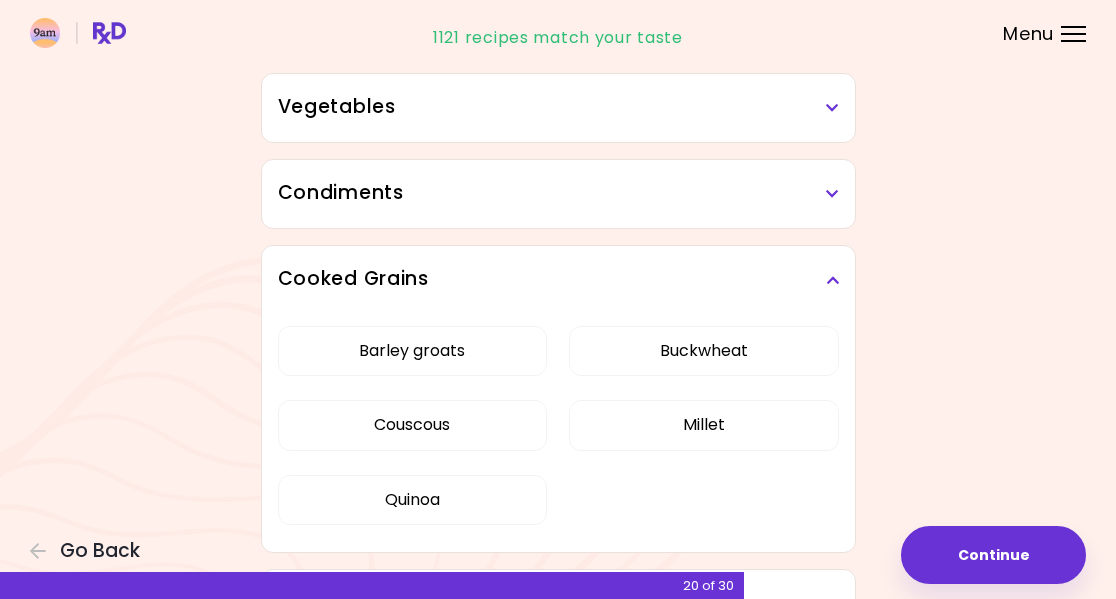 click on "Couscous" at bounding box center [412, 425] 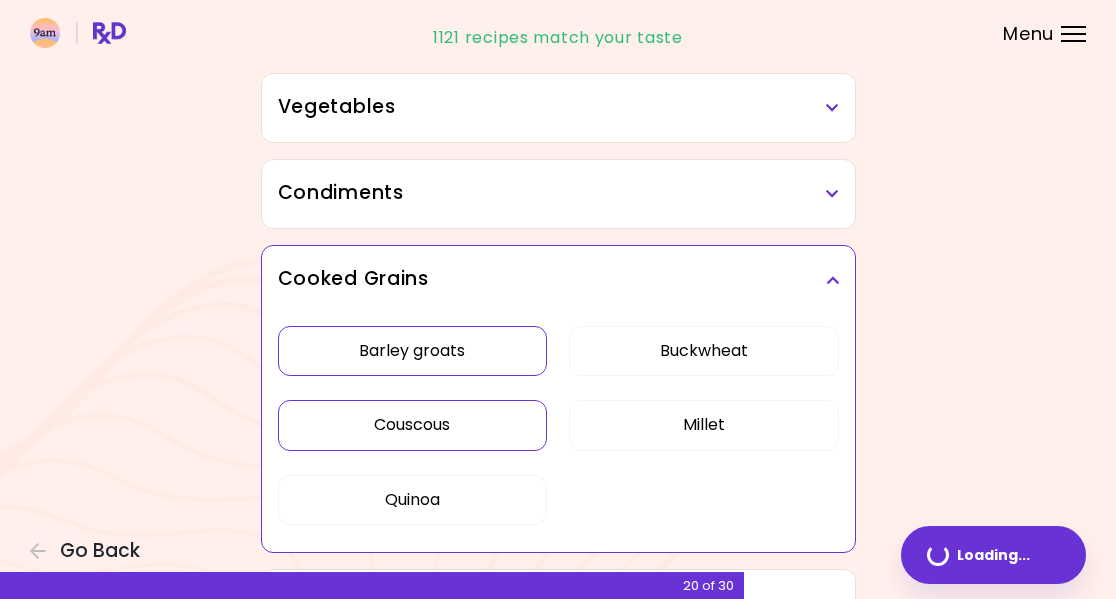 click on "Barley groats" at bounding box center (412, 351) 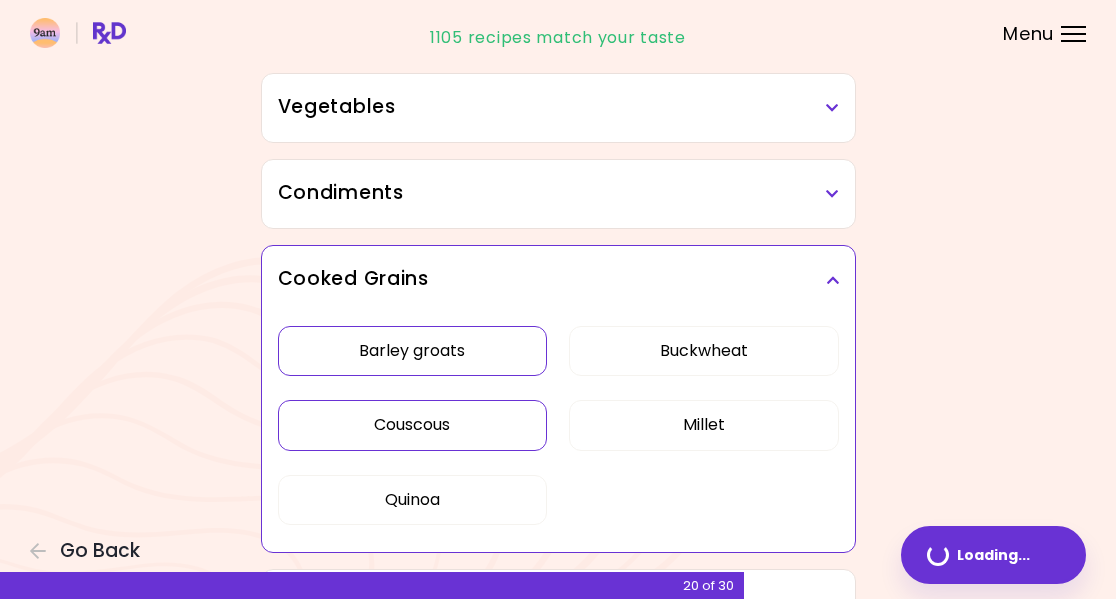 click on "Barley groats Buckwheat Couscous Millet Quinoa" at bounding box center (558, 433) 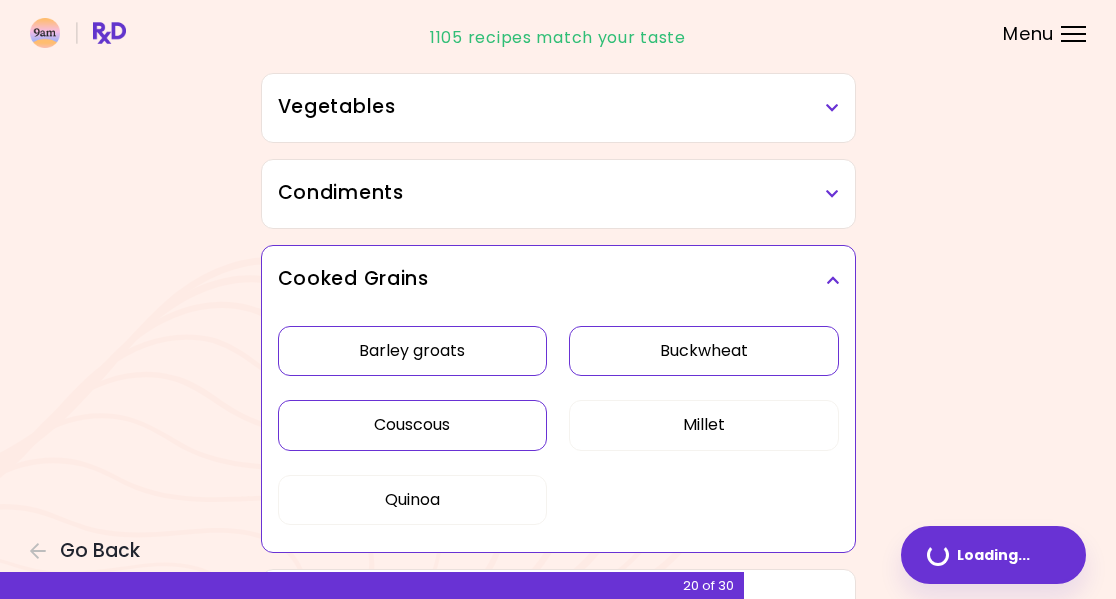 click on "Millet" at bounding box center (703, 425) 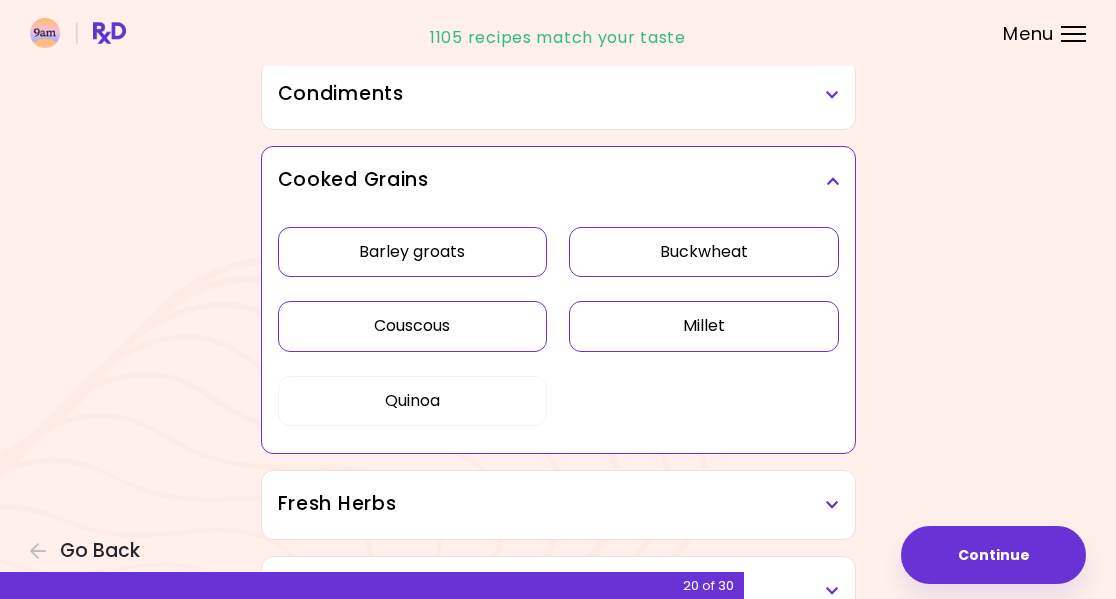 scroll, scrollTop: 485, scrollLeft: 0, axis: vertical 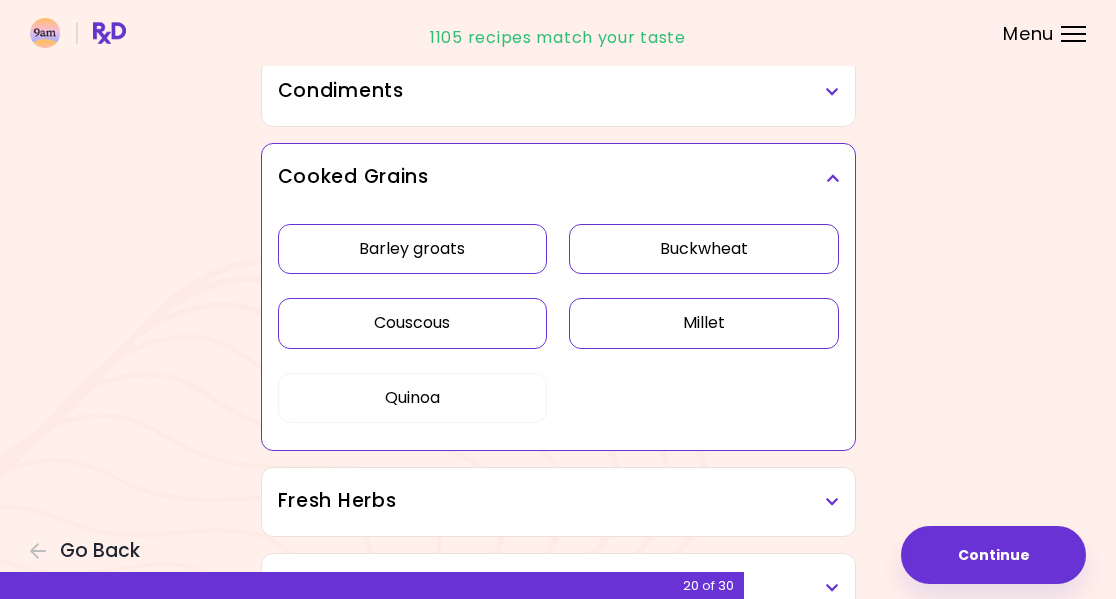 click on "Quinoa" at bounding box center [412, 398] 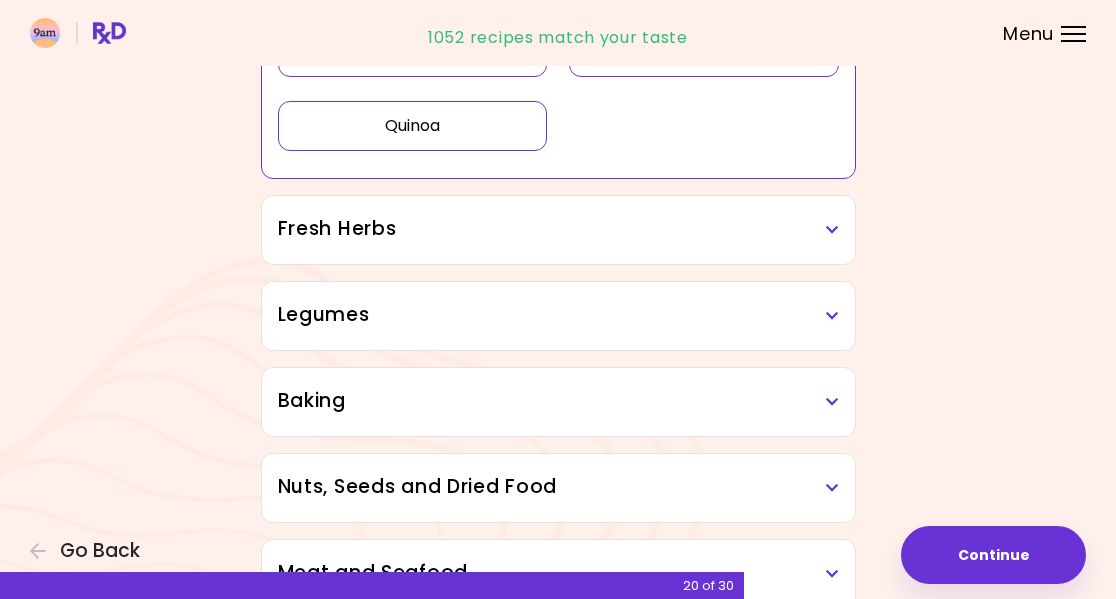 scroll, scrollTop: 759, scrollLeft: 0, axis: vertical 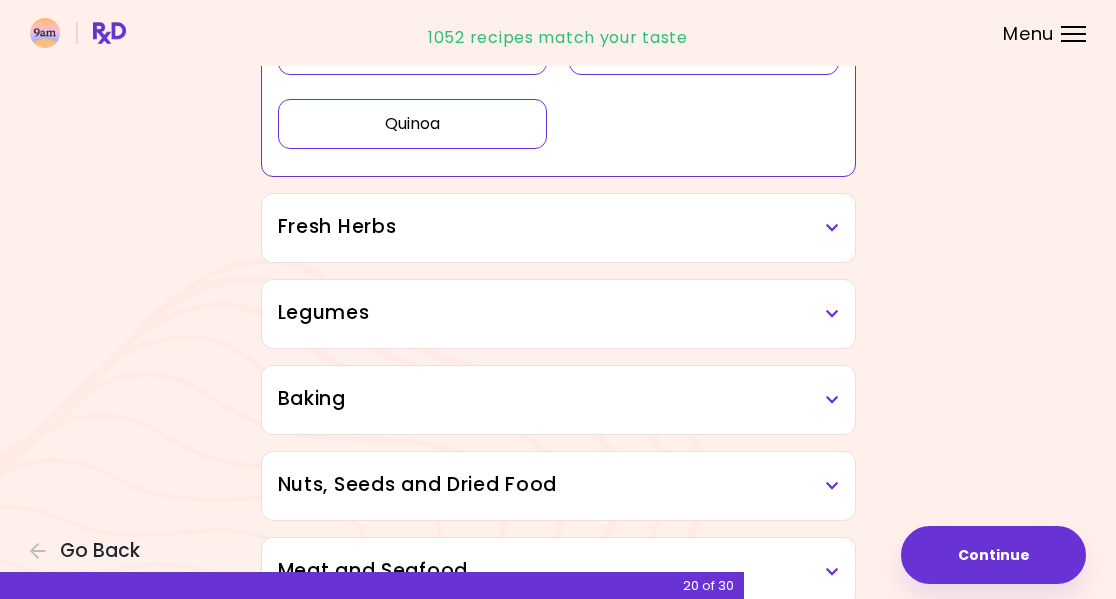 click on "Legumes" at bounding box center (558, 313) 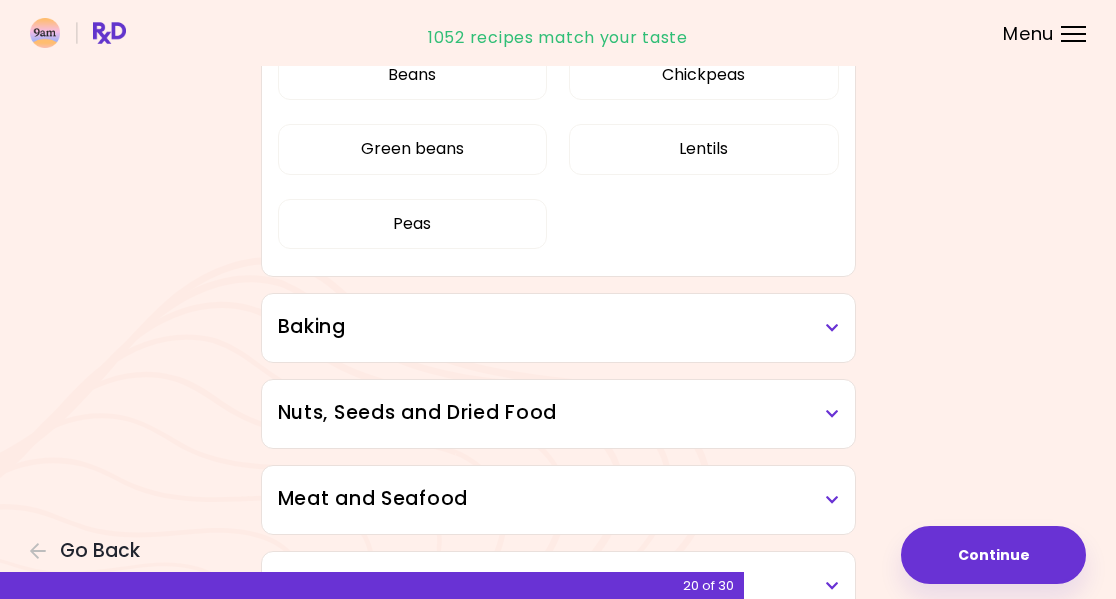 scroll, scrollTop: 1072, scrollLeft: 0, axis: vertical 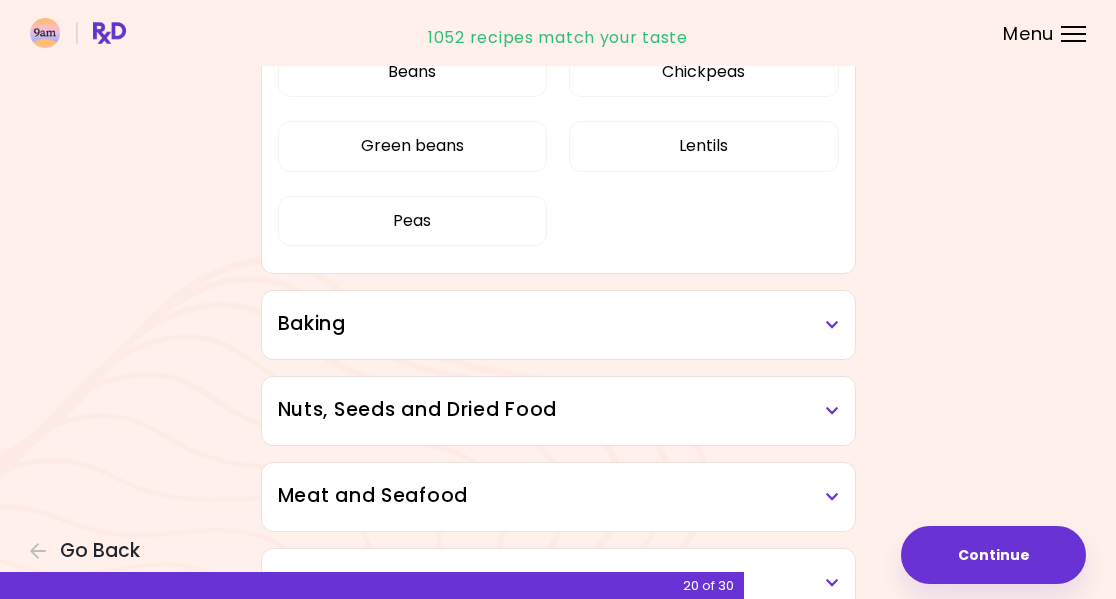 click on "Baking" at bounding box center [558, 324] 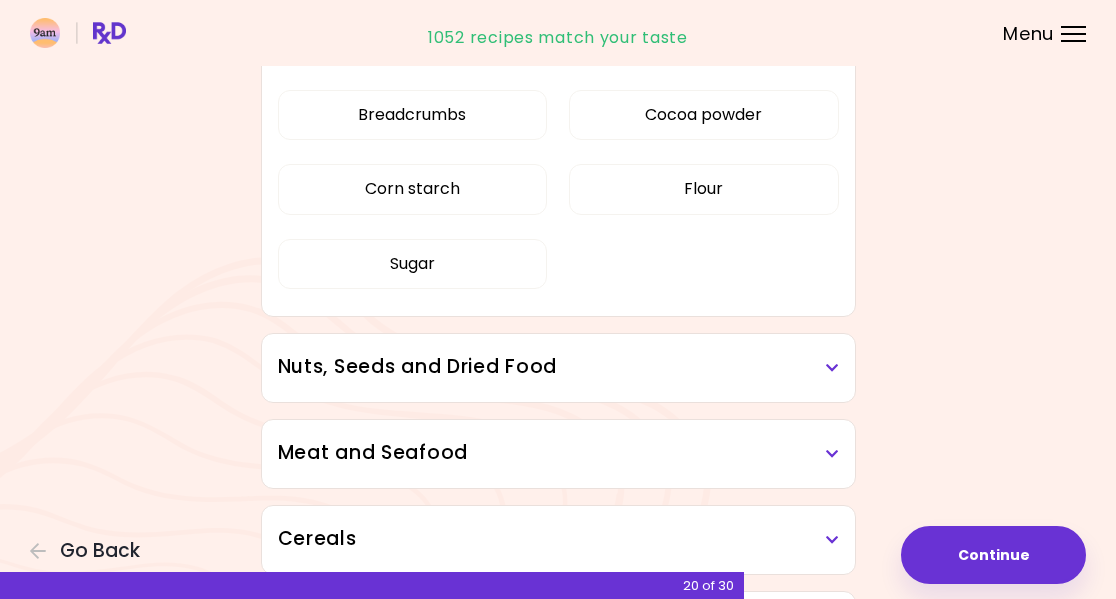scroll, scrollTop: 1357, scrollLeft: 0, axis: vertical 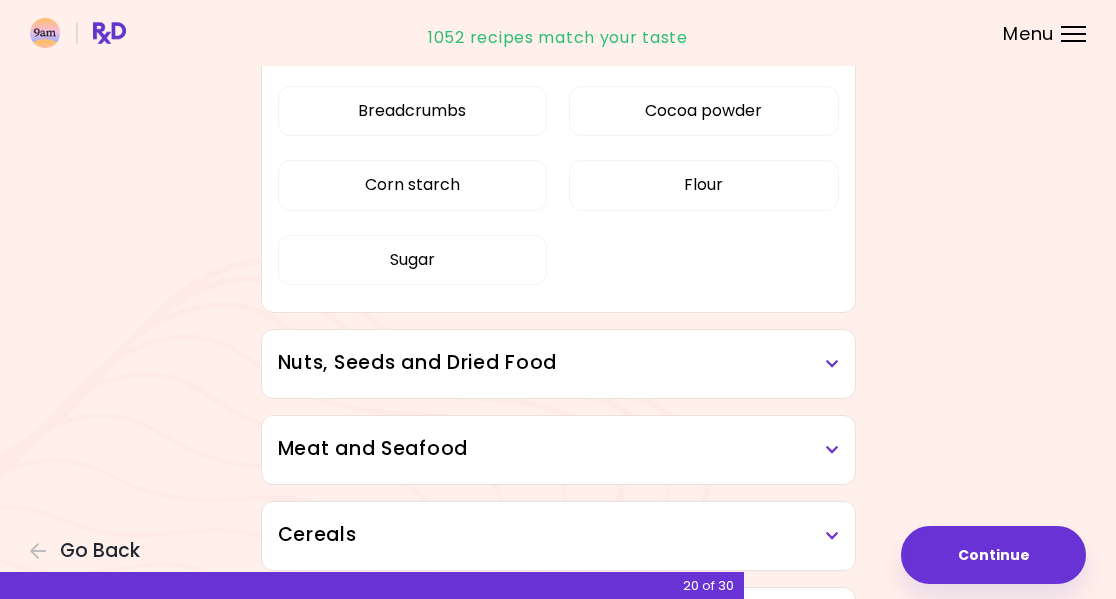 click on "Nuts, Seeds and Dried Food" at bounding box center (558, 363) 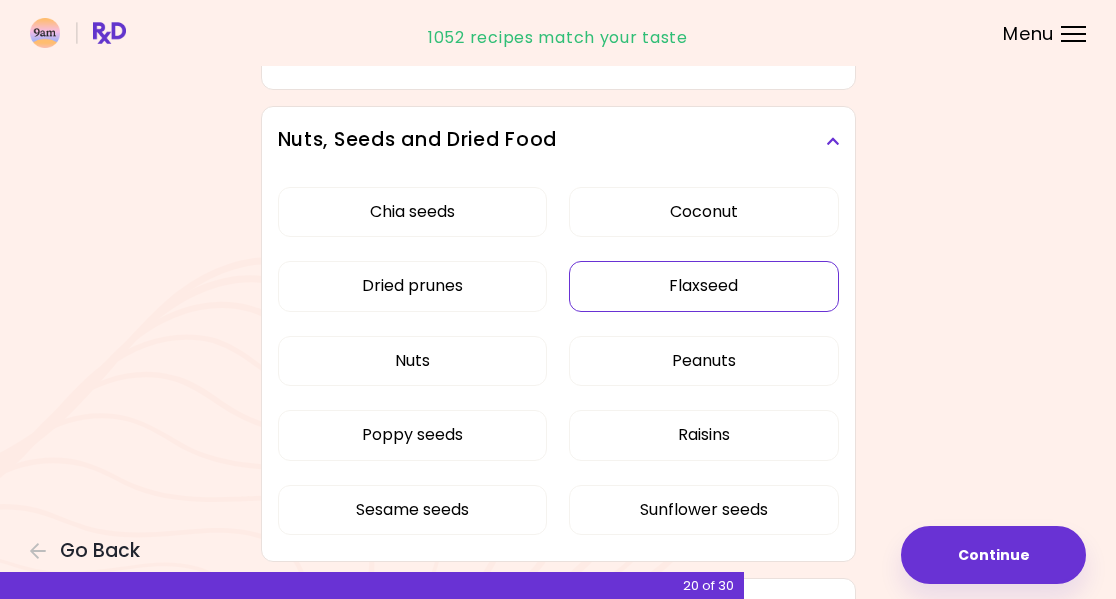 scroll, scrollTop: 1582, scrollLeft: 0, axis: vertical 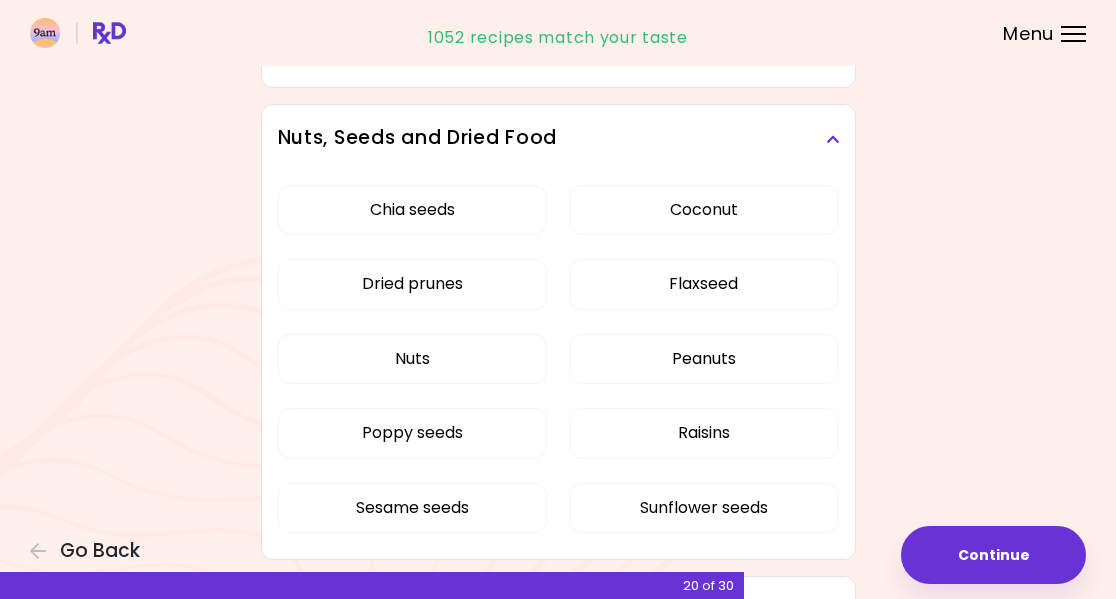 click on "Peanuts" at bounding box center (703, 359) 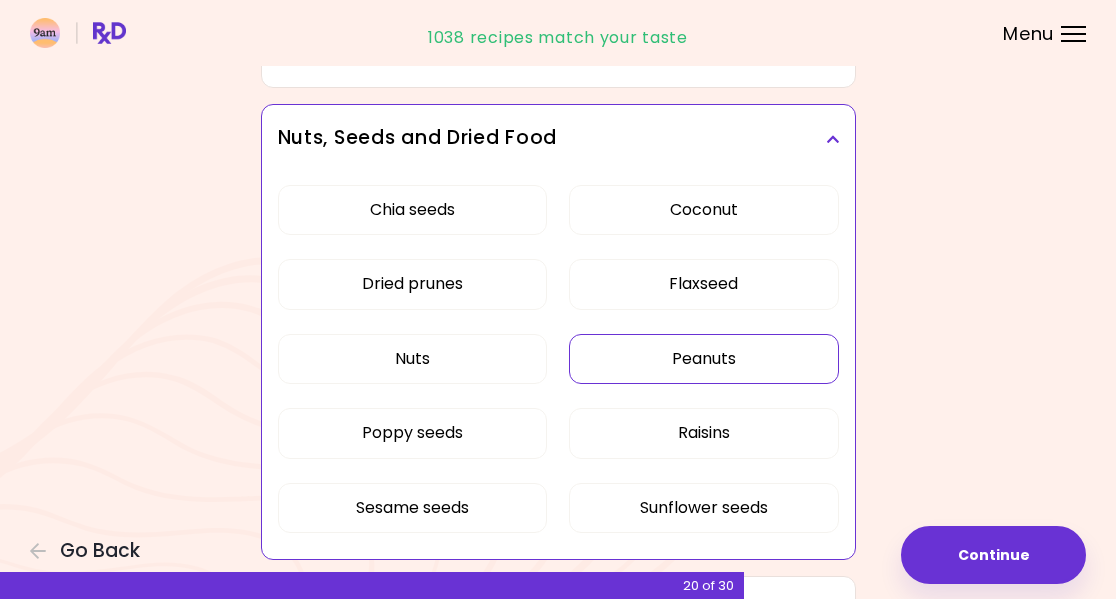 click on "Poppy seeds" at bounding box center (412, 433) 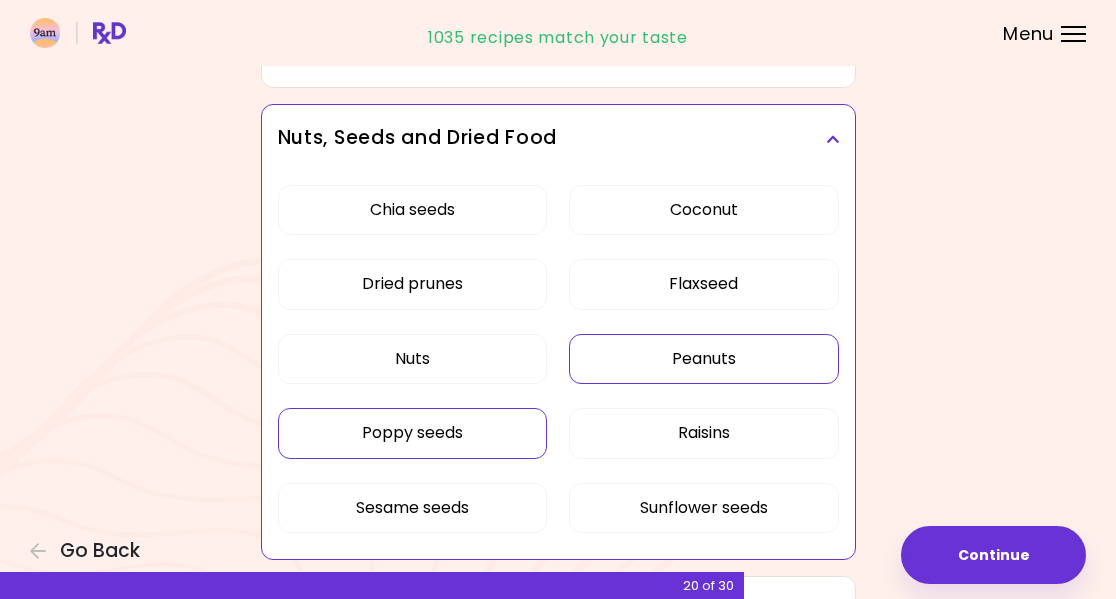 click on "Raisins" at bounding box center (703, 433) 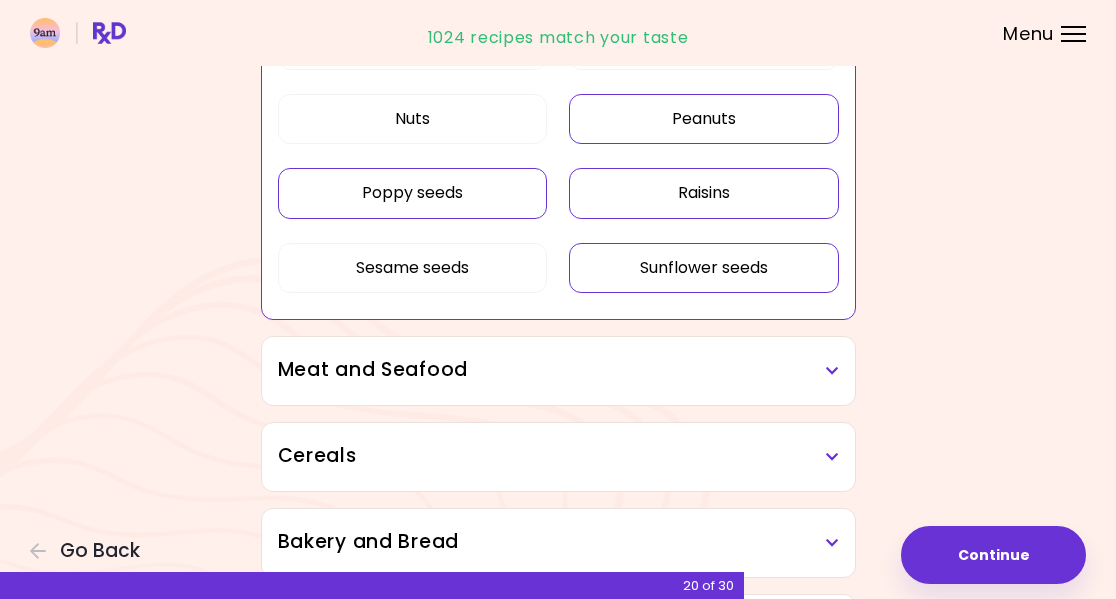 scroll, scrollTop: 1826, scrollLeft: 0, axis: vertical 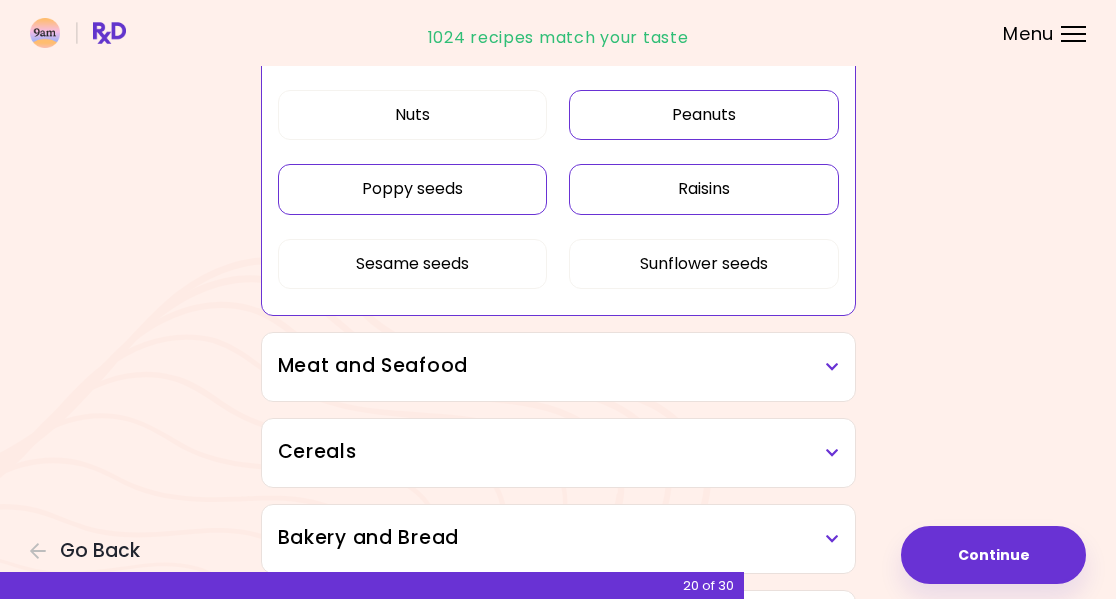 click on "Meat and Seafood" at bounding box center [558, 367] 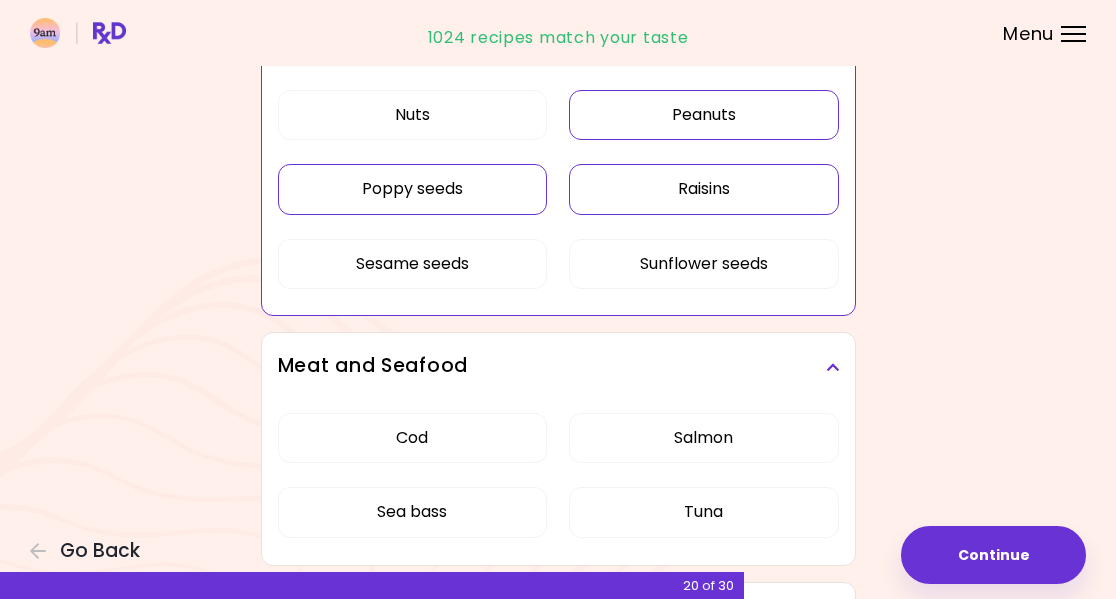 click on "Sea bass" at bounding box center [412, 512] 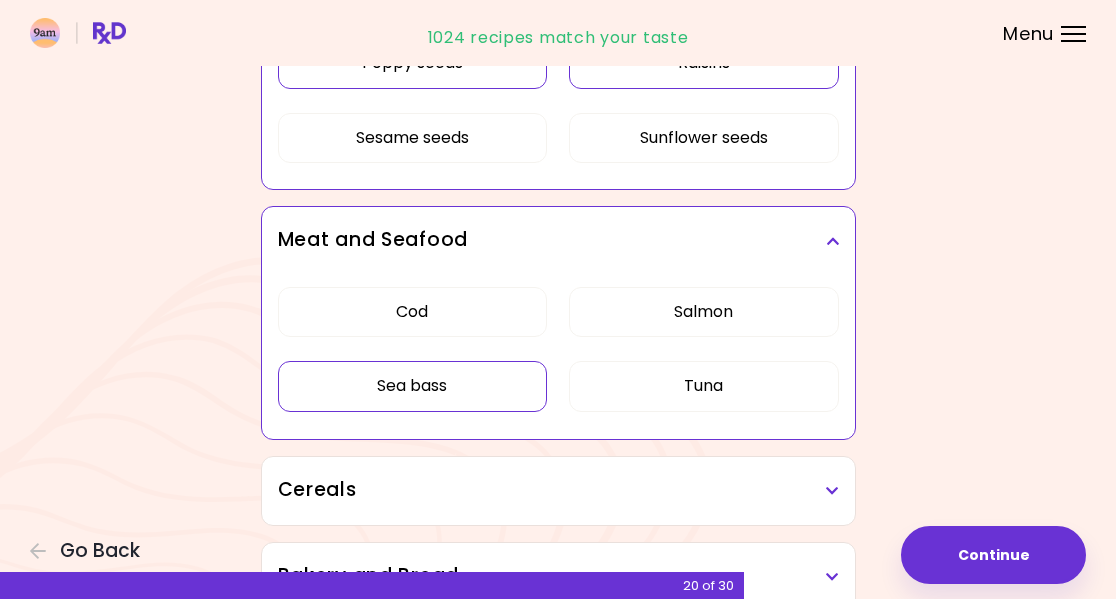 scroll, scrollTop: 1953, scrollLeft: 0, axis: vertical 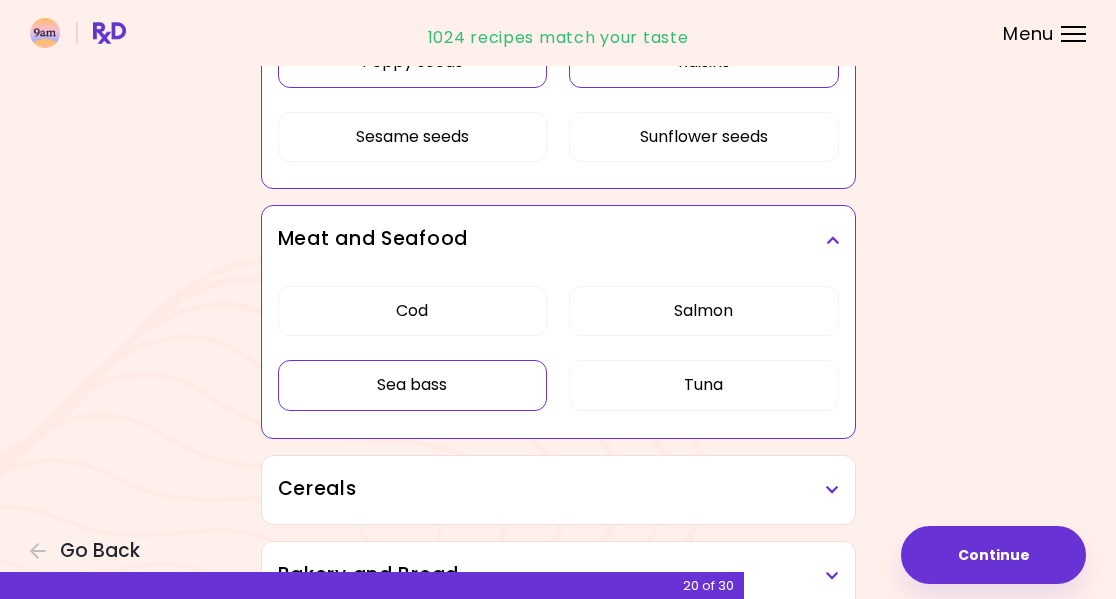 click on "Salmon" at bounding box center [703, 311] 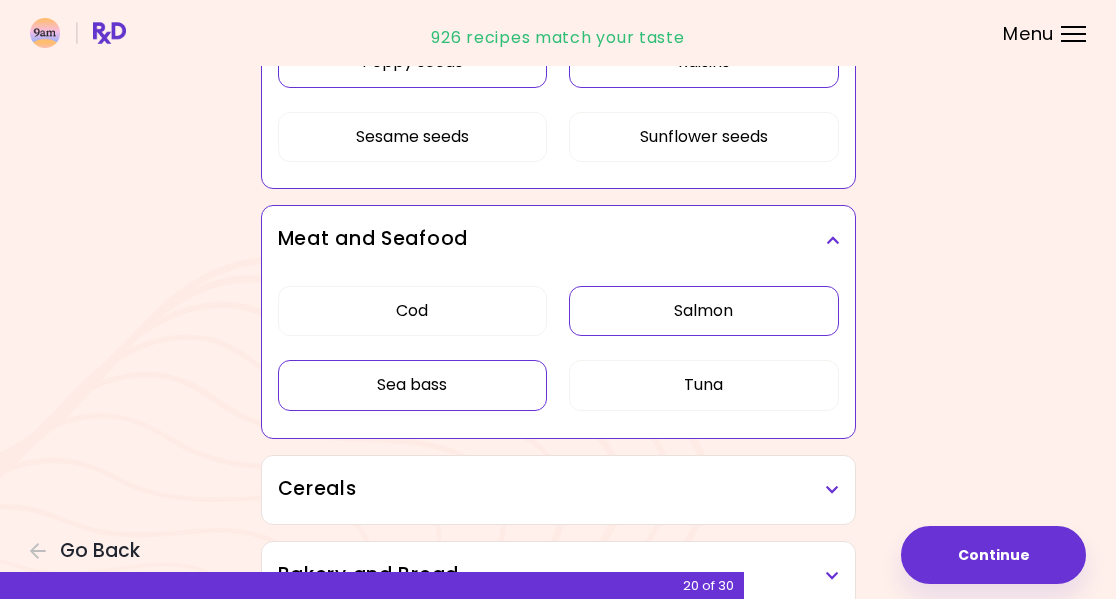 click on "Cod" at bounding box center [412, 311] 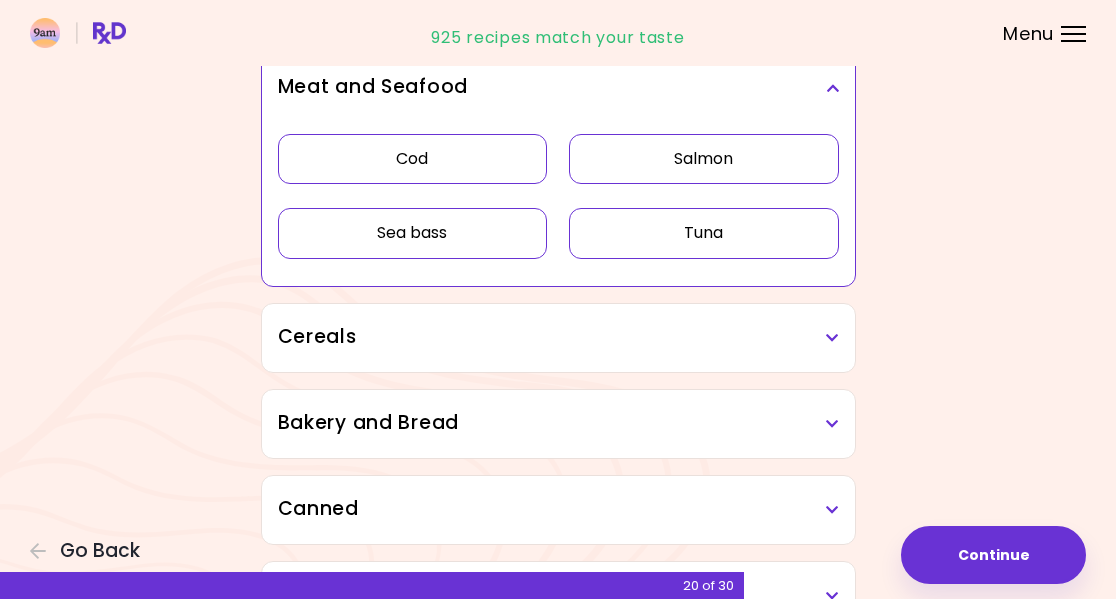 scroll, scrollTop: 2113, scrollLeft: 0, axis: vertical 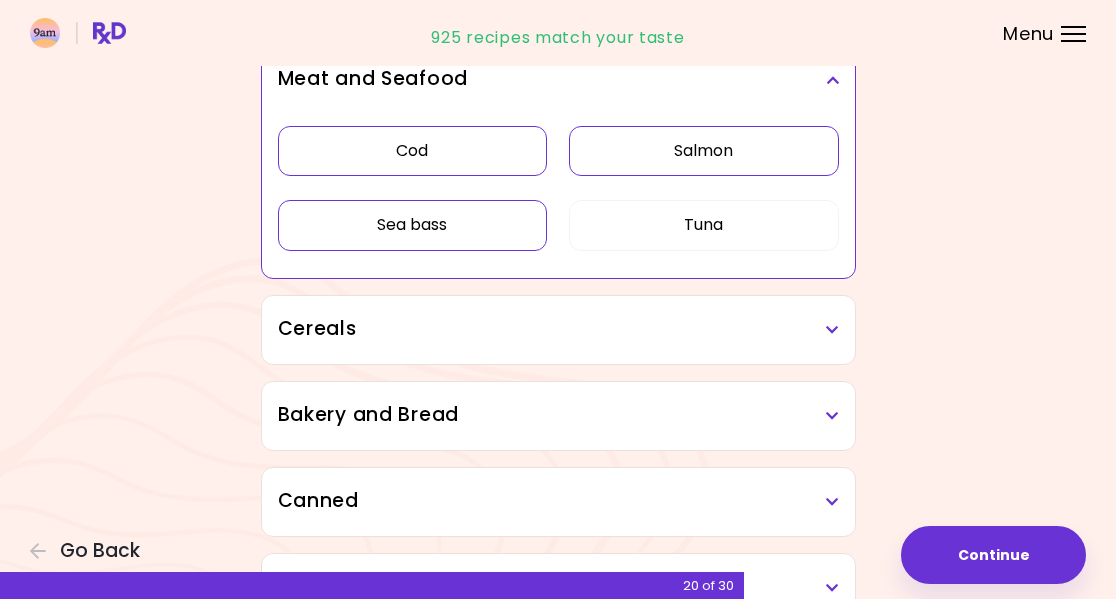 click at bounding box center [832, 330] 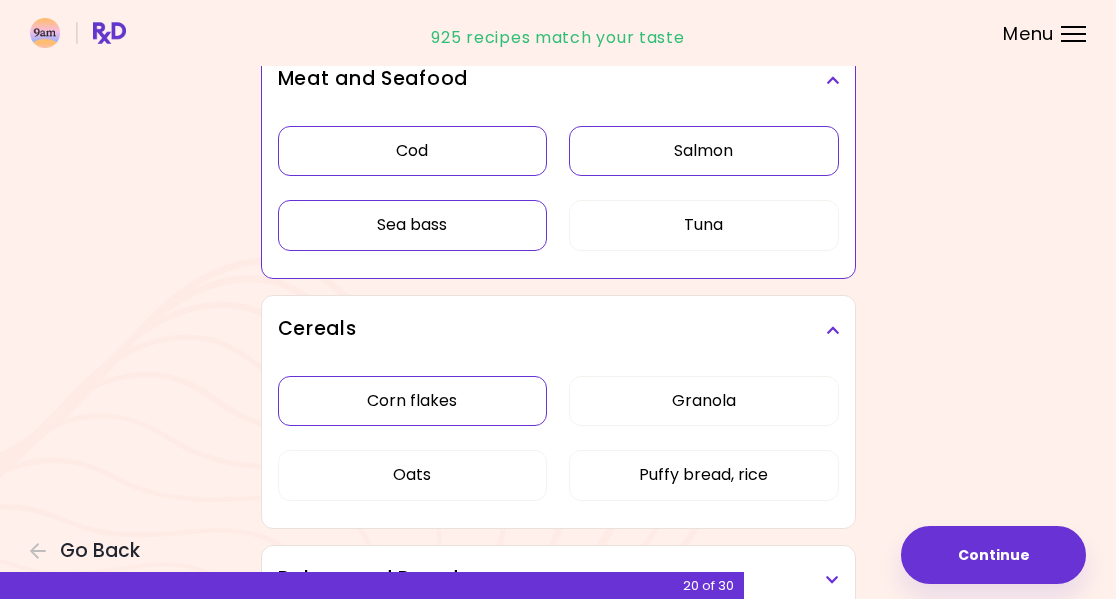 click on "Corn flakes" at bounding box center (412, 401) 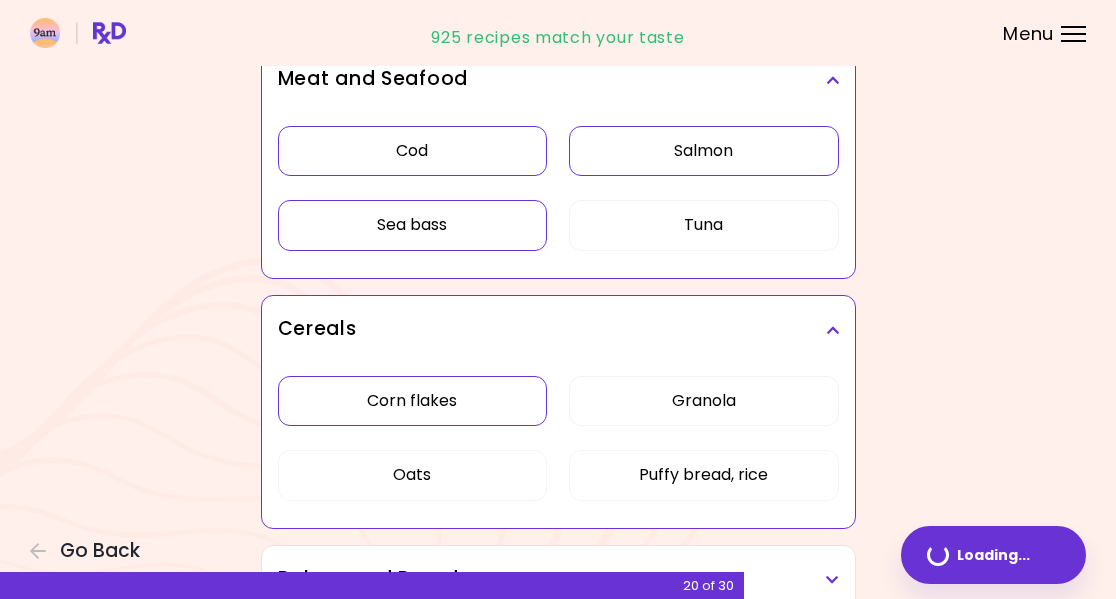 click on "Granola" at bounding box center [703, 401] 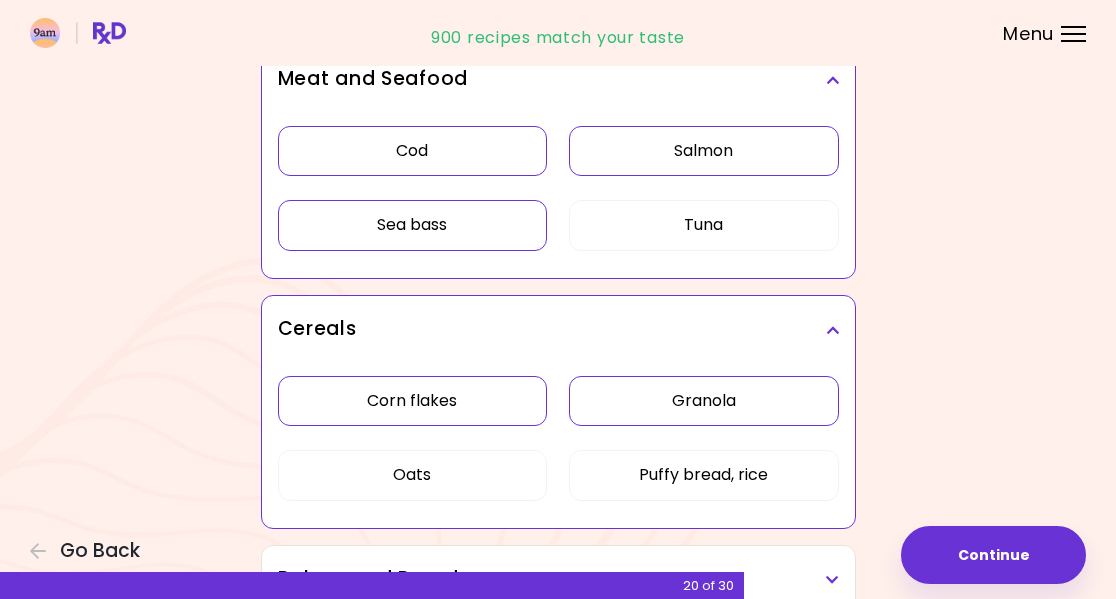 click on "Oats" at bounding box center (412, 475) 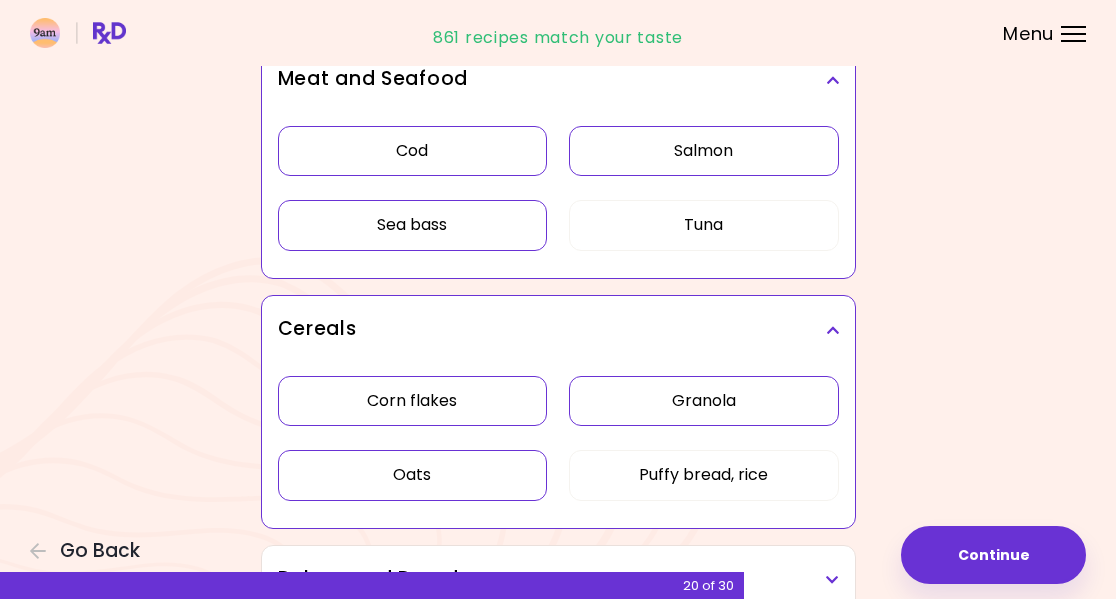 click on "Puffy bread, rice" at bounding box center (703, 475) 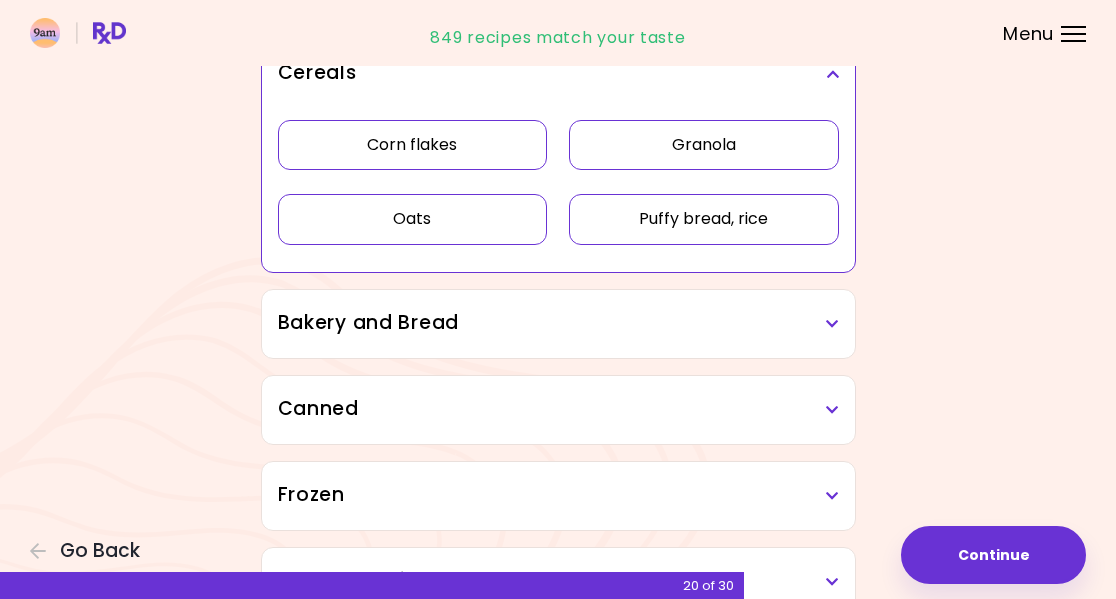 scroll, scrollTop: 2383, scrollLeft: 0, axis: vertical 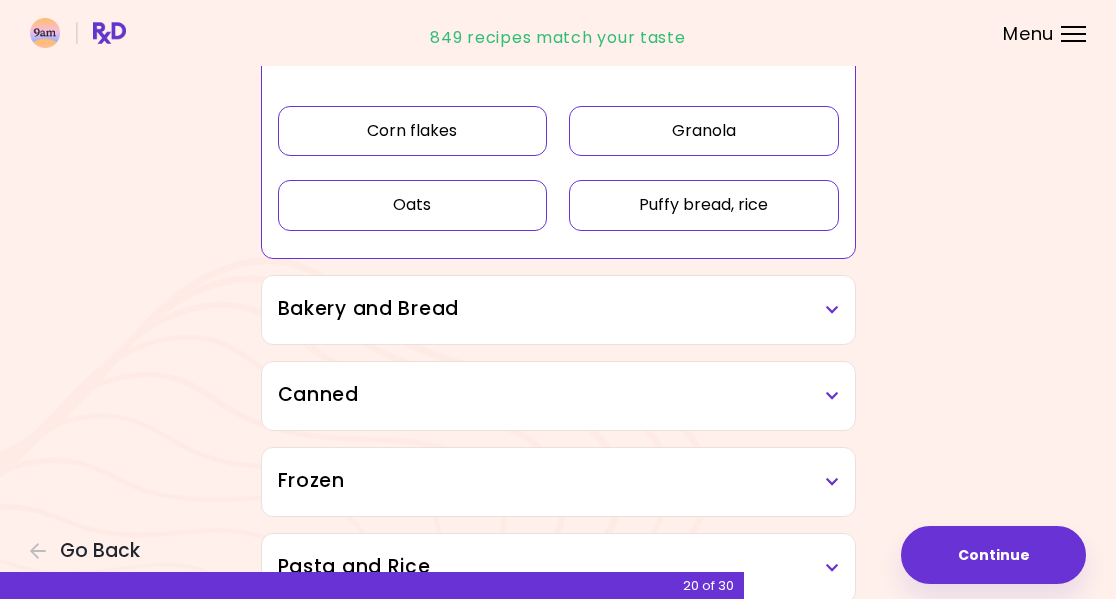 click at bounding box center (832, 310) 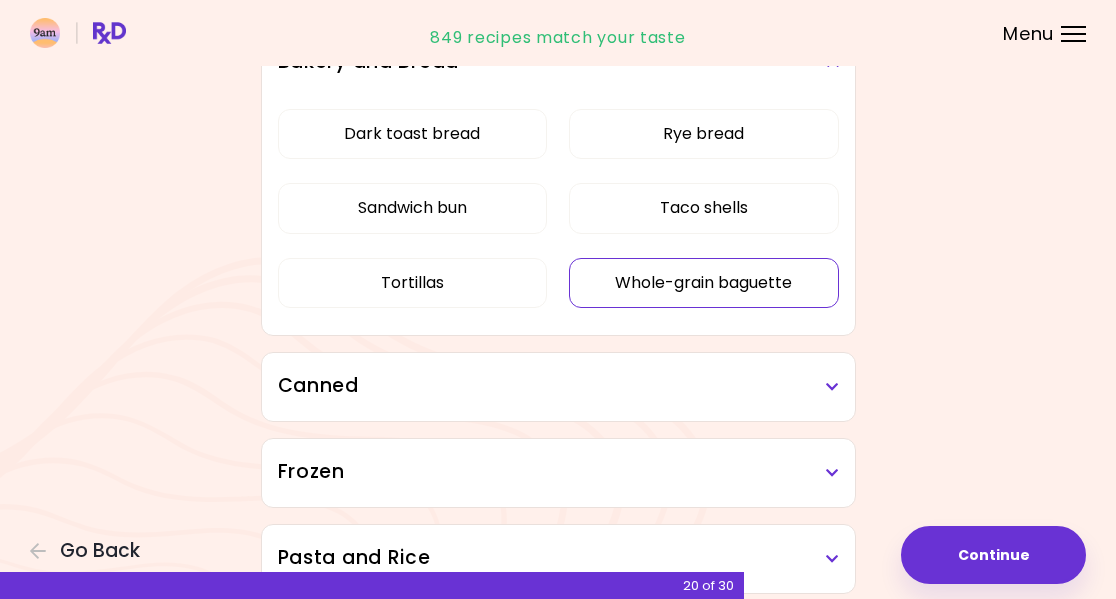 scroll, scrollTop: 2656, scrollLeft: 0, axis: vertical 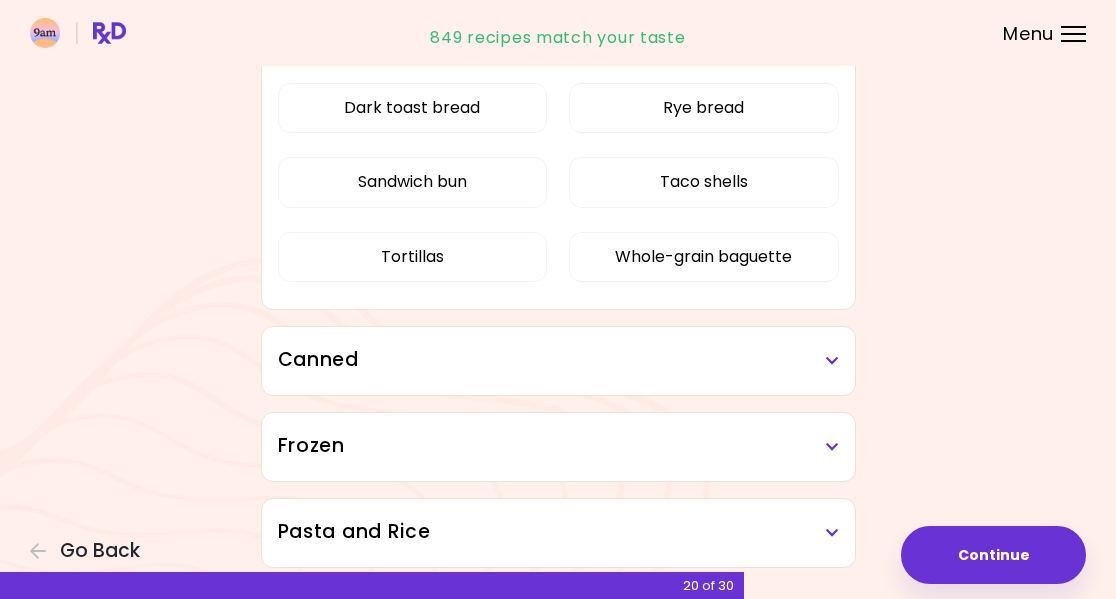 click at bounding box center (832, 361) 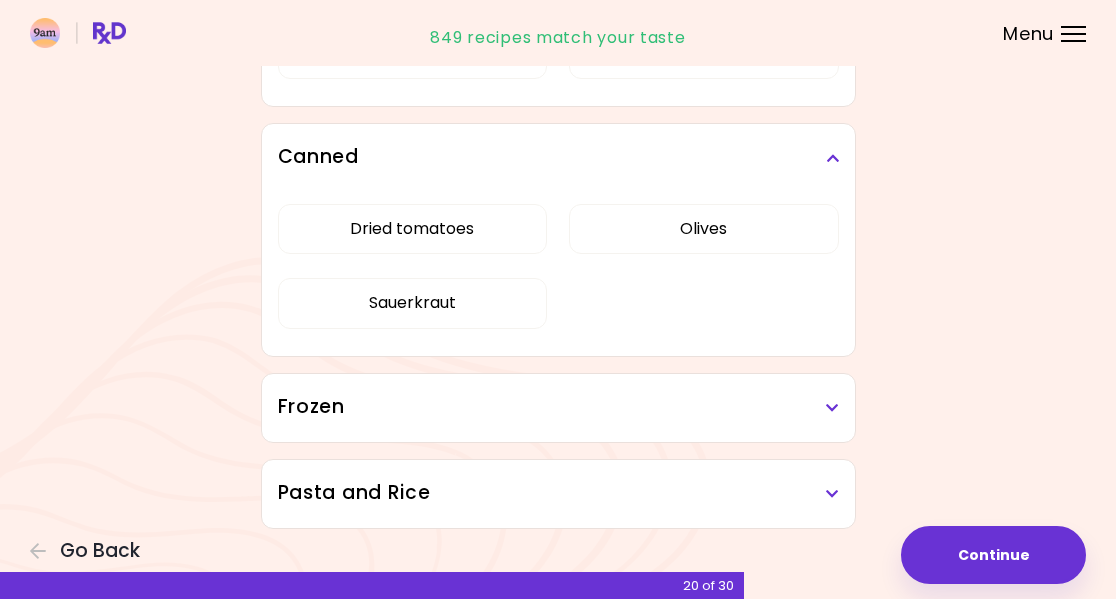 scroll, scrollTop: 2859, scrollLeft: 0, axis: vertical 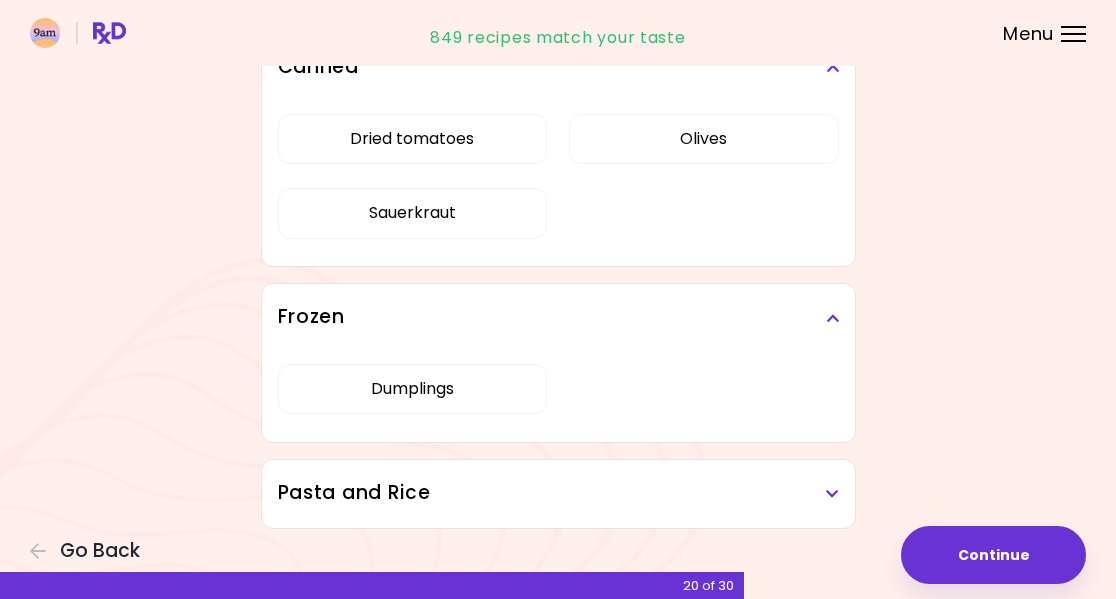 click on "Pasta and Rice" at bounding box center (558, 493) 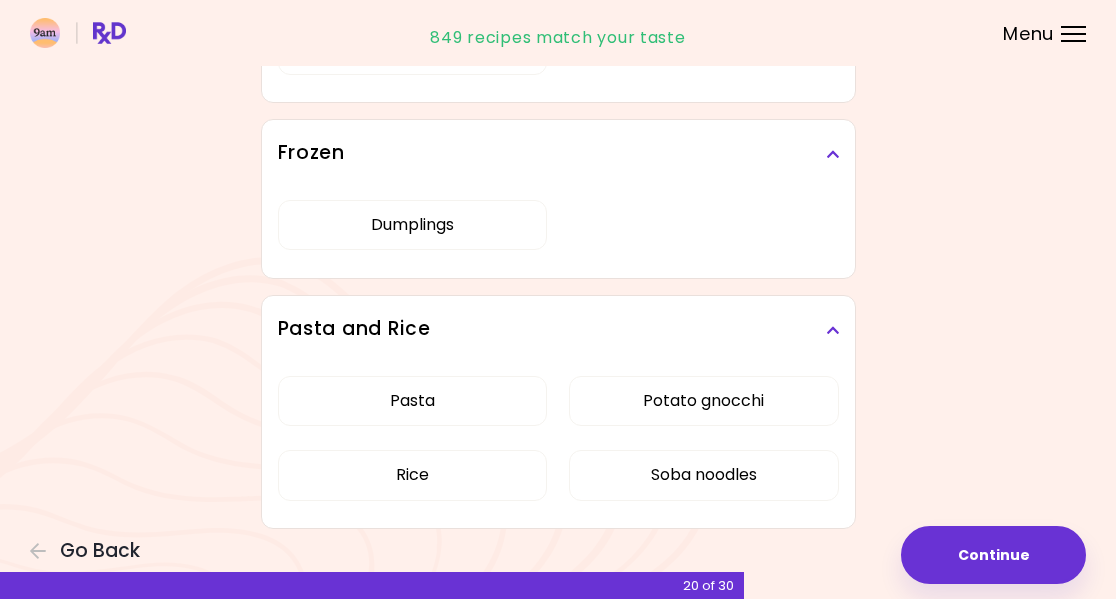scroll, scrollTop: 3113, scrollLeft: 0, axis: vertical 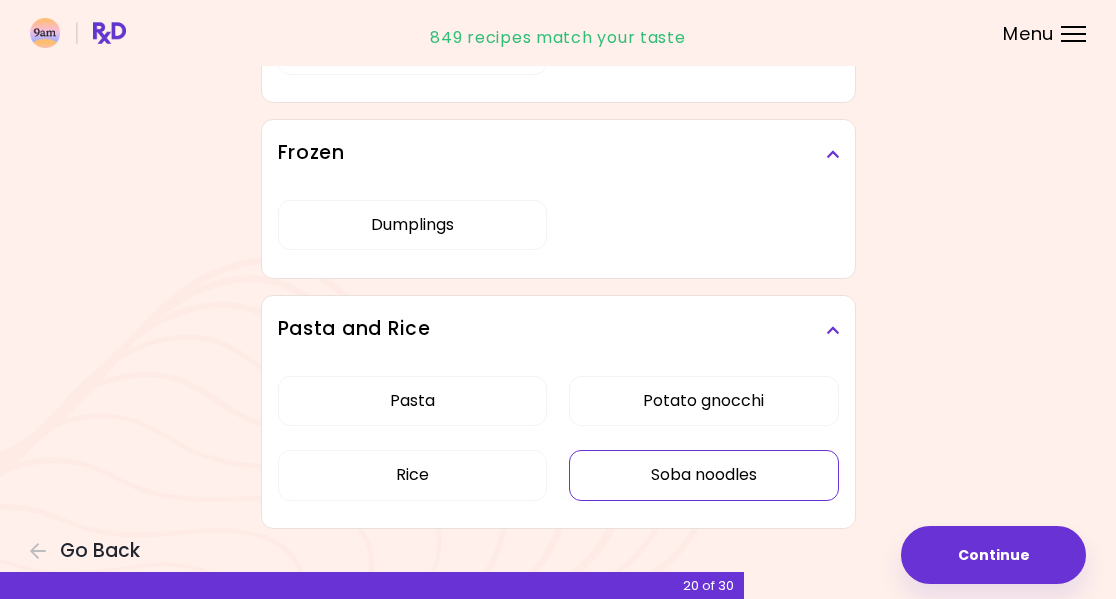 click on "Soba noodles" at bounding box center (703, 475) 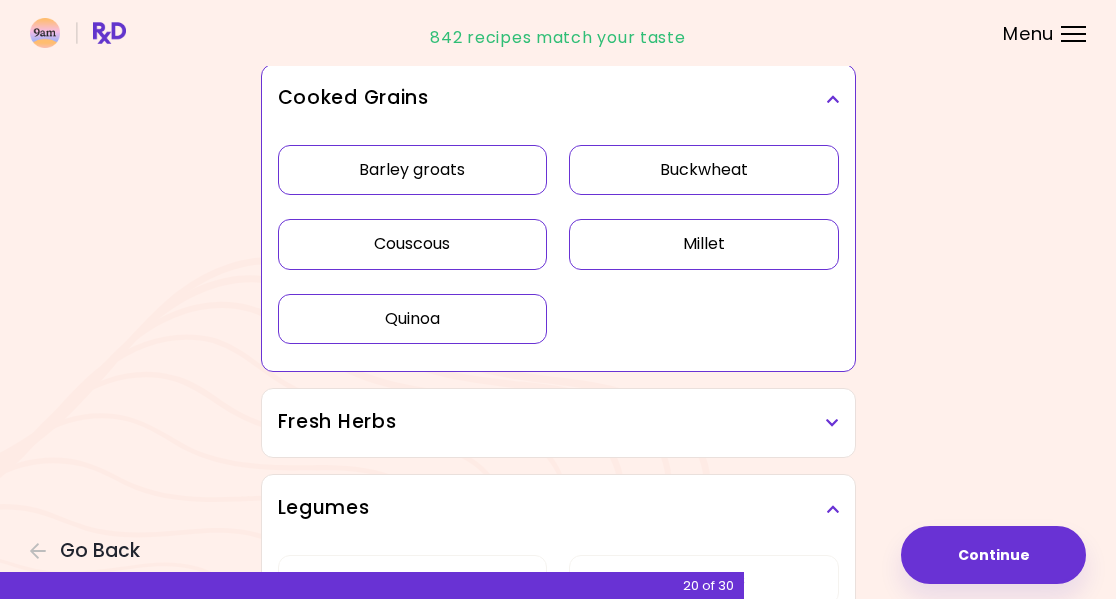 click on "Dried Herbs and Spices Adobo Annatto seeds Chilli Cinnamon Cumin Curry Italian seasoning Paprika, powder Dairy and Eggs Almond milk Cheddar cheese Cottage cheese Cream Eggs Emental cheese Feta cheese Milk Mozzarella cheese Oat milk Queso fresco Soy milk Tempeh Tofu Yoghurt Fruits Apples Bananas Blueberries Grapes Kiwi Melon Orange Pears Plantains Raspberries Strawberries Vegetables Artichoke Arugula Avocado Beetroot Bell pepper Bok choy Broccoli Cabbage savoy Carrot Cauliflower Celery Celery stem Corn Cucumber Eggplant Garlic Ginger Leek Lemon Lettuce Lime Mushrooms Onion Potatoes Pumpkin Radish Spinach Sweet potatoes Tomatoes Zucchini Condiments Balsamic vinegar Barbeque sauce Hoisin sauce Honey Mustard Peanut butter Pickles Rice vinegar Soy sauce Tahini Teriyaki sauce Vegetable bouillon Cooked Grains Barley groats Buckwheat Couscous Millet Quinoa Fresh Herbs Basil Chive Cilantro Dill Parsley Legumes Beans Chickpeas Green beans Lentils Peas Baking Breadcrumbs Cocoa powder Corn starch Flour Sugar Chia seeds" at bounding box center [558, 1333] 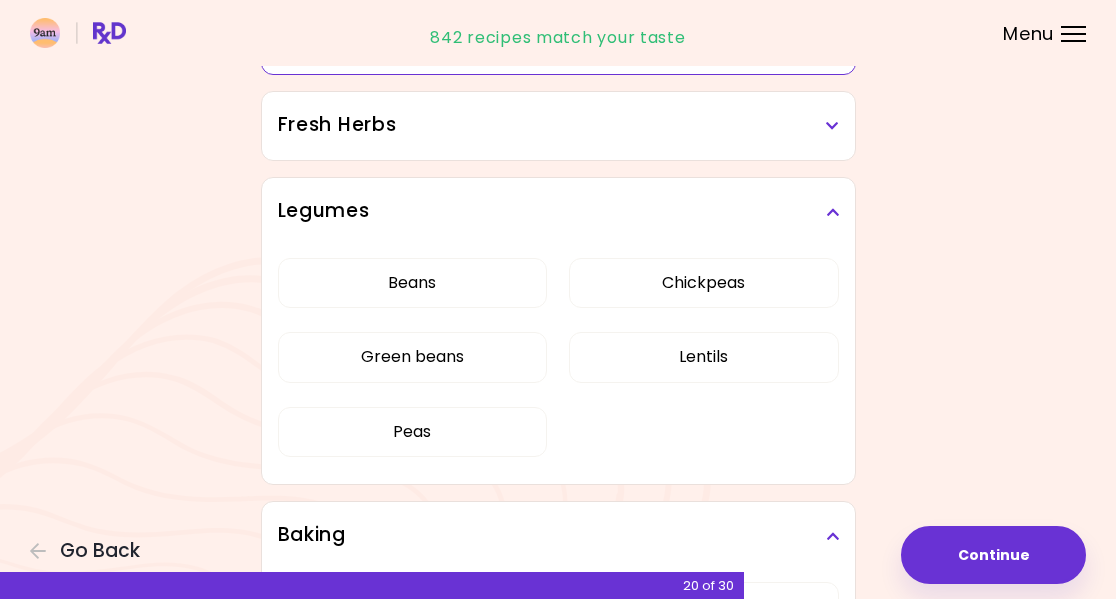 scroll, scrollTop: 860, scrollLeft: 0, axis: vertical 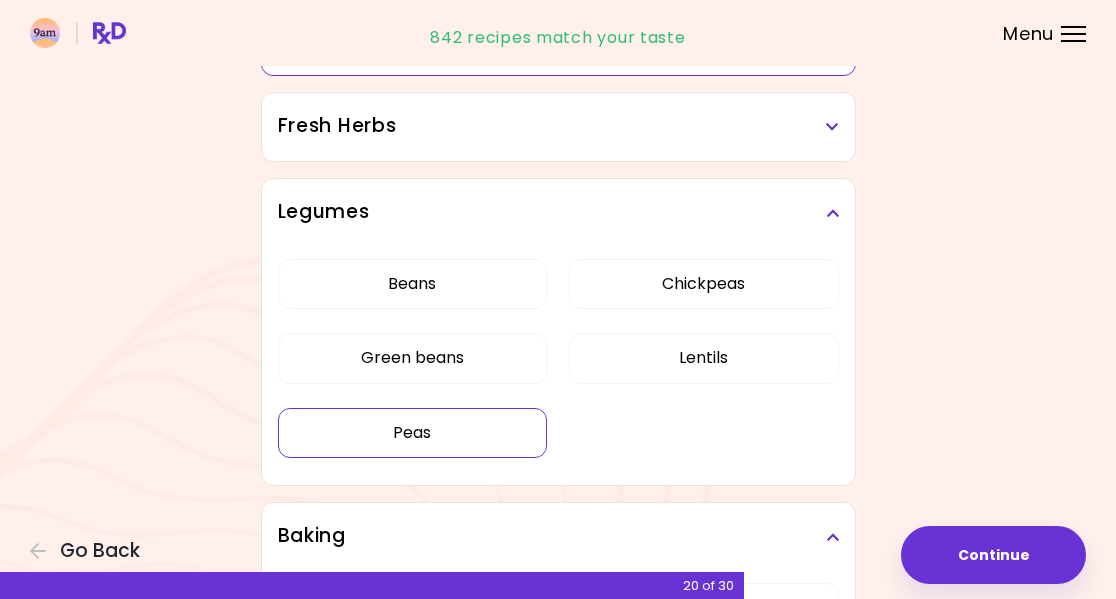 click on "Peas" at bounding box center [412, 433] 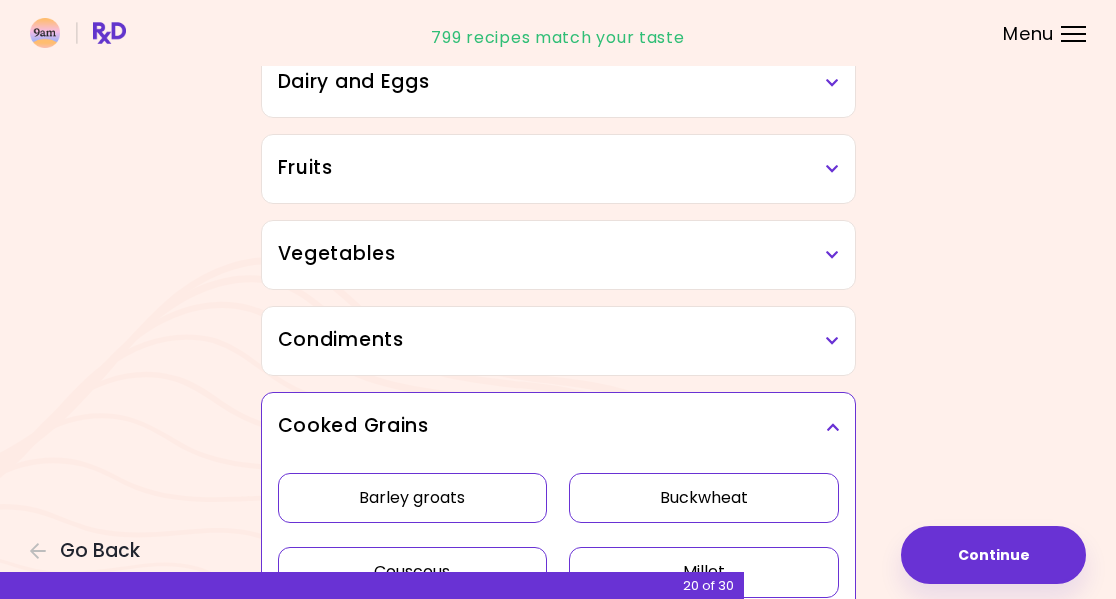 scroll, scrollTop: 237, scrollLeft: 0, axis: vertical 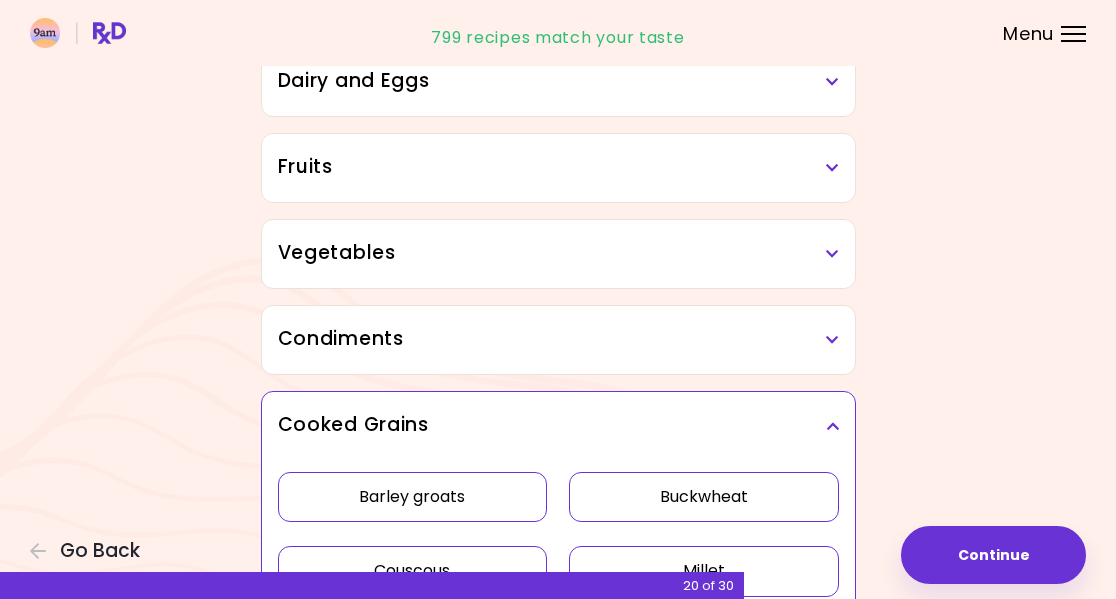 click at bounding box center (832, 340) 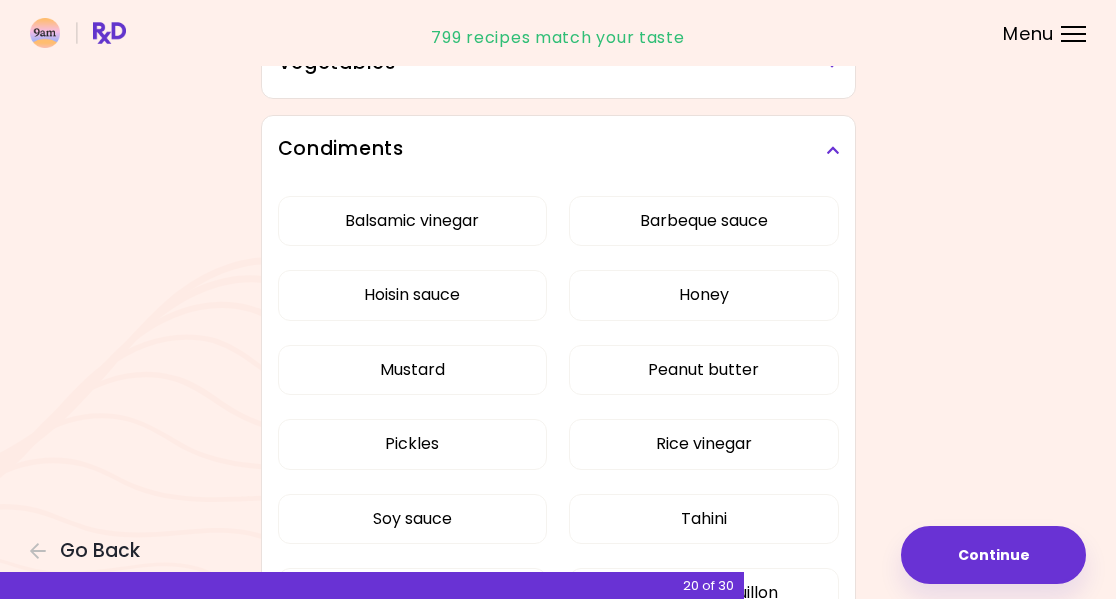 scroll, scrollTop: 430, scrollLeft: 0, axis: vertical 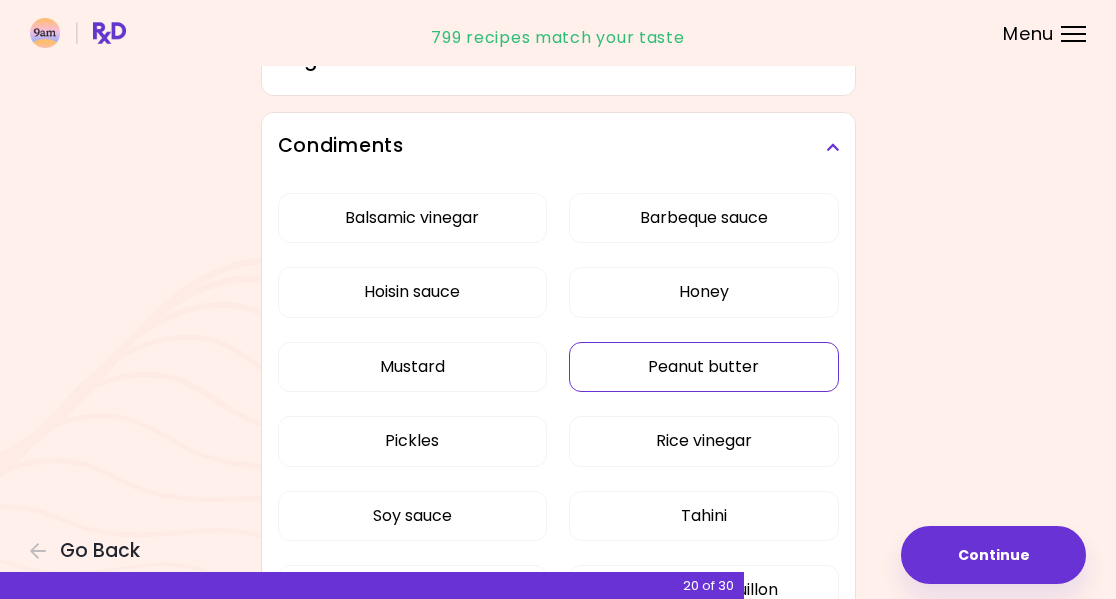 click on "Peanut butter" at bounding box center (703, 367) 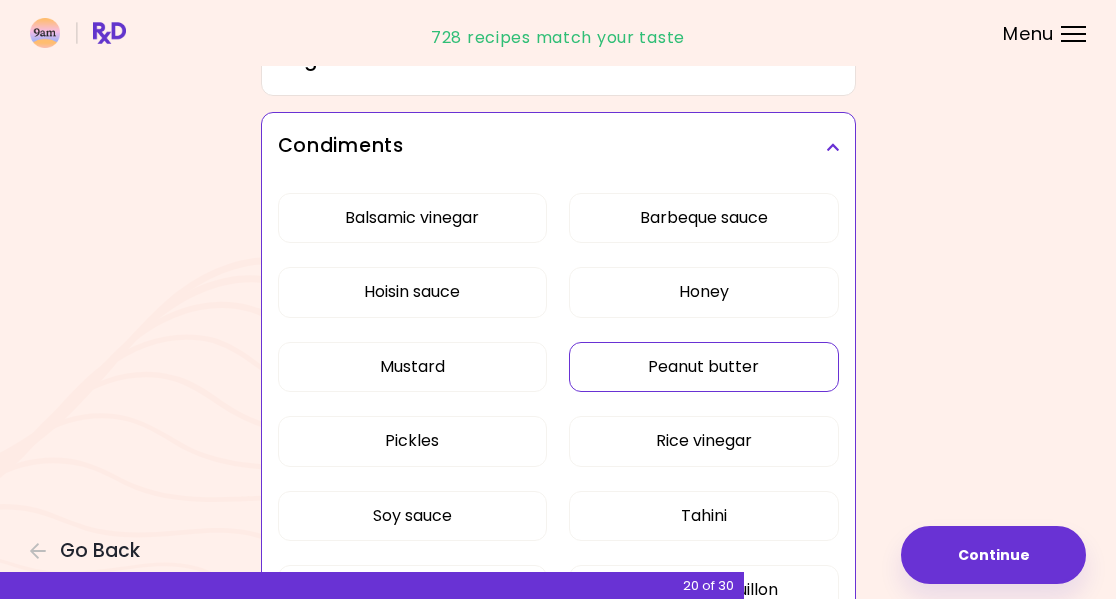 click on "Rice vinegar" at bounding box center [703, 441] 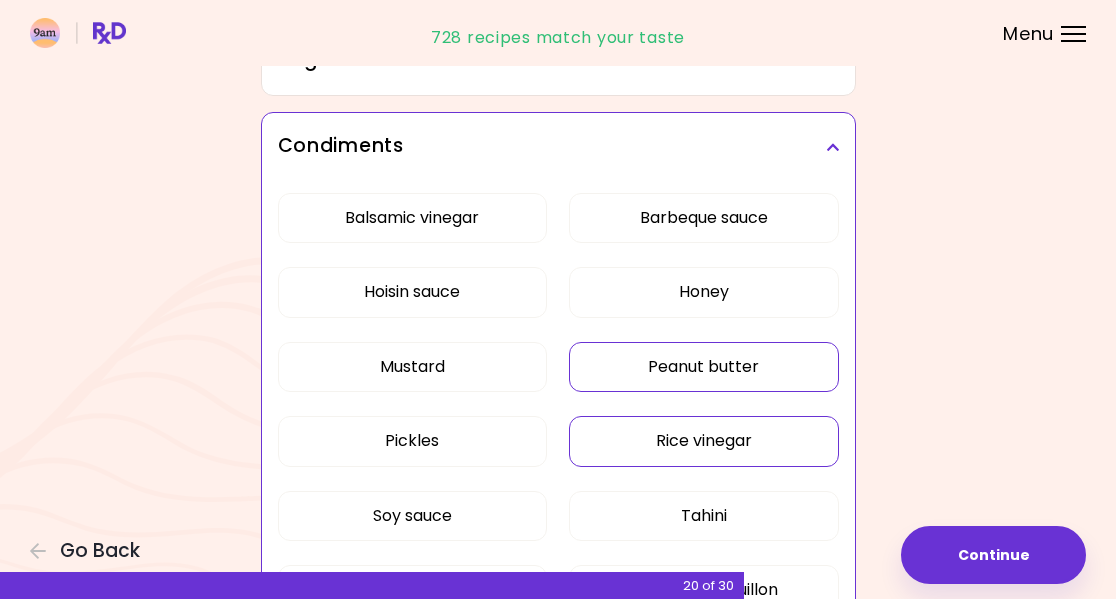 click on "Balsamic vinegar" at bounding box center (412, 218) 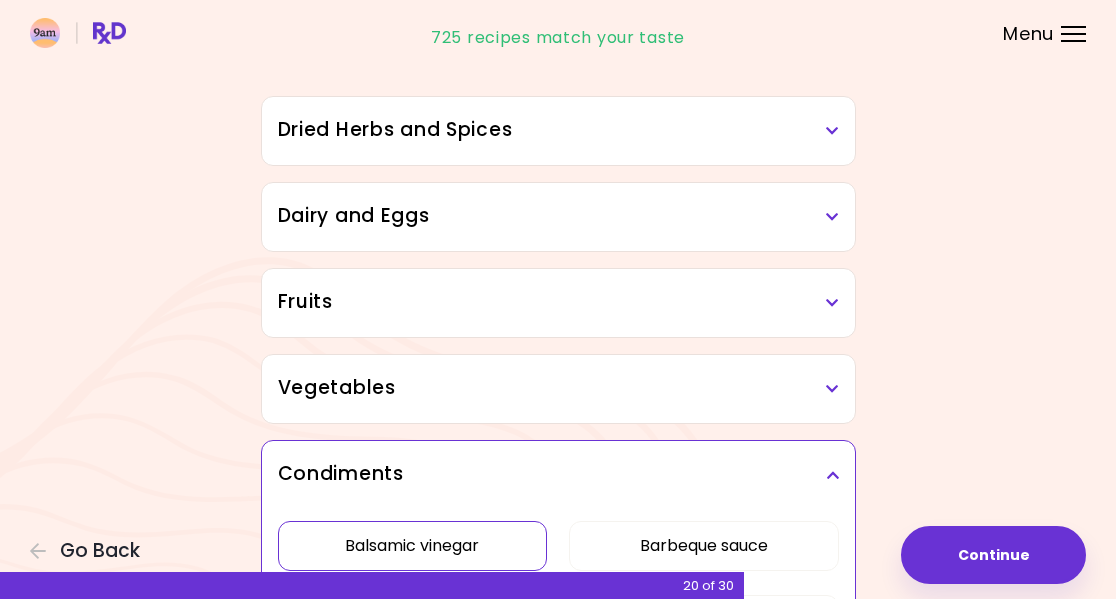 scroll, scrollTop: 104, scrollLeft: 0, axis: vertical 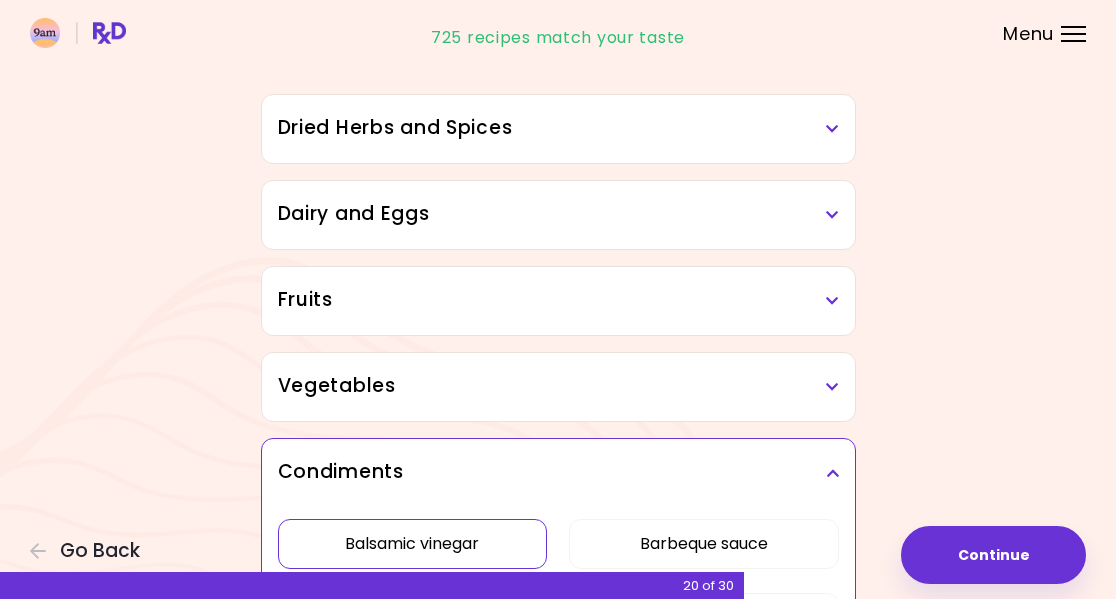 click on "Vegetables" at bounding box center (558, 386) 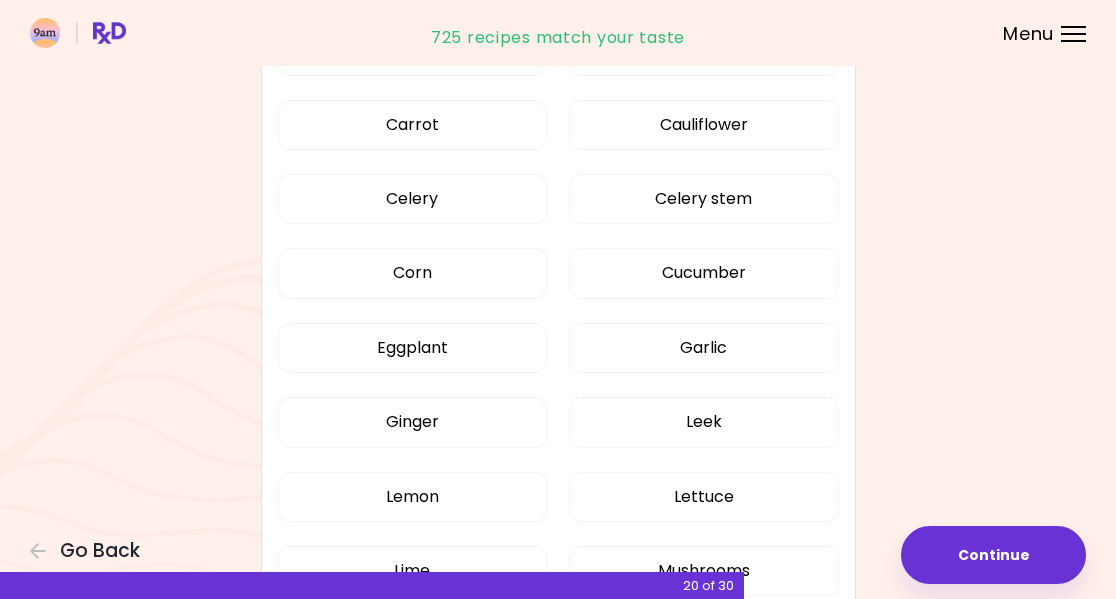 scroll, scrollTop: 733, scrollLeft: 0, axis: vertical 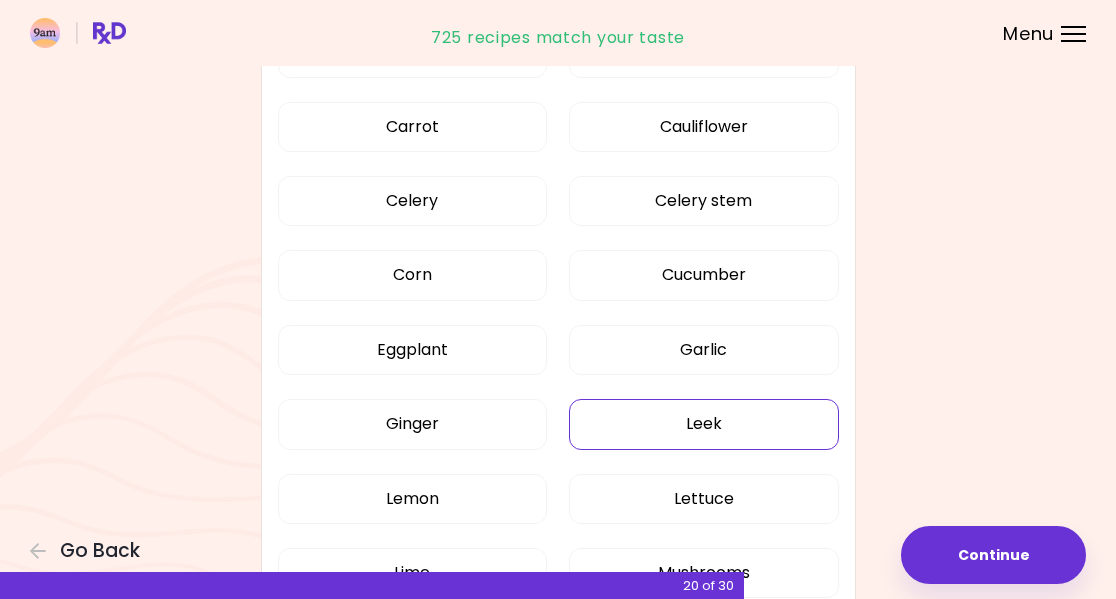 click on "Leek" at bounding box center [703, 424] 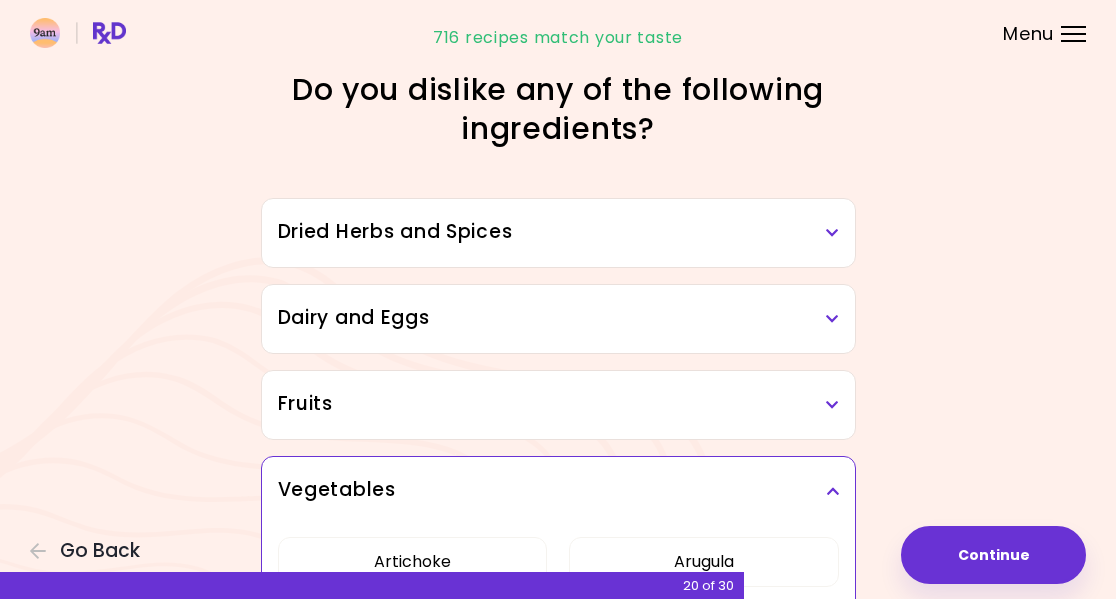 scroll, scrollTop: 0, scrollLeft: 0, axis: both 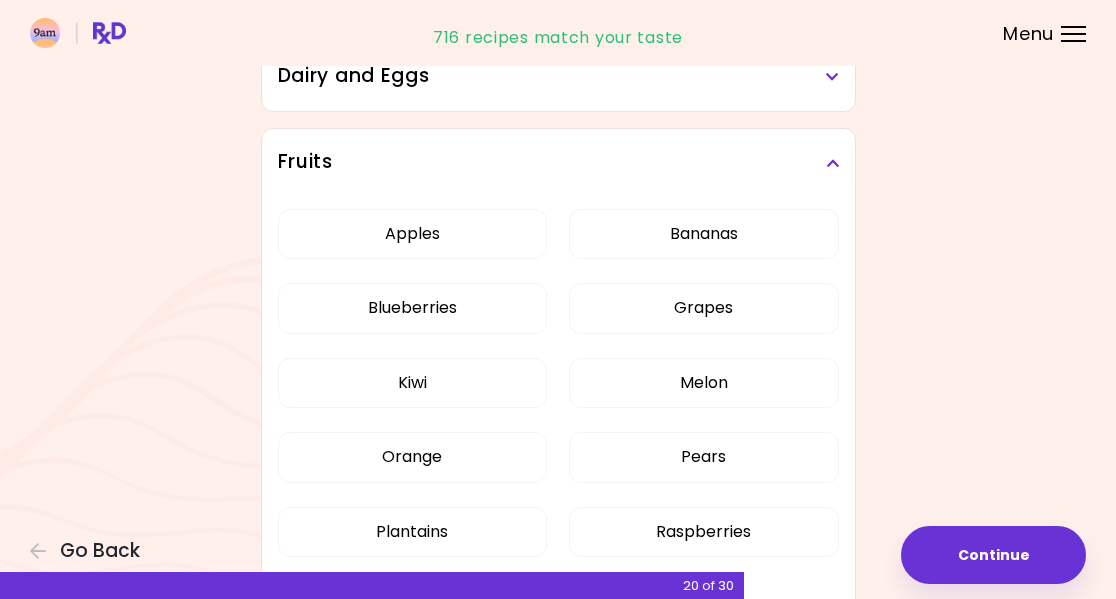 click on "Orange" at bounding box center (412, 457) 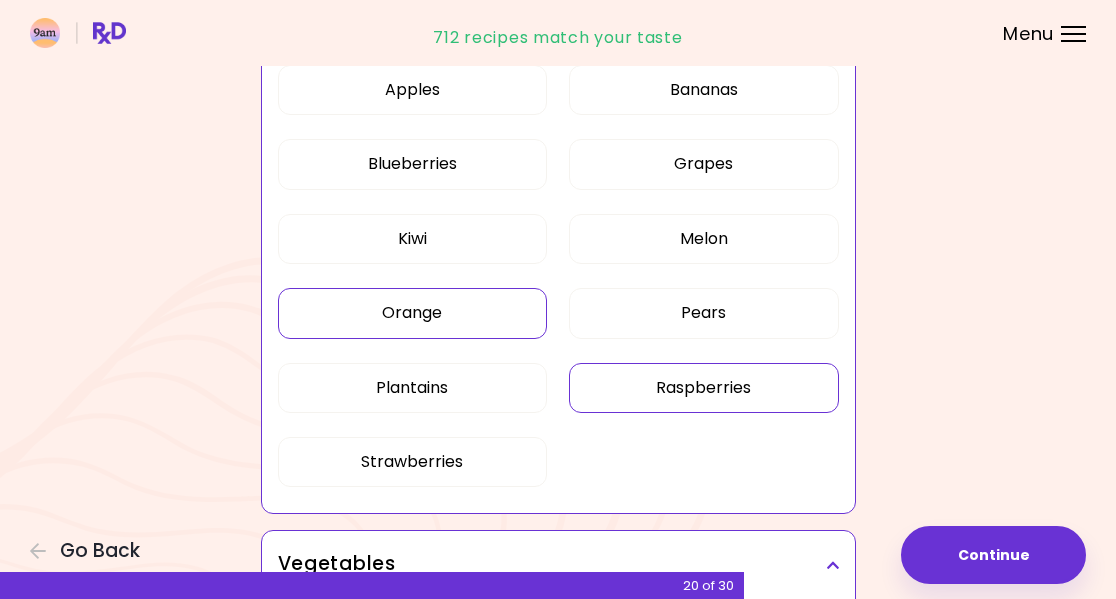 scroll, scrollTop: 416, scrollLeft: 0, axis: vertical 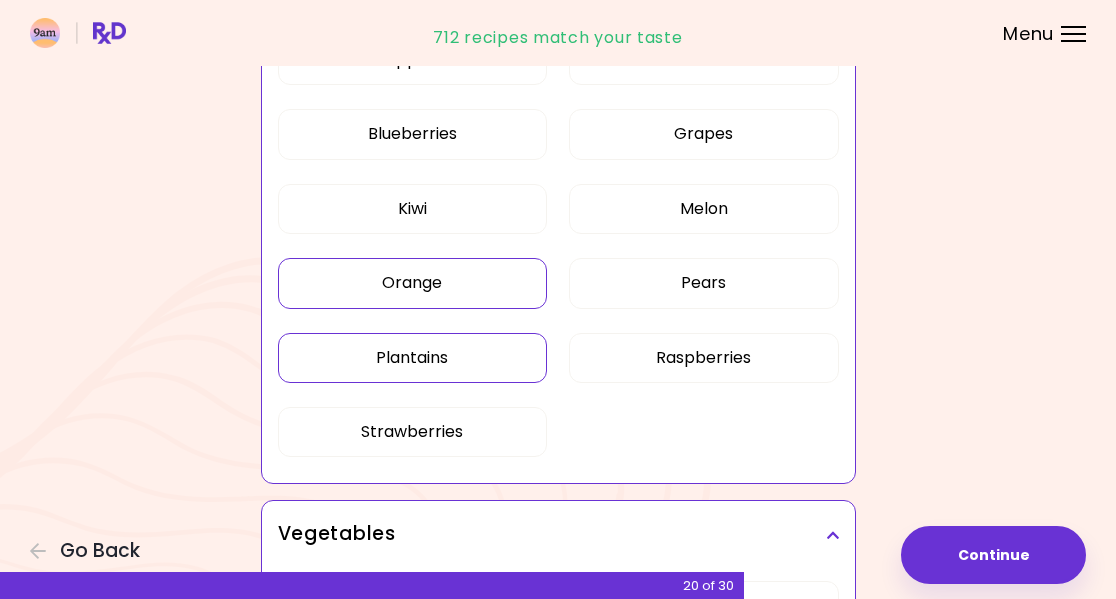 click on "Plantains" at bounding box center [412, 358] 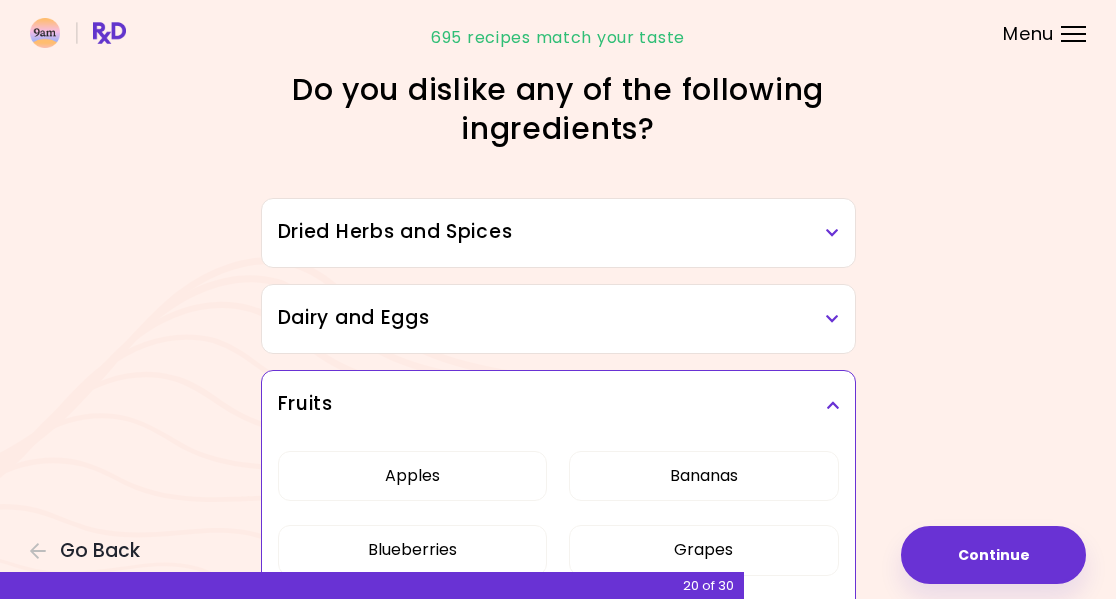 scroll, scrollTop: 0, scrollLeft: 0, axis: both 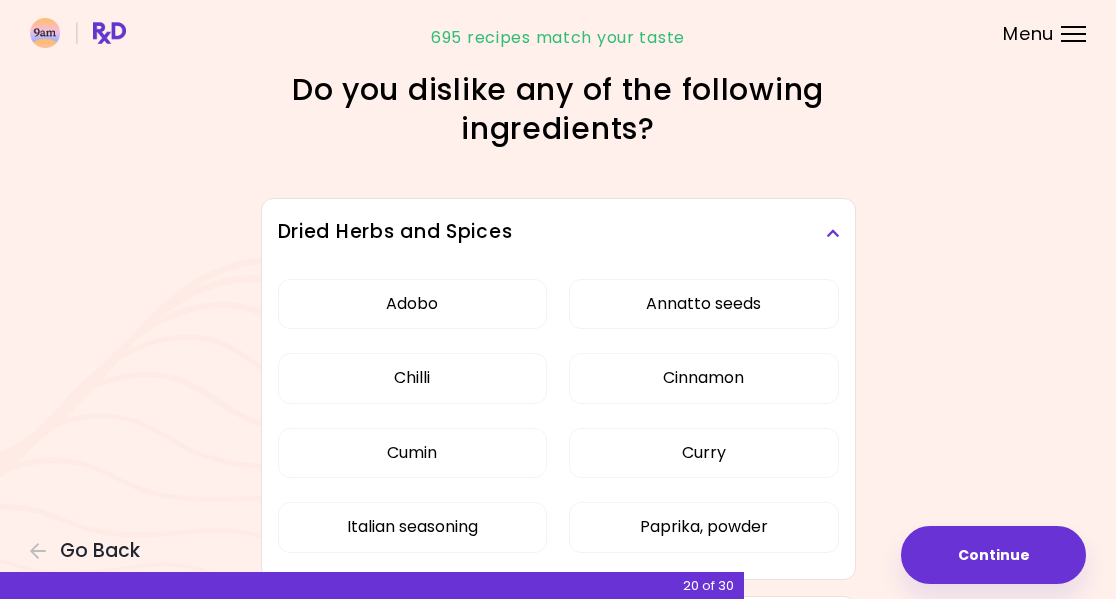 click on "Cinnamon" at bounding box center [703, 378] 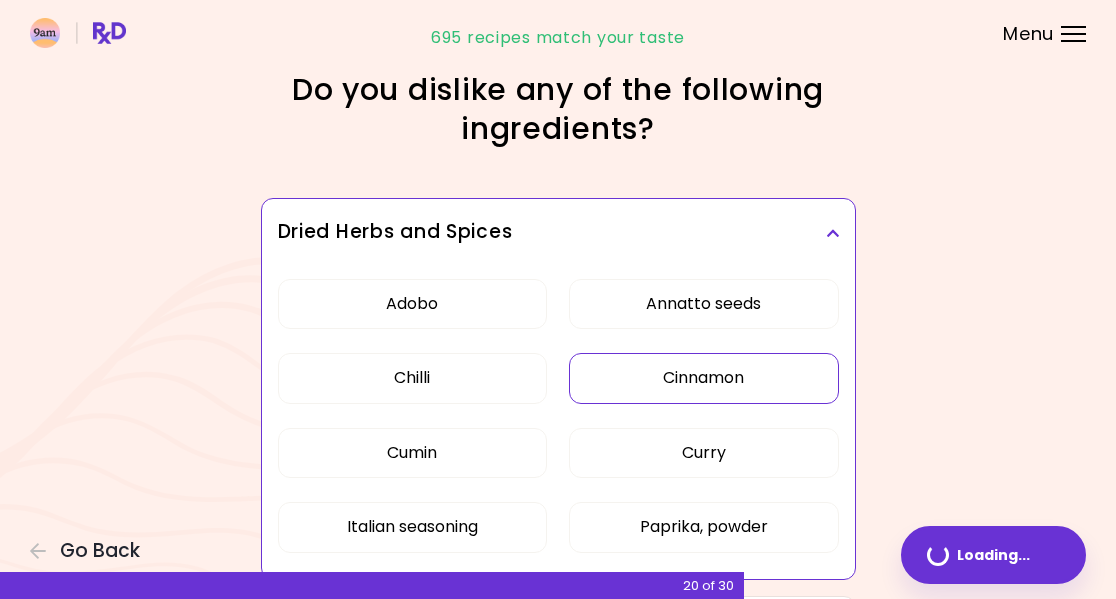 click on "Adobo" at bounding box center (412, 304) 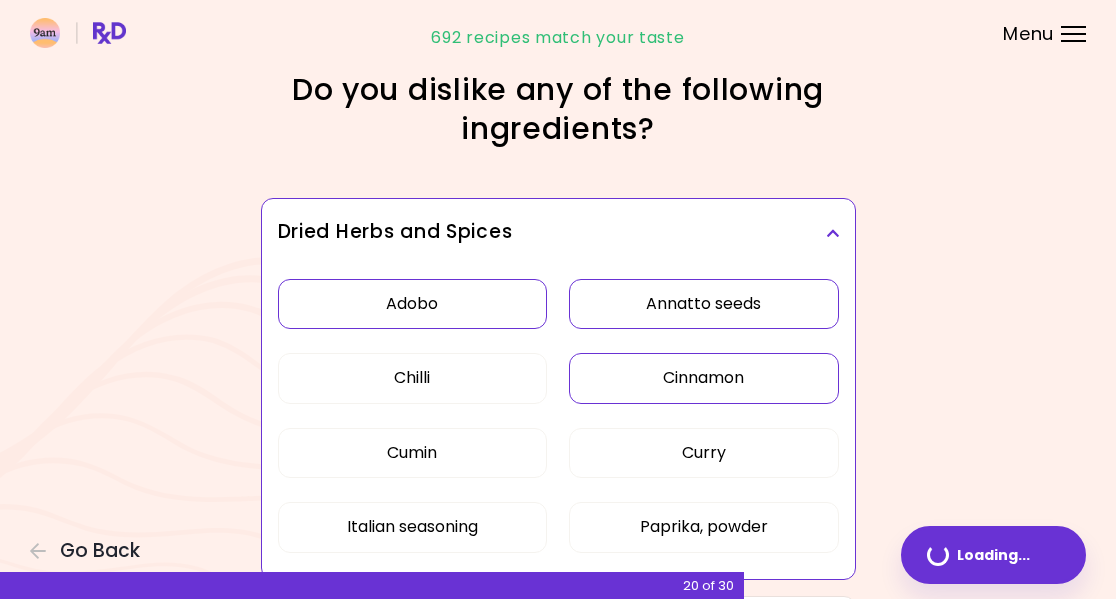 click on "Annatto seeds" at bounding box center (703, 304) 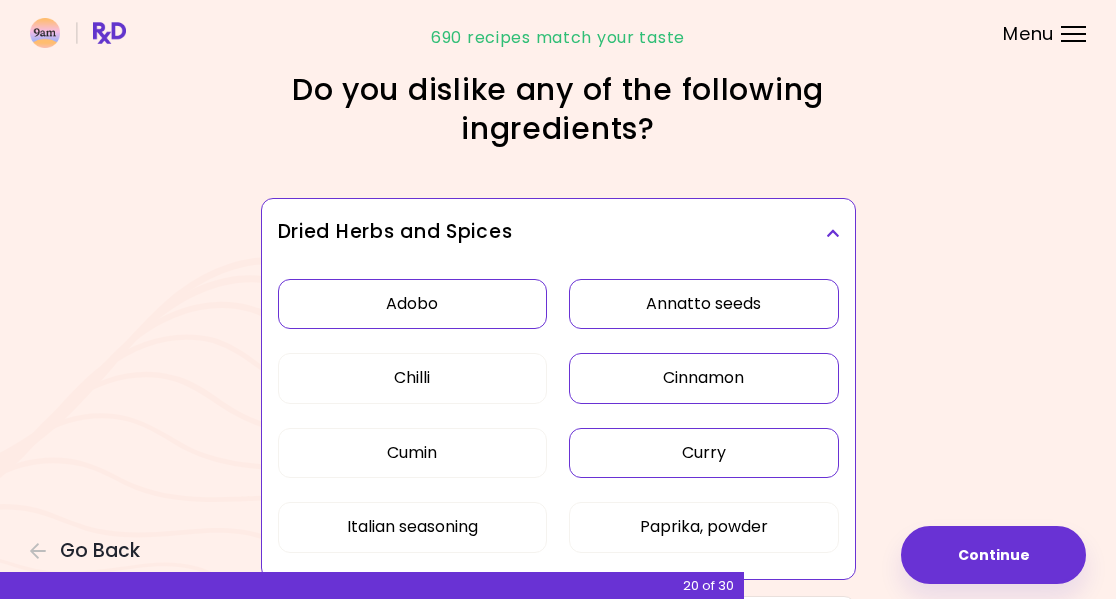 click on "Curry" at bounding box center [703, 453] 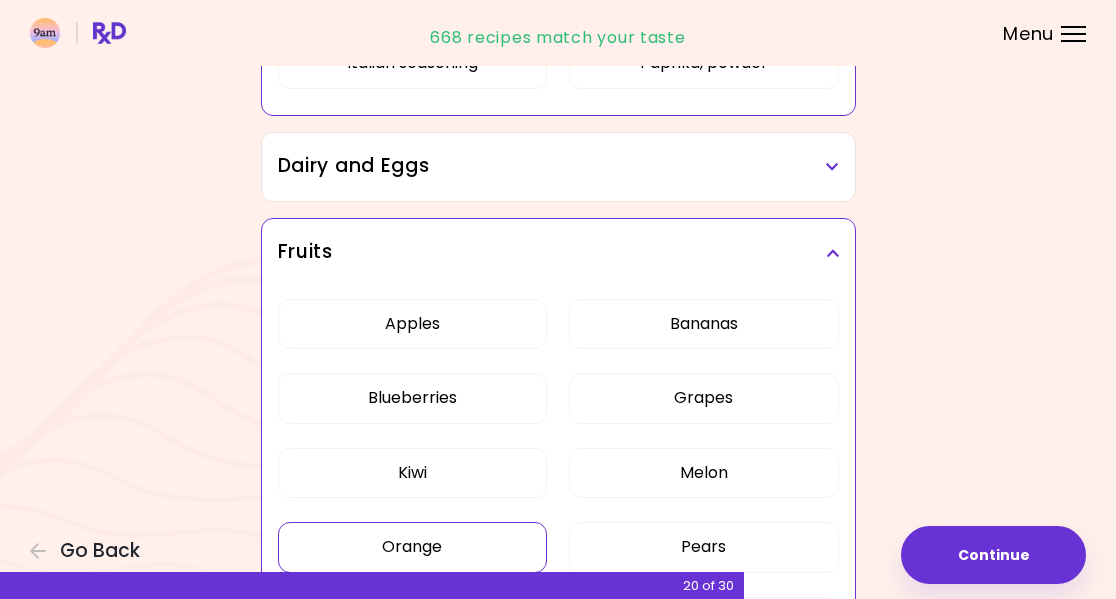 scroll, scrollTop: 472, scrollLeft: 0, axis: vertical 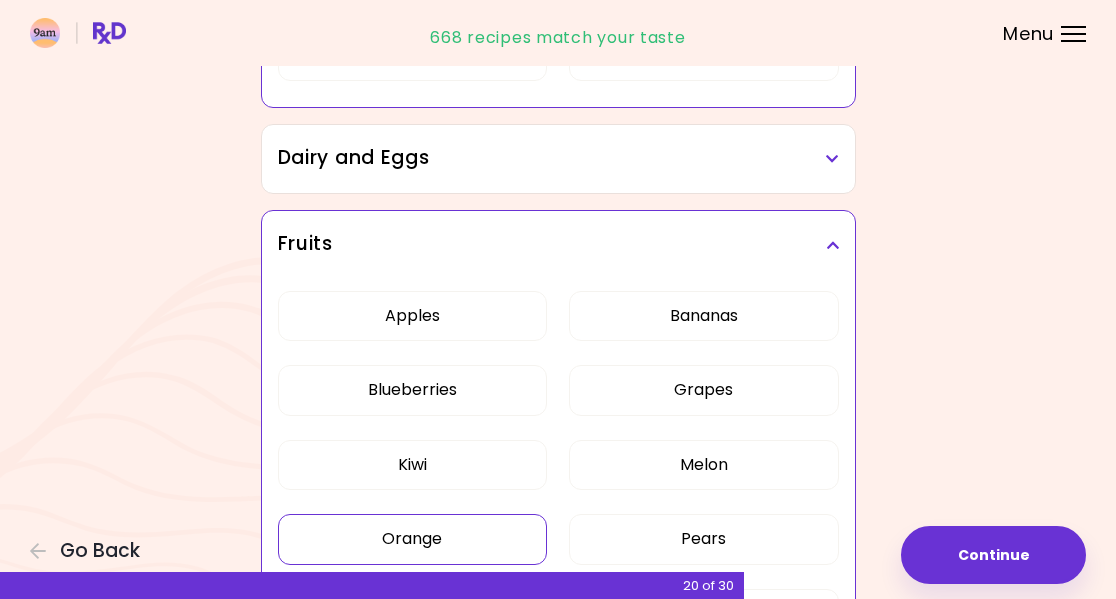 click on "Continue" at bounding box center [993, 555] 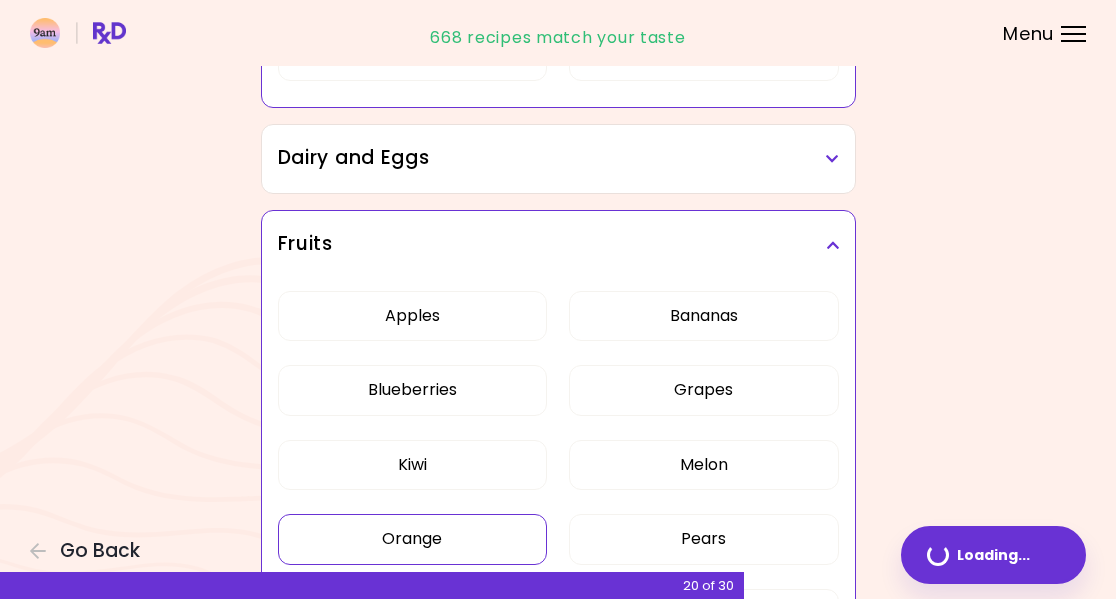scroll, scrollTop: 0, scrollLeft: 0, axis: both 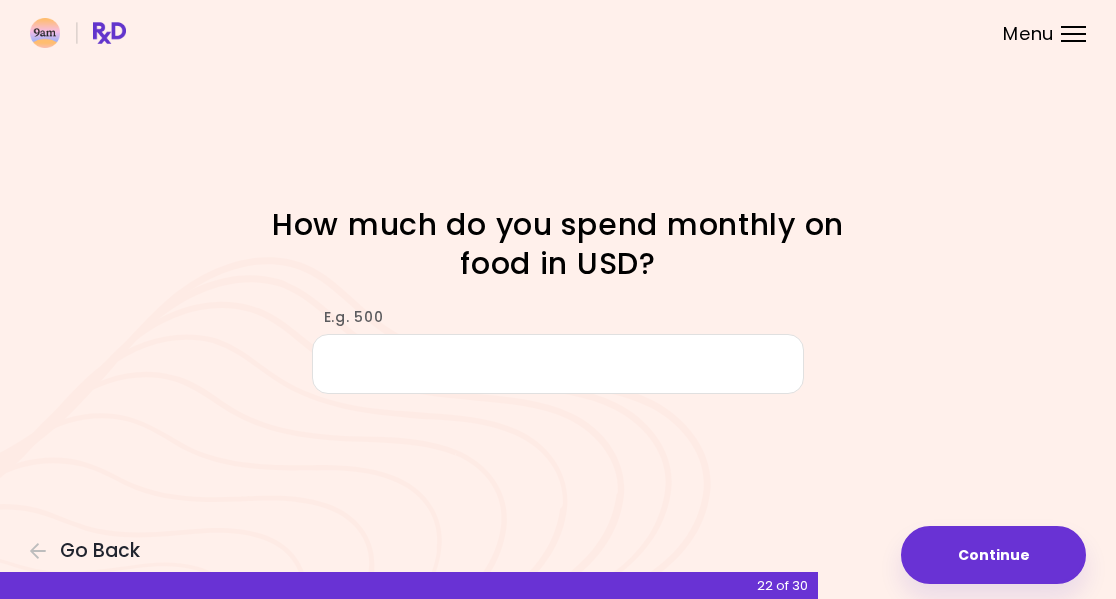 click on "E.g. 500" at bounding box center [558, 364] 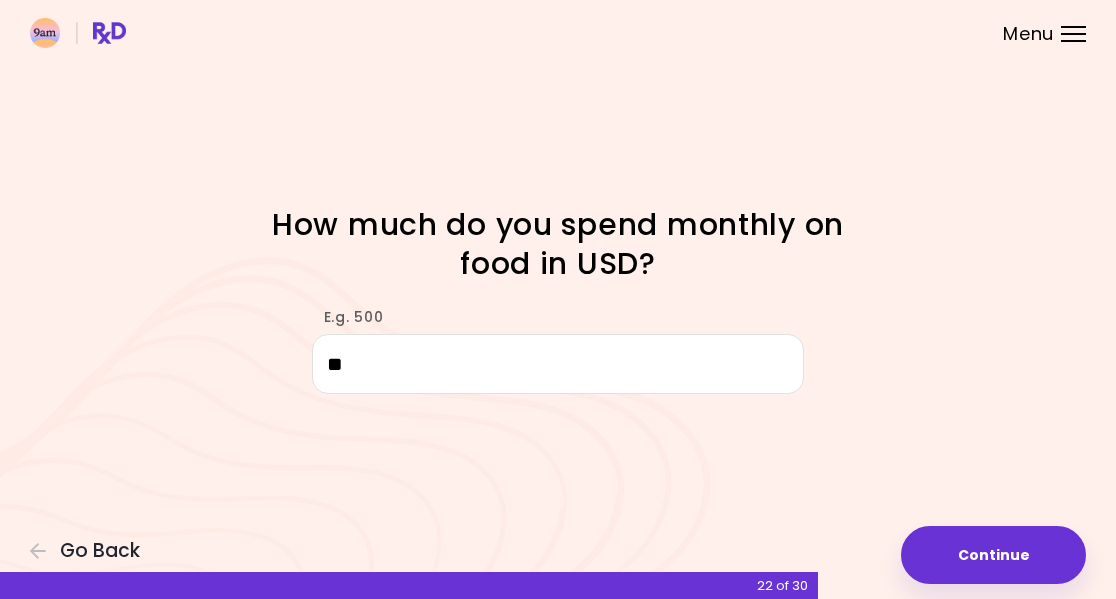 type on "***" 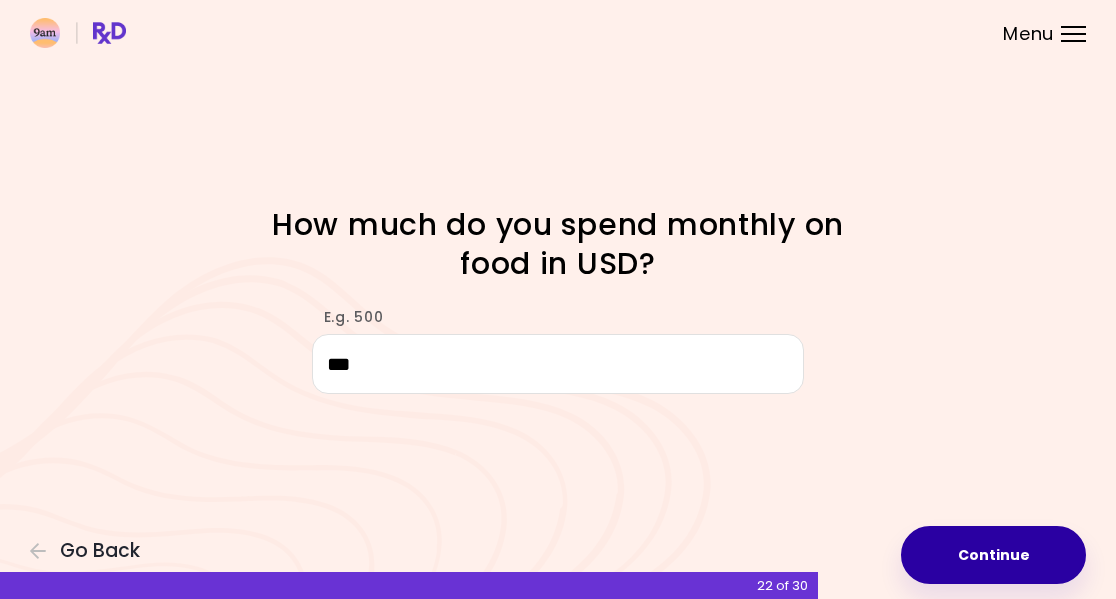 click on "Continue" at bounding box center (993, 555) 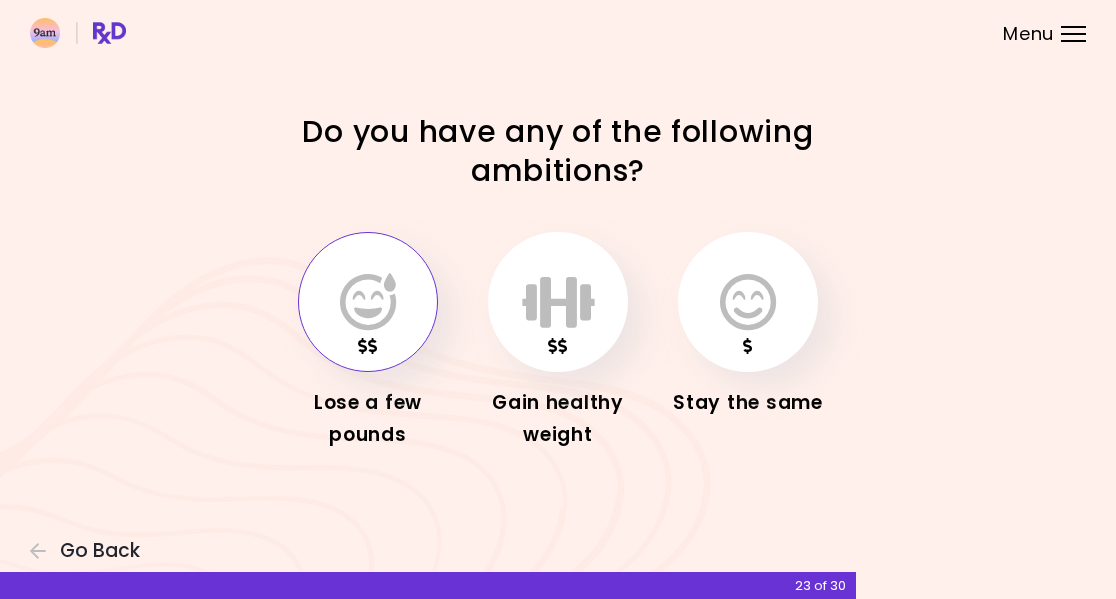 click at bounding box center (368, 302) 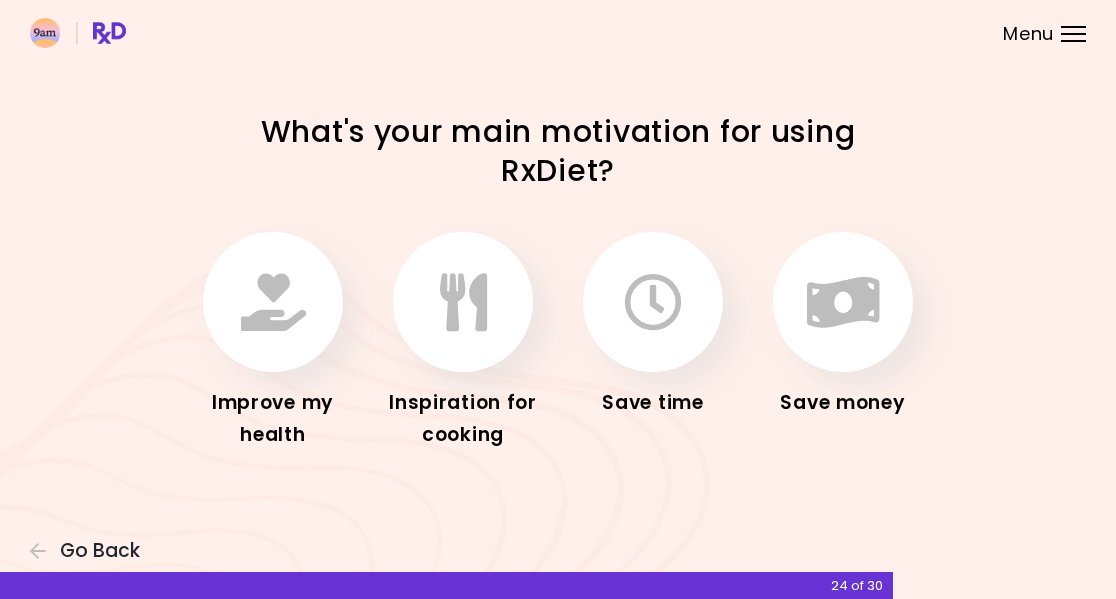 click at bounding box center (273, 302) 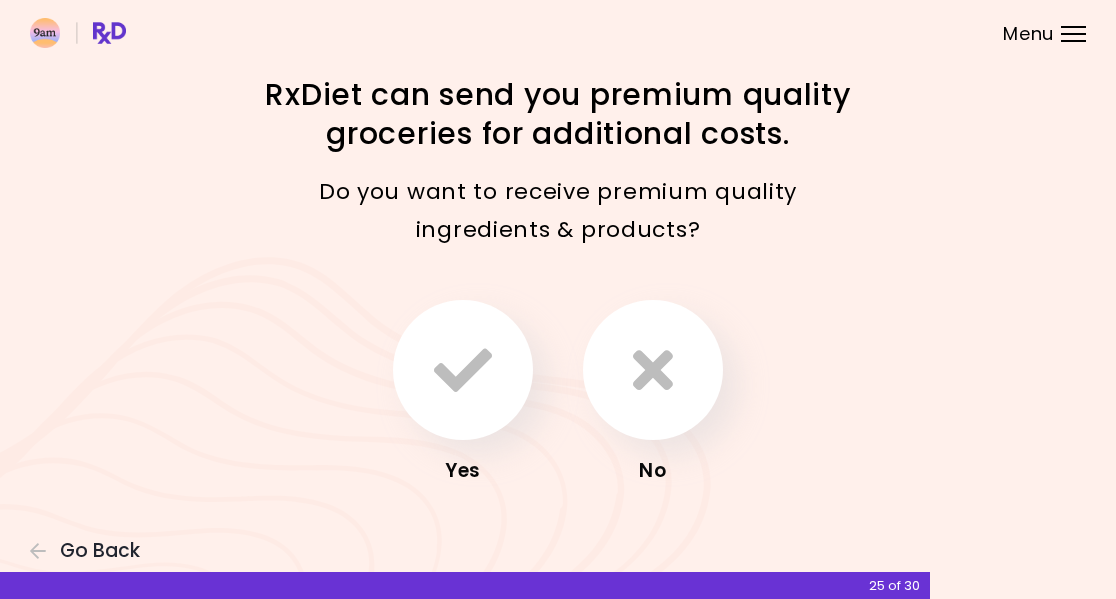 click at bounding box center (653, 370) 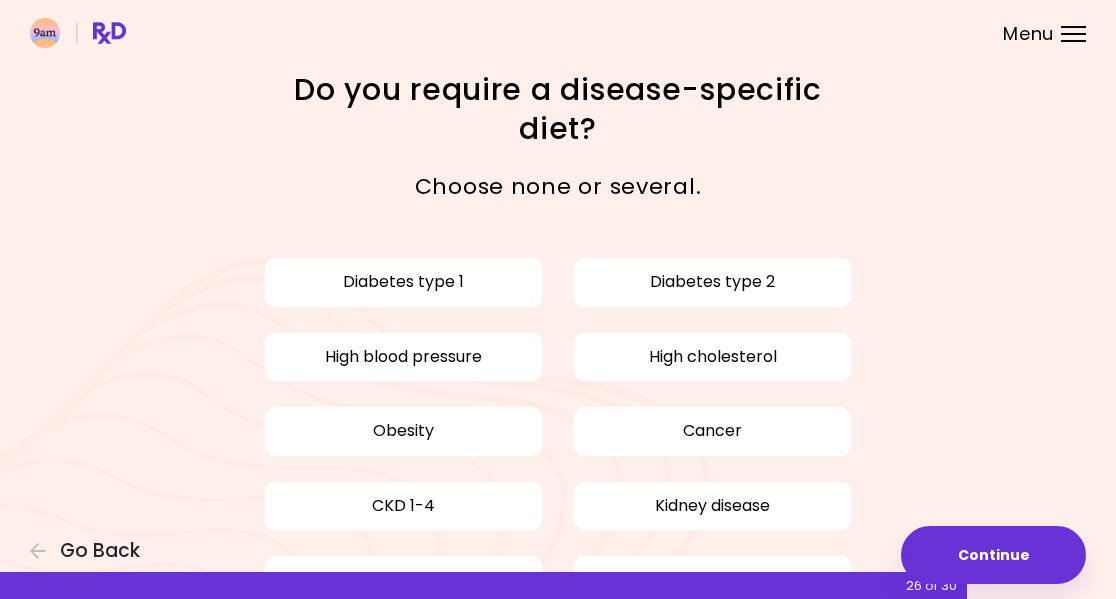 click on "High blood pressure" at bounding box center [403, 357] 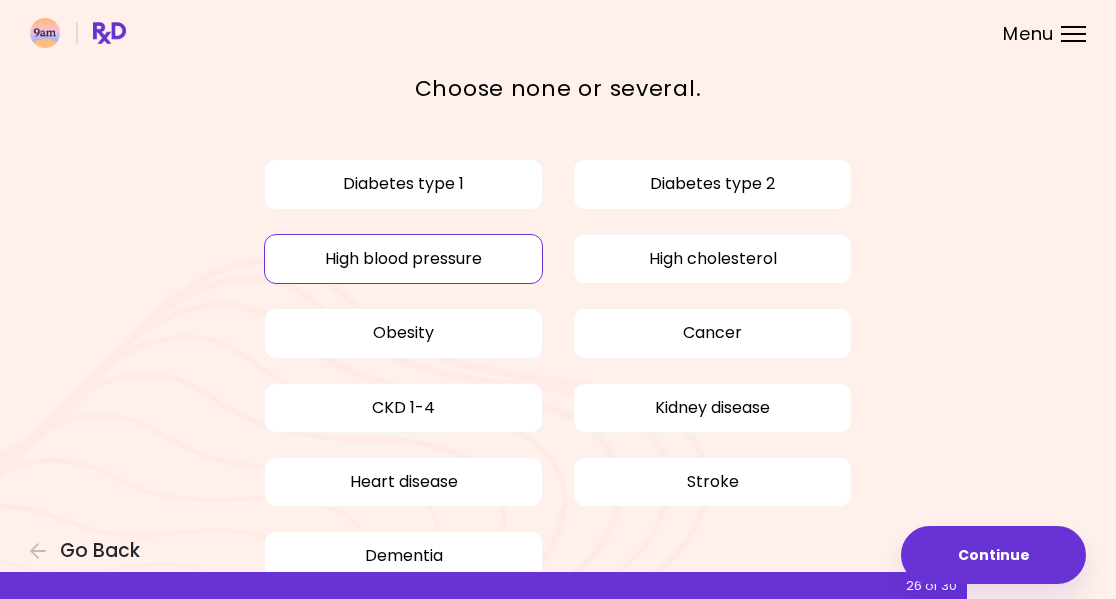 scroll, scrollTop: 95, scrollLeft: 0, axis: vertical 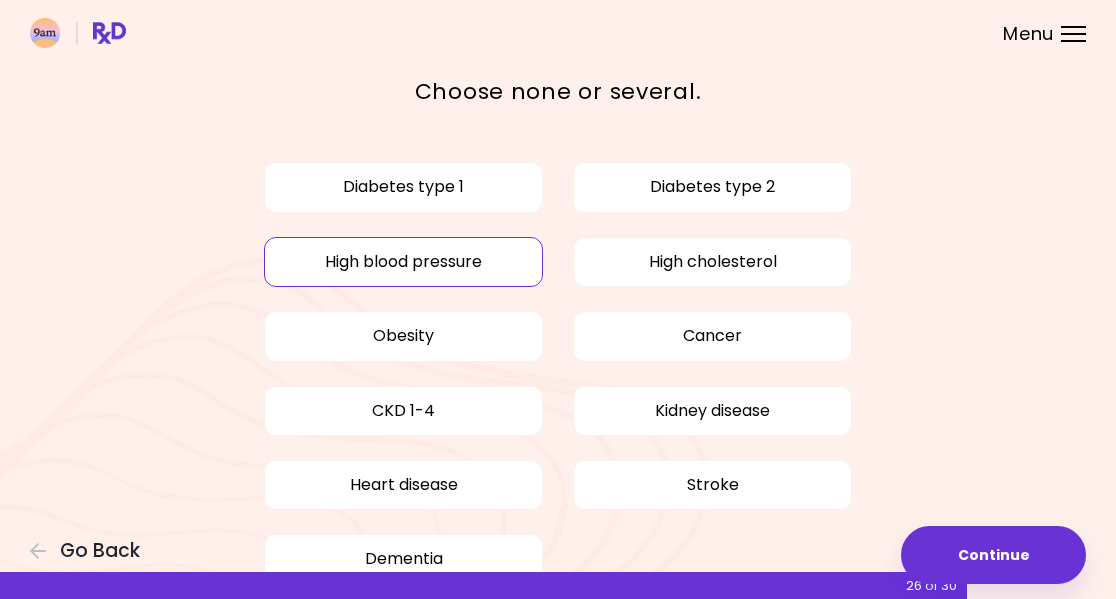 click on "Diabetes type 2" at bounding box center (712, 187) 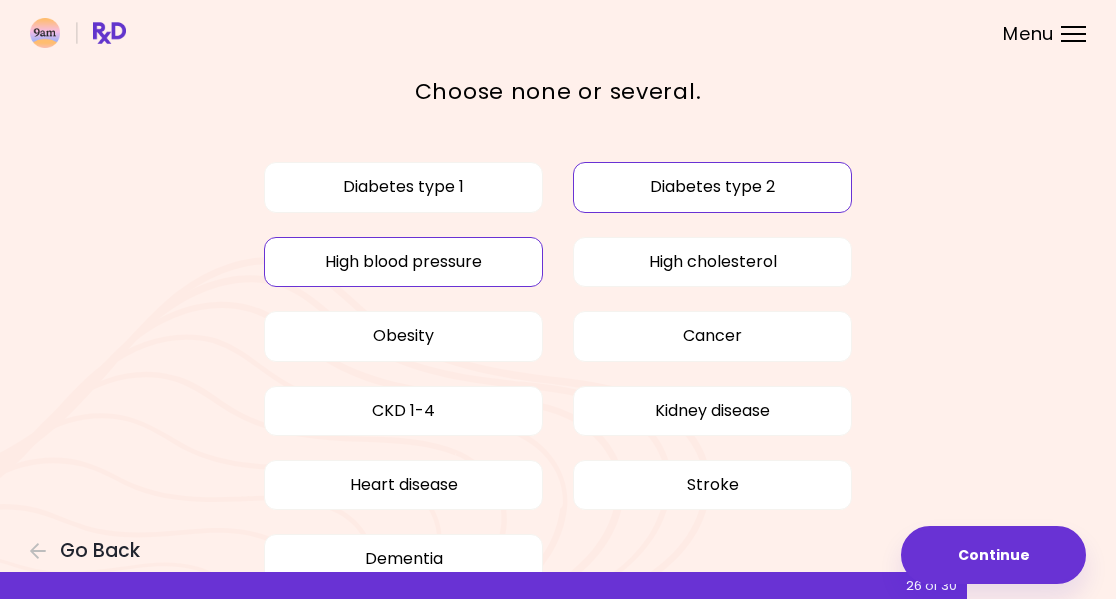 click on "High cholesterol" at bounding box center (712, 262) 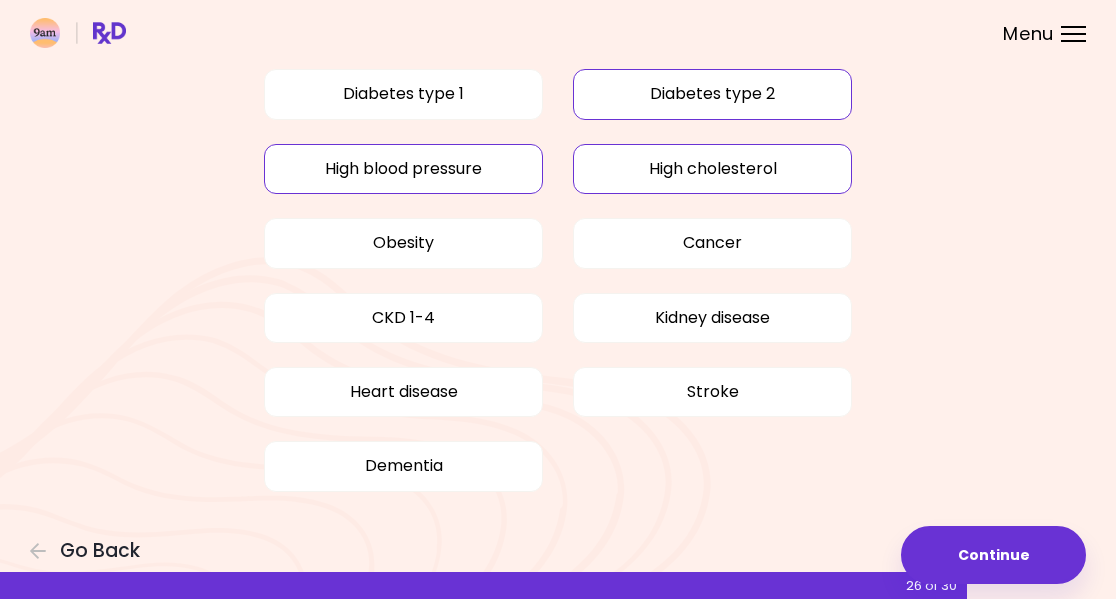 scroll, scrollTop: 185, scrollLeft: 0, axis: vertical 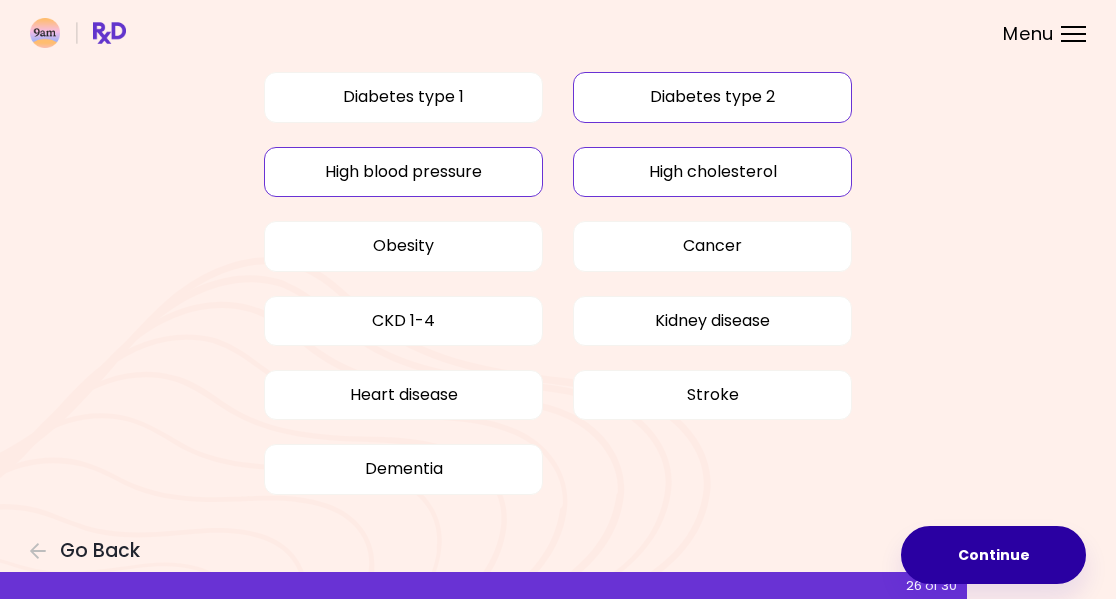 click on "Continue" at bounding box center (993, 555) 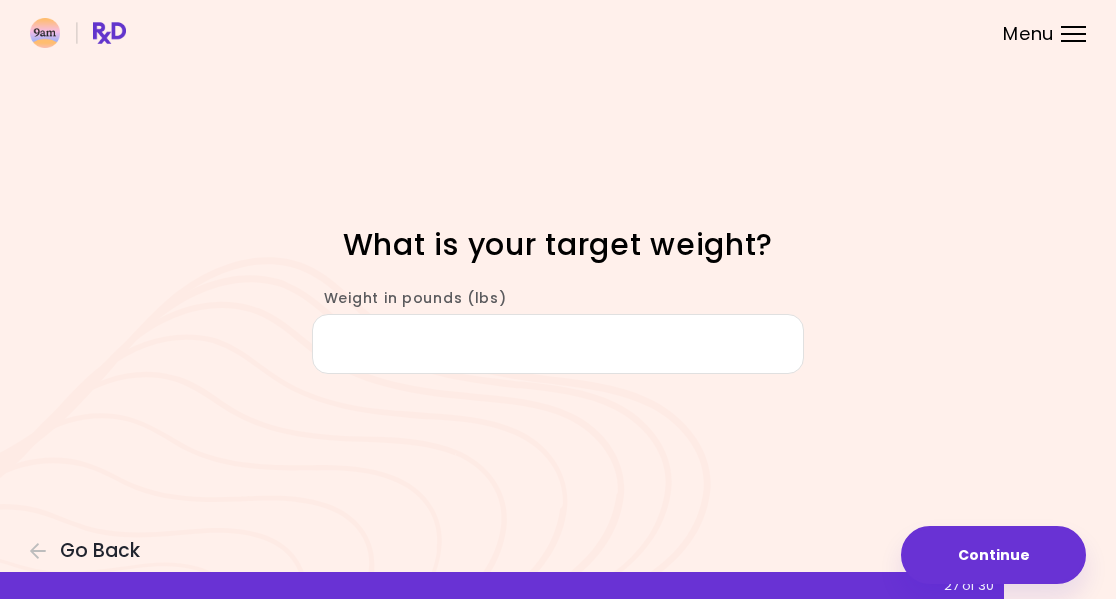 click on "Weight in pounds (lbs)" at bounding box center (558, 344) 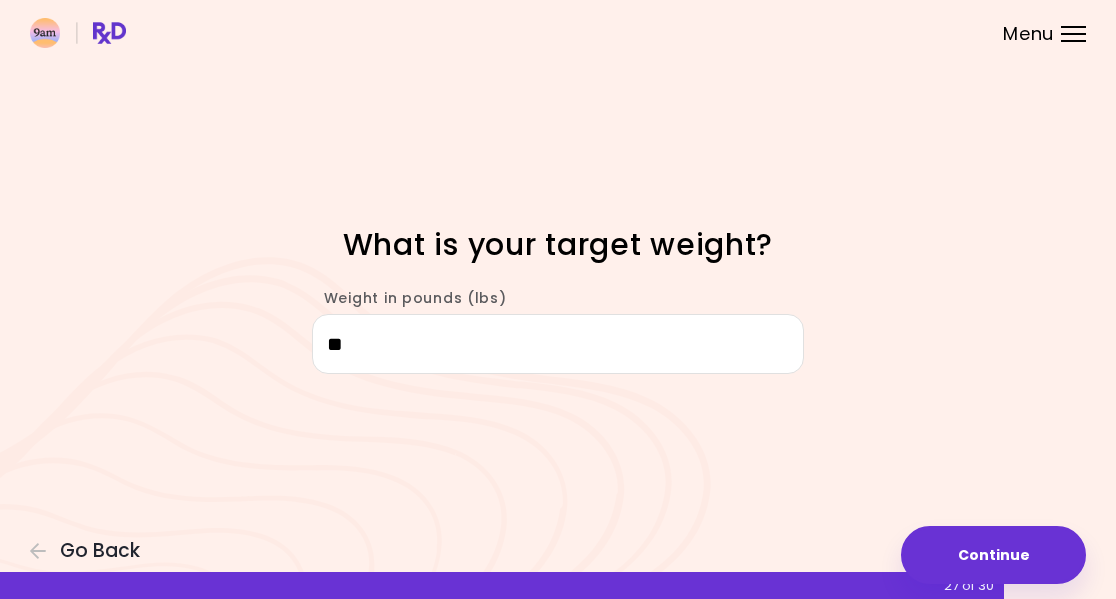 type on "***" 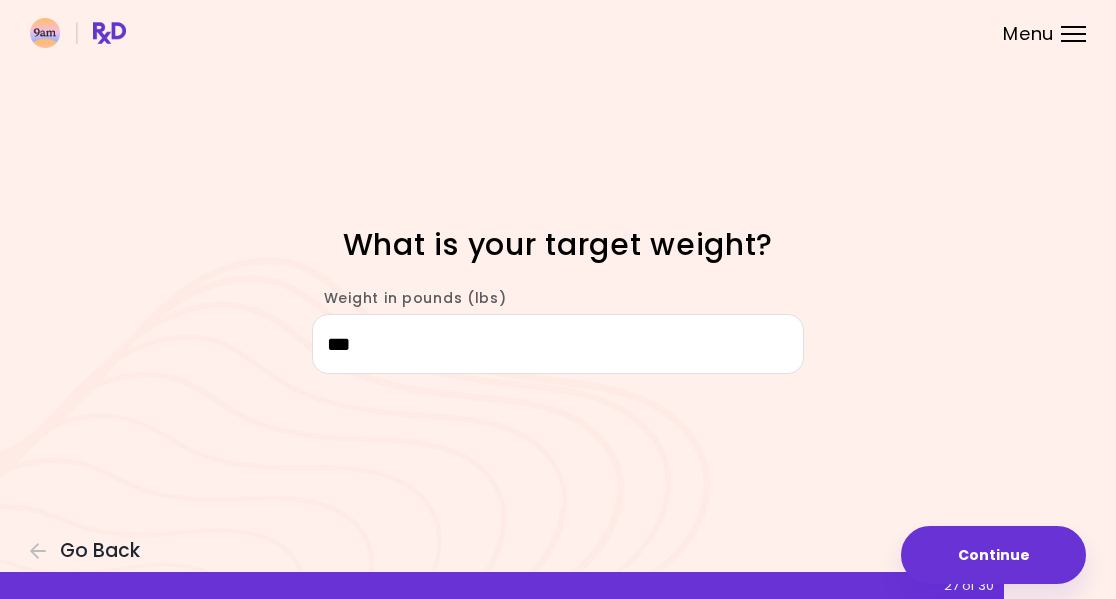 click on "Continue" at bounding box center (993, 555) 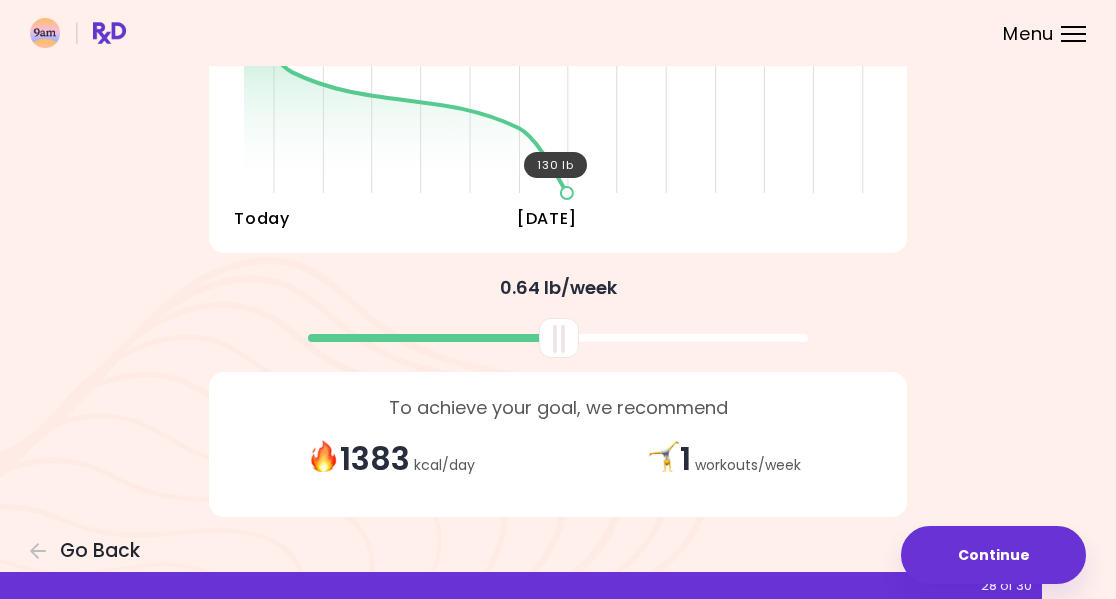 scroll, scrollTop: 352, scrollLeft: 0, axis: vertical 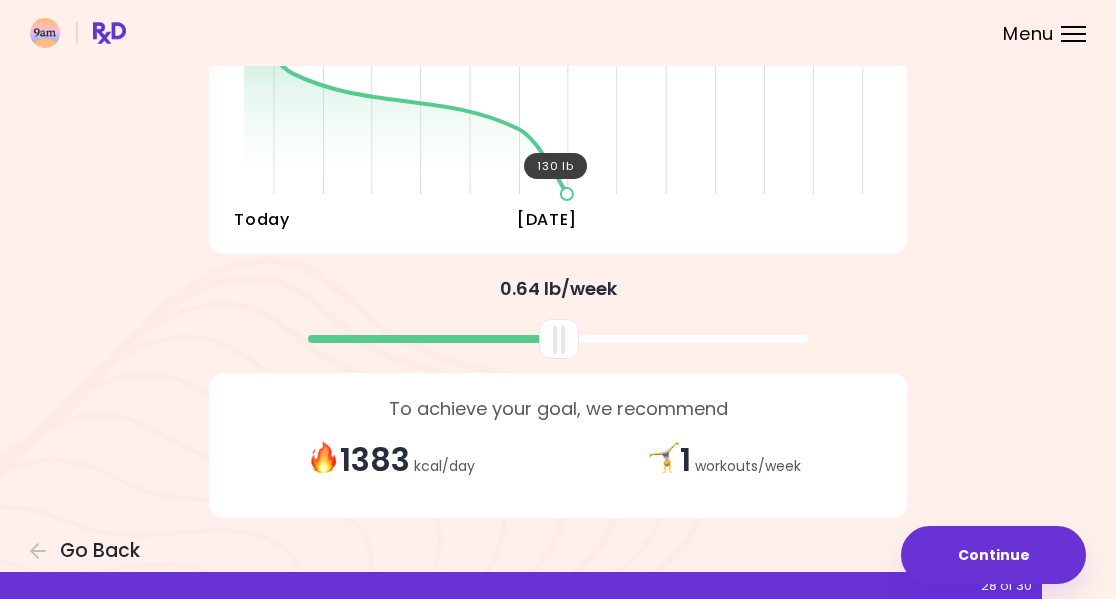 click on "Continue" at bounding box center [993, 555] 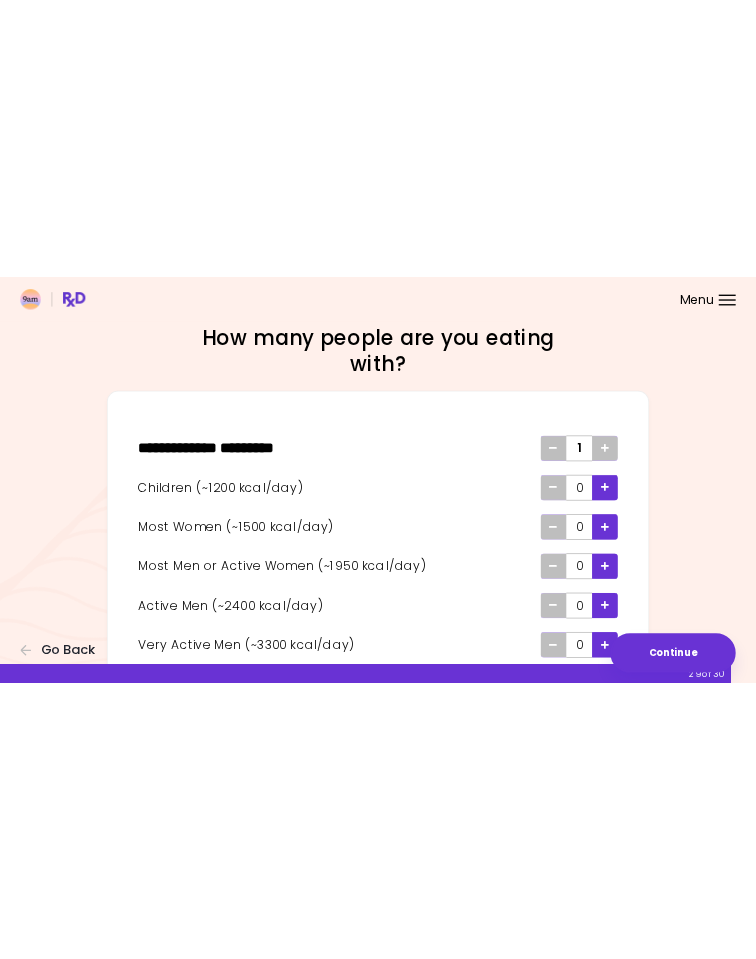 scroll, scrollTop: 0, scrollLeft: 0, axis: both 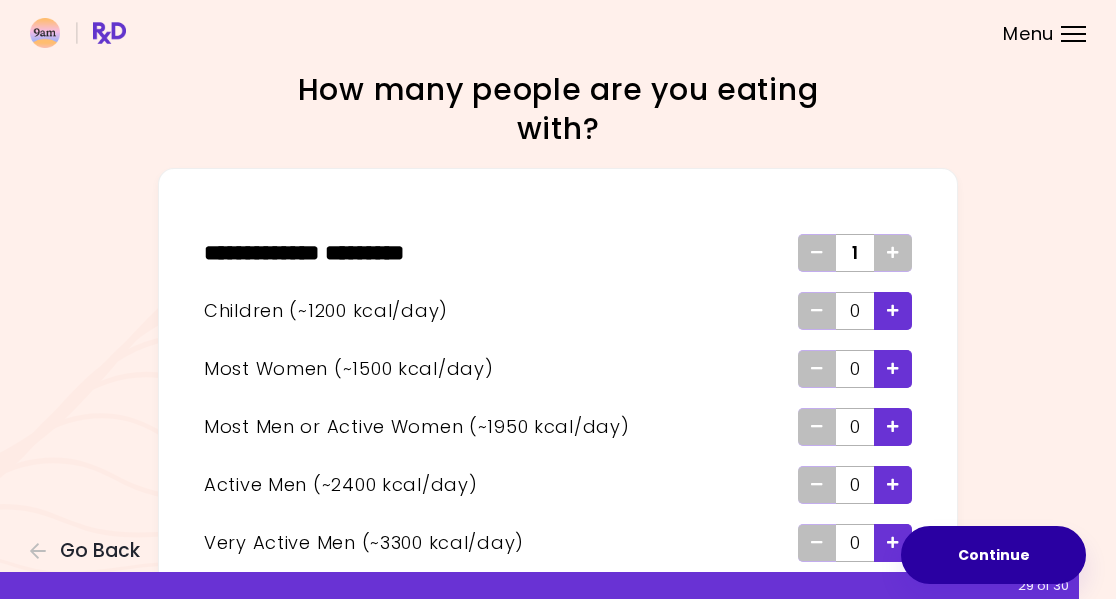 click on "Continue" at bounding box center (993, 555) 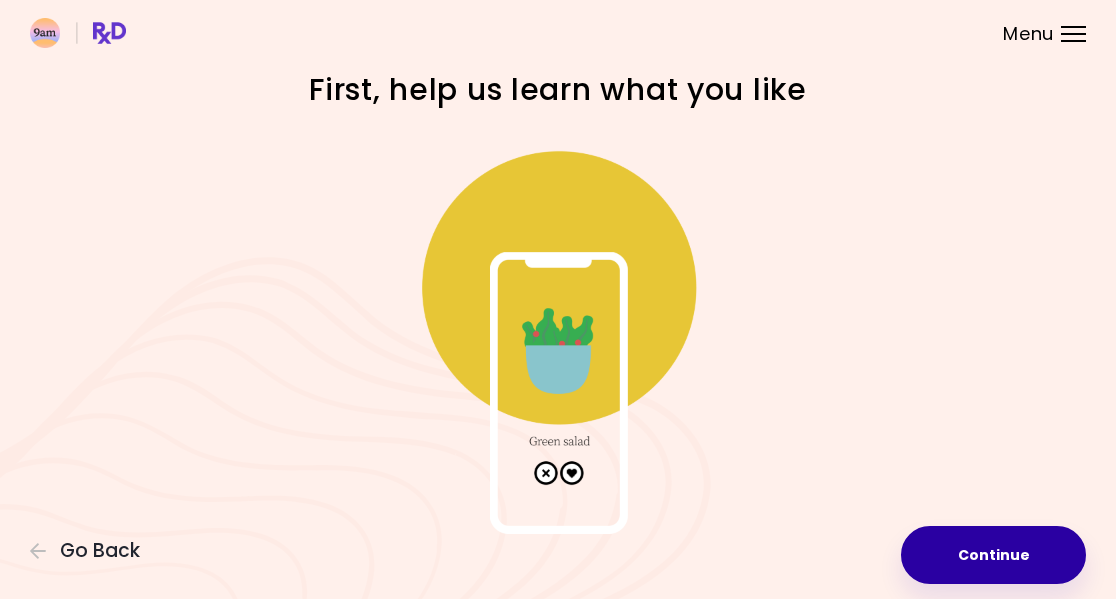 click on "Continue" at bounding box center [993, 555] 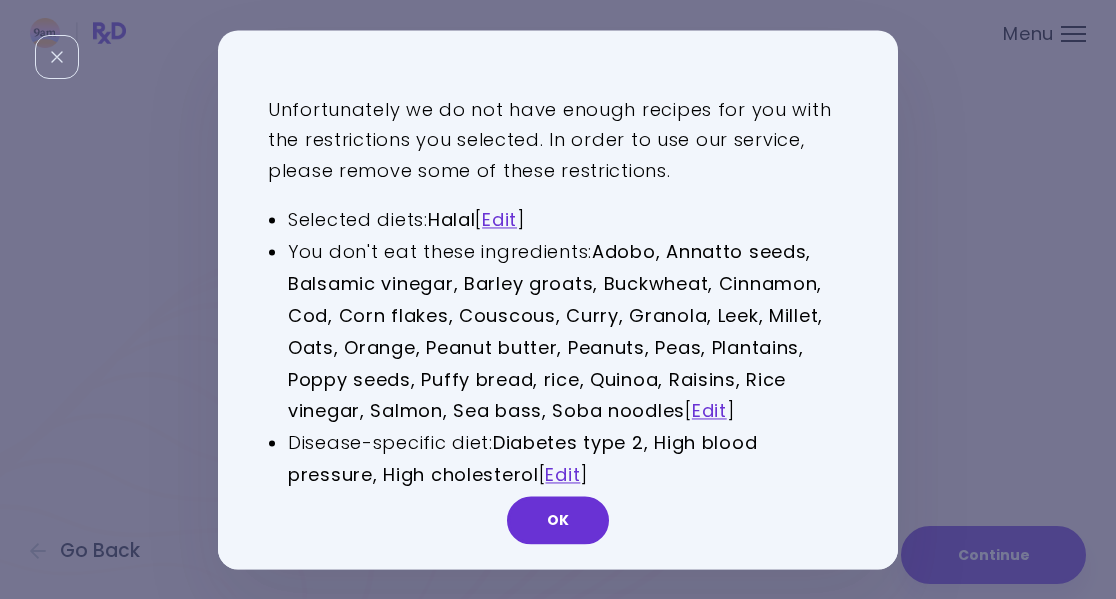 click on "OK" at bounding box center (558, 520) 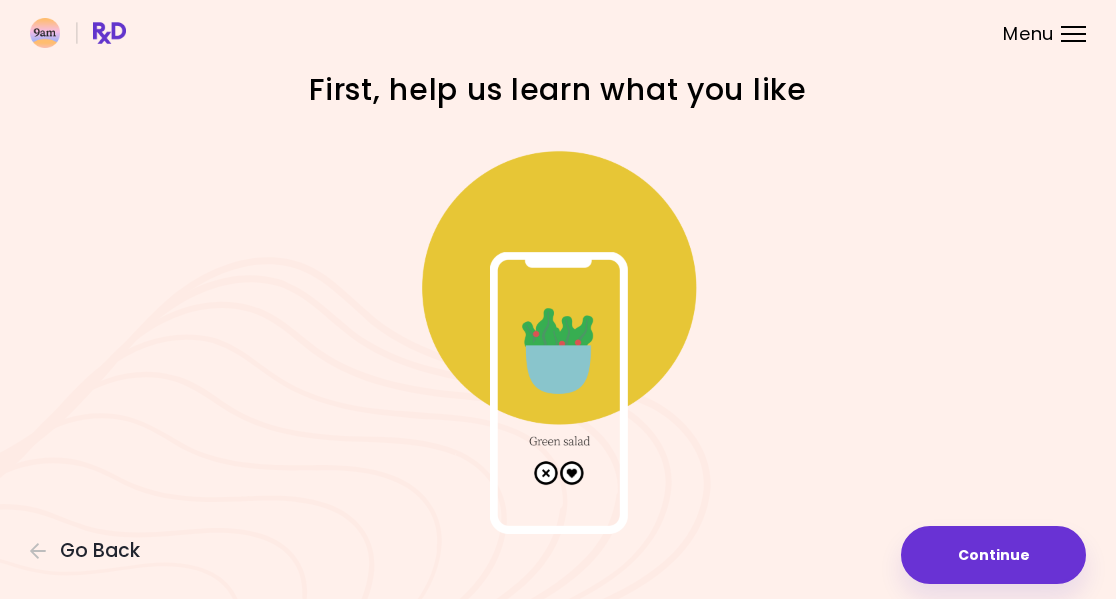 click at bounding box center [558, 334] 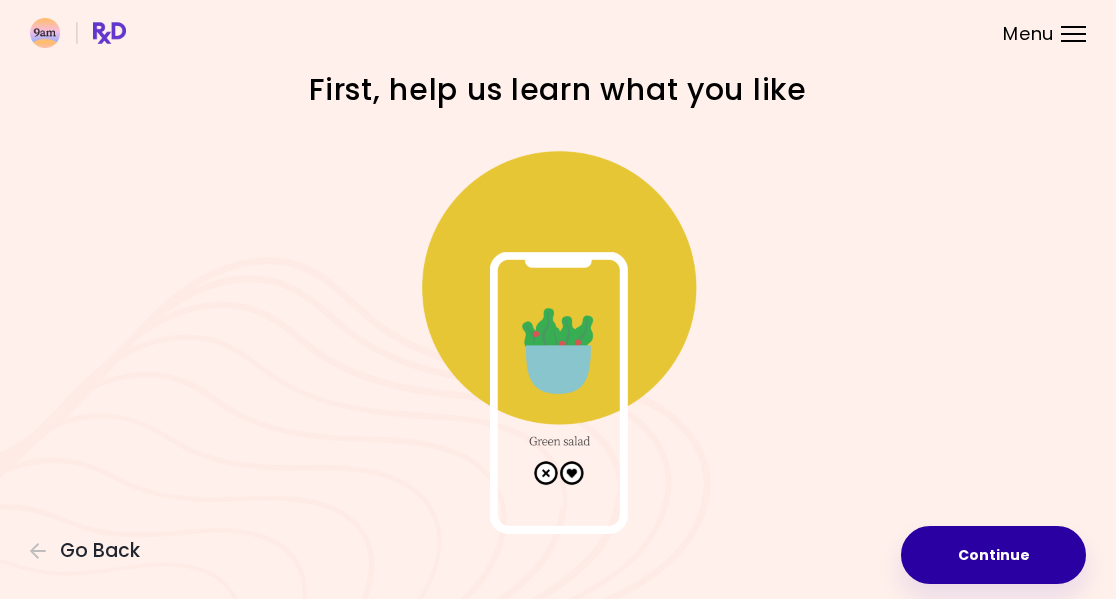 click on "Continue" at bounding box center (993, 555) 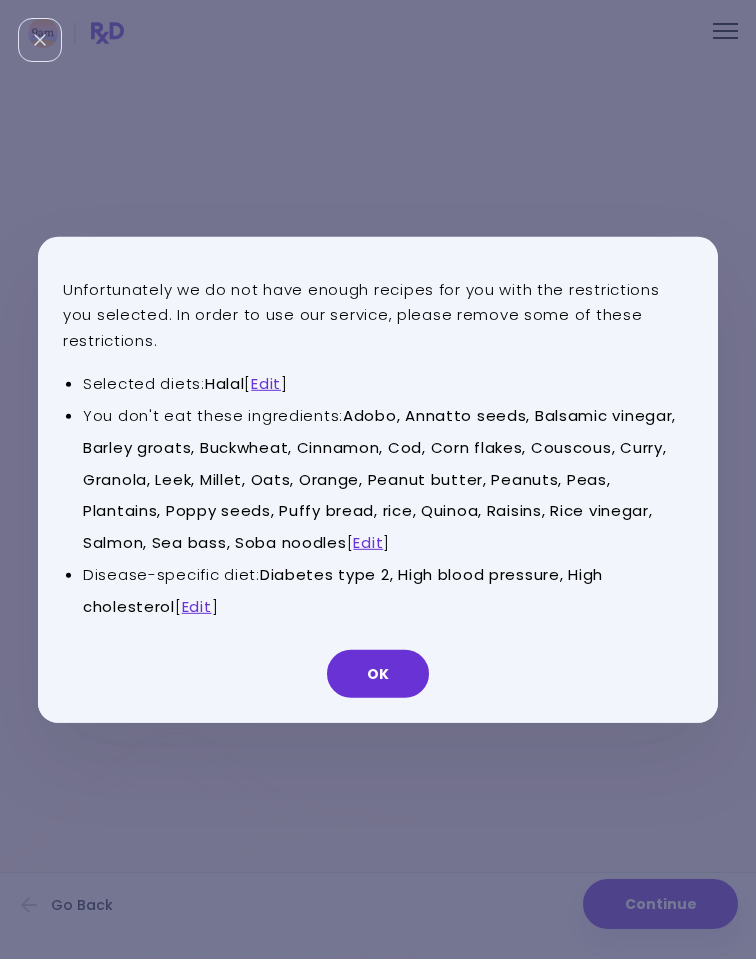 click on "Edit" at bounding box center (266, 383) 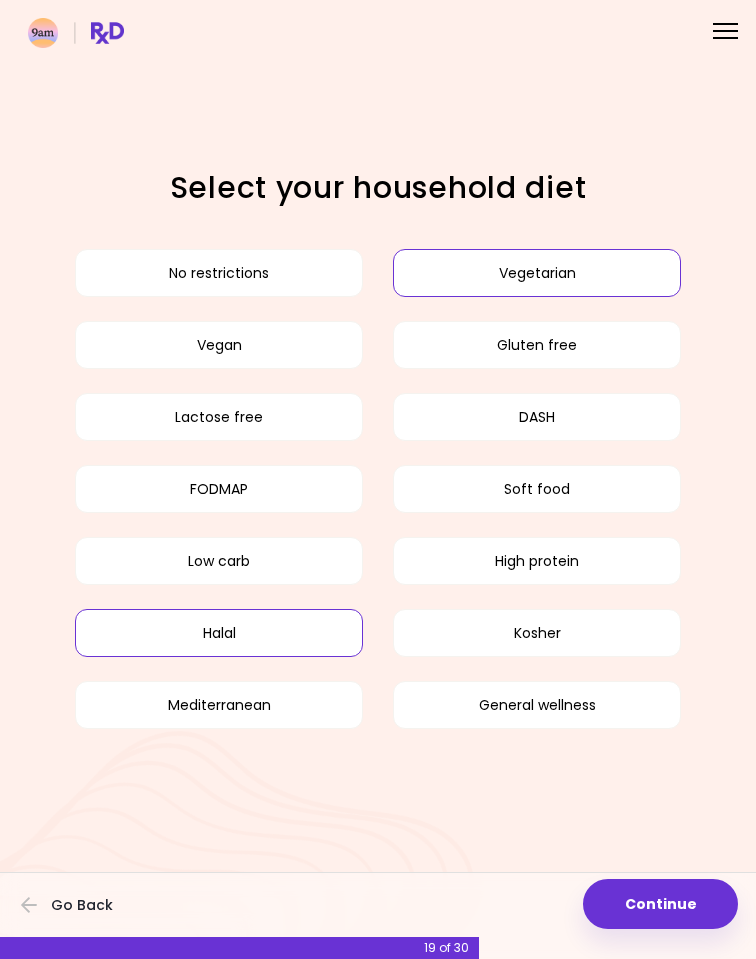 click on "Vegetarian" at bounding box center [537, 273] 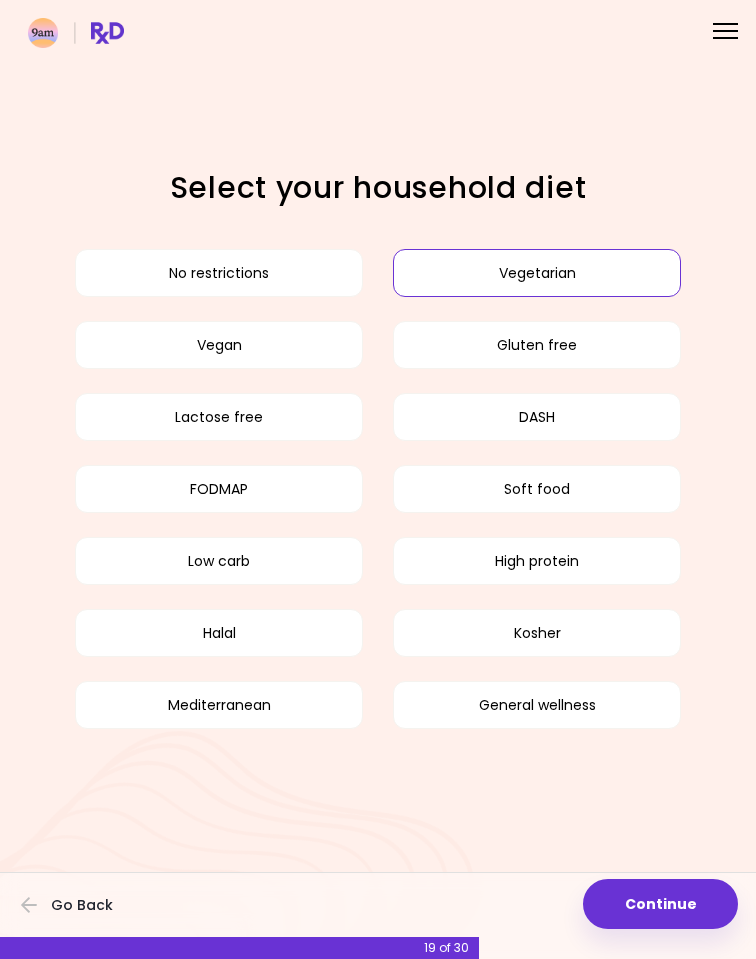 click on "Mediterranean" at bounding box center (219, 705) 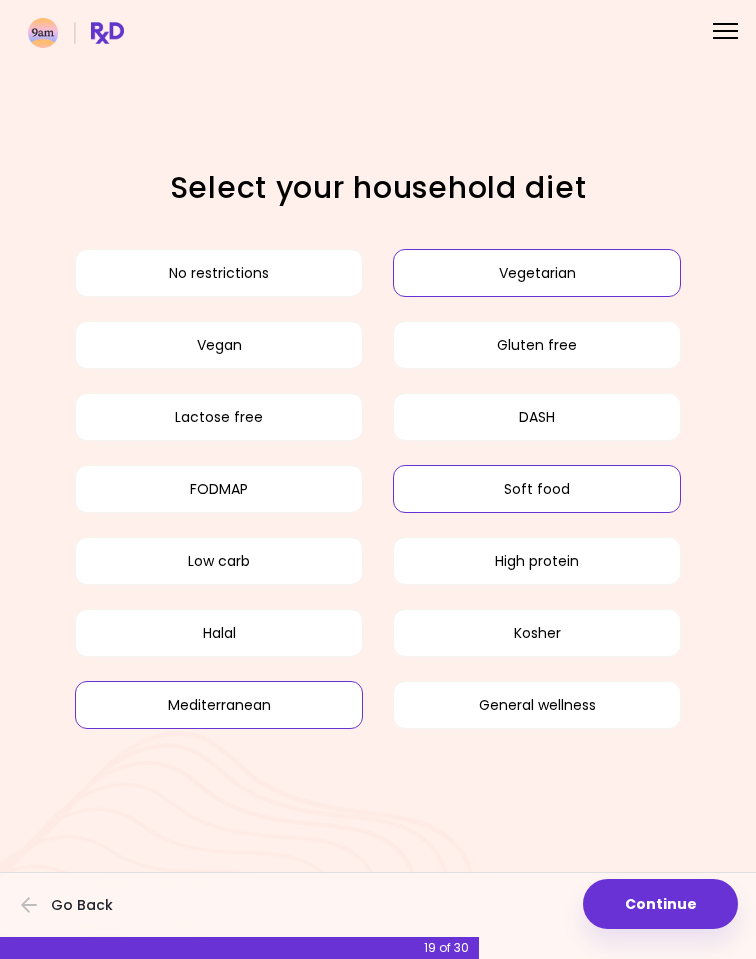click on "Soft food" at bounding box center [537, 489] 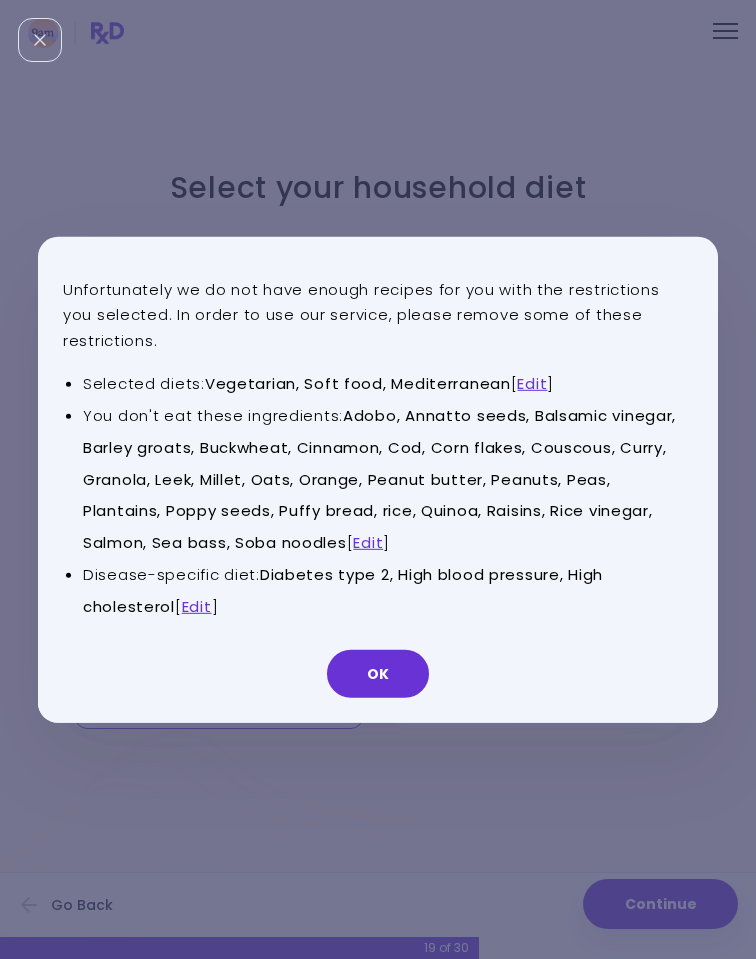 click on "Edit" at bounding box center (532, 383) 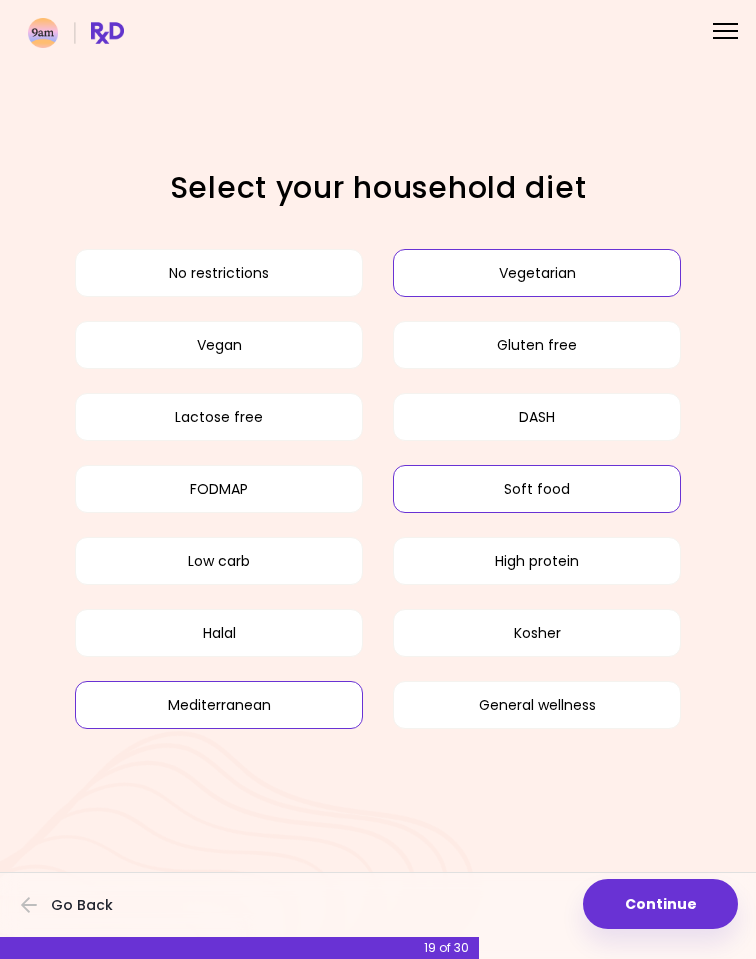click on "Vegetarian" at bounding box center [537, 273] 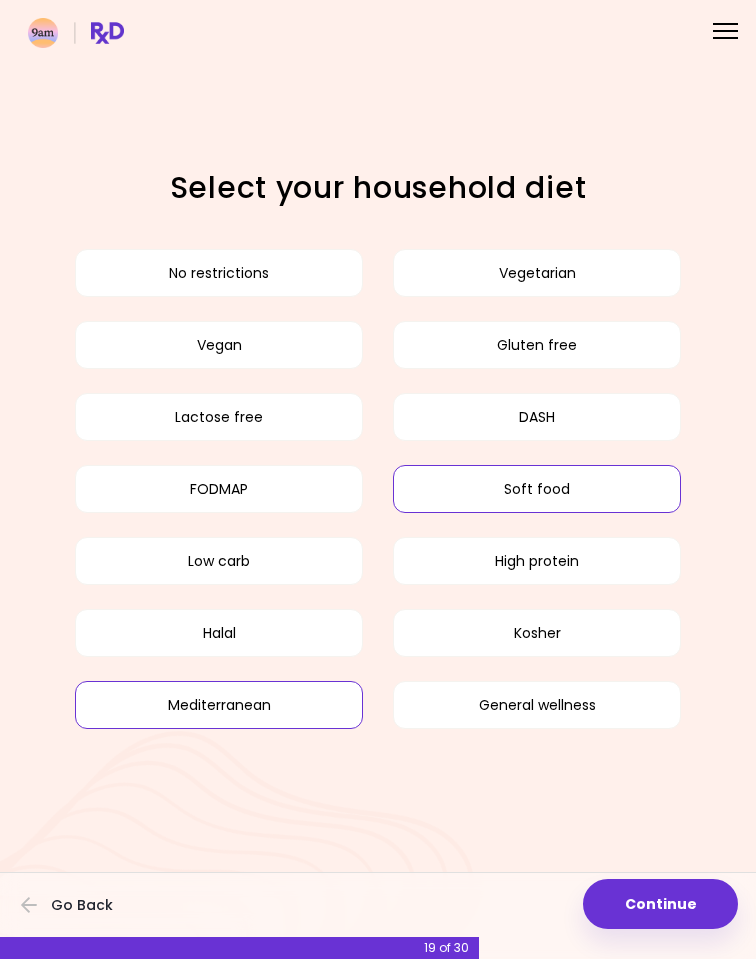 click on "Soft food" at bounding box center (537, 489) 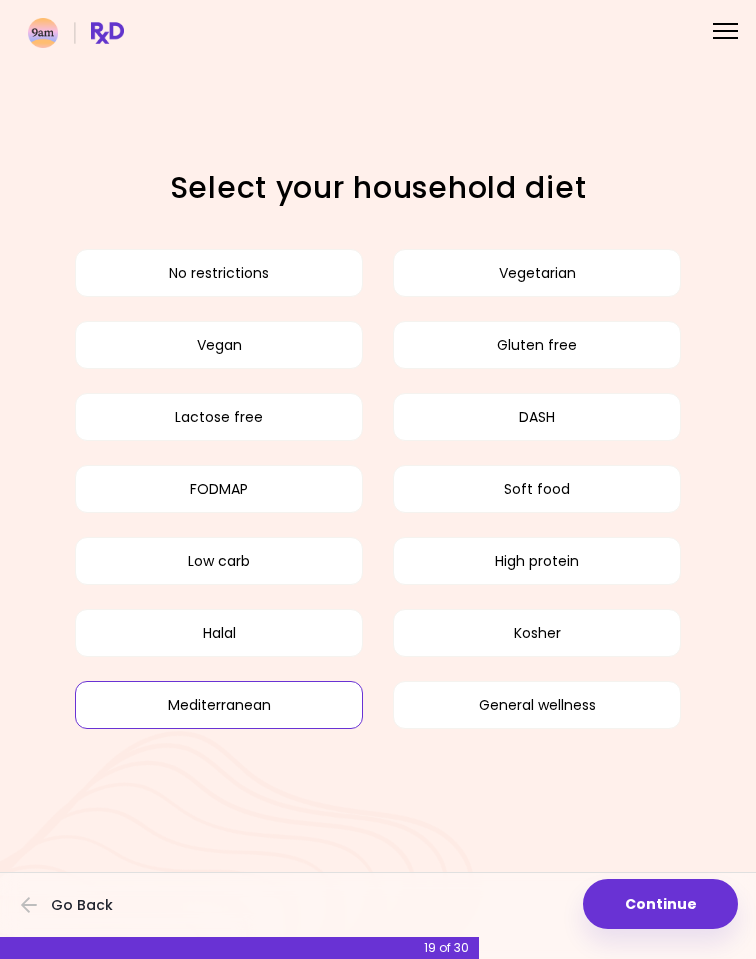 click on "Continue" at bounding box center [660, 904] 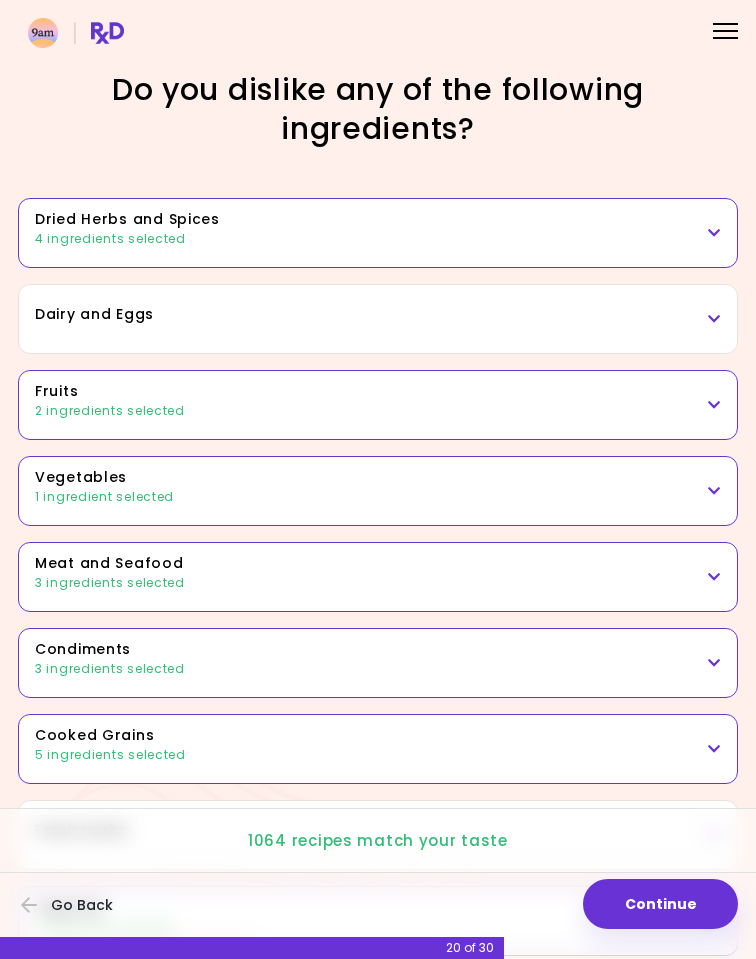 click on "4 ingredients selected" at bounding box center [378, 239] 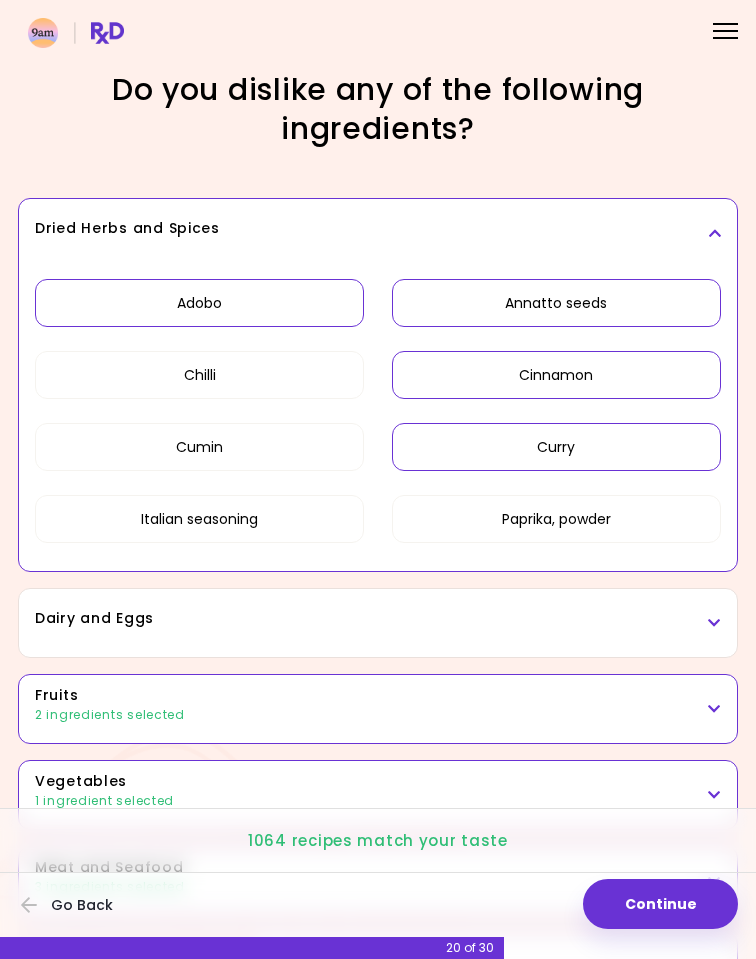 scroll, scrollTop: 2, scrollLeft: 0, axis: vertical 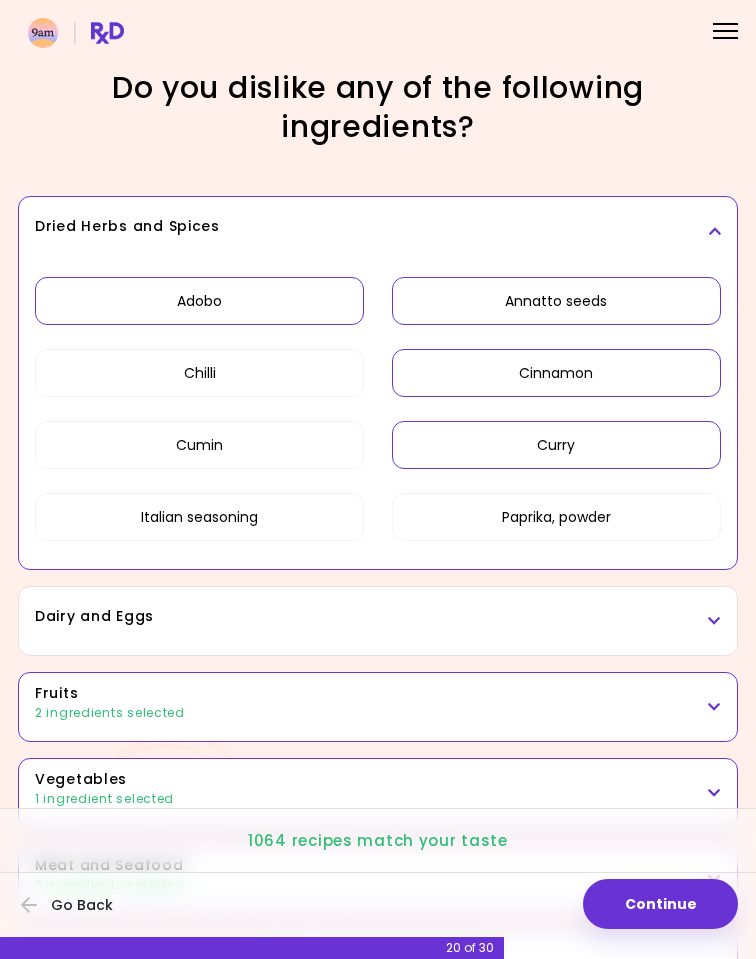 click on "Dried Herbs and Spices" at bounding box center (378, 231) 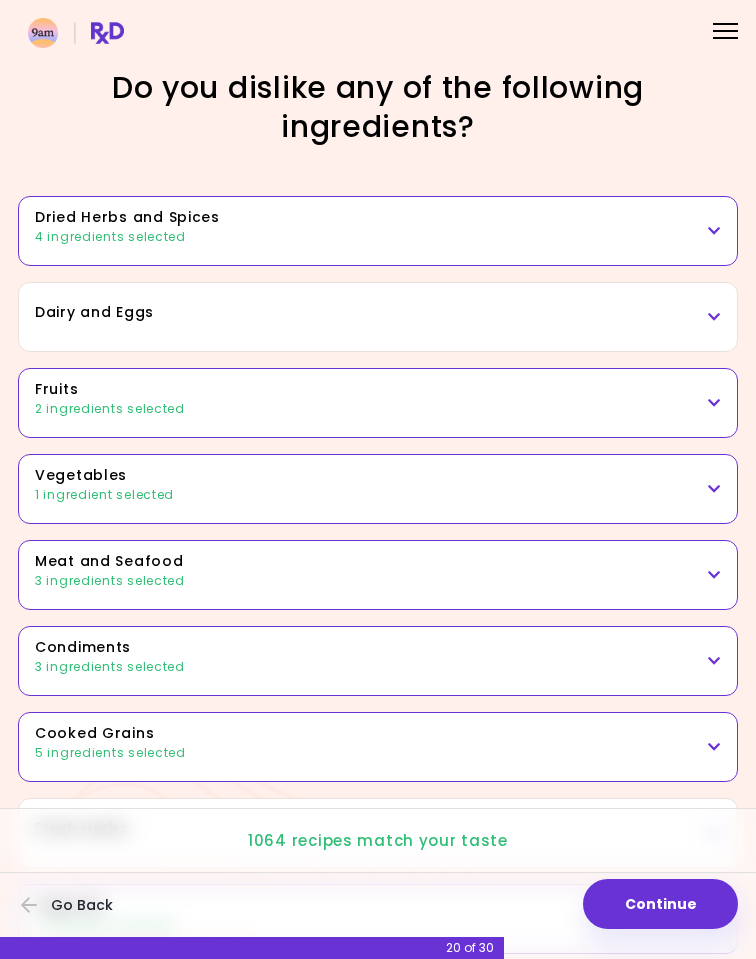 click at bounding box center (714, 489) 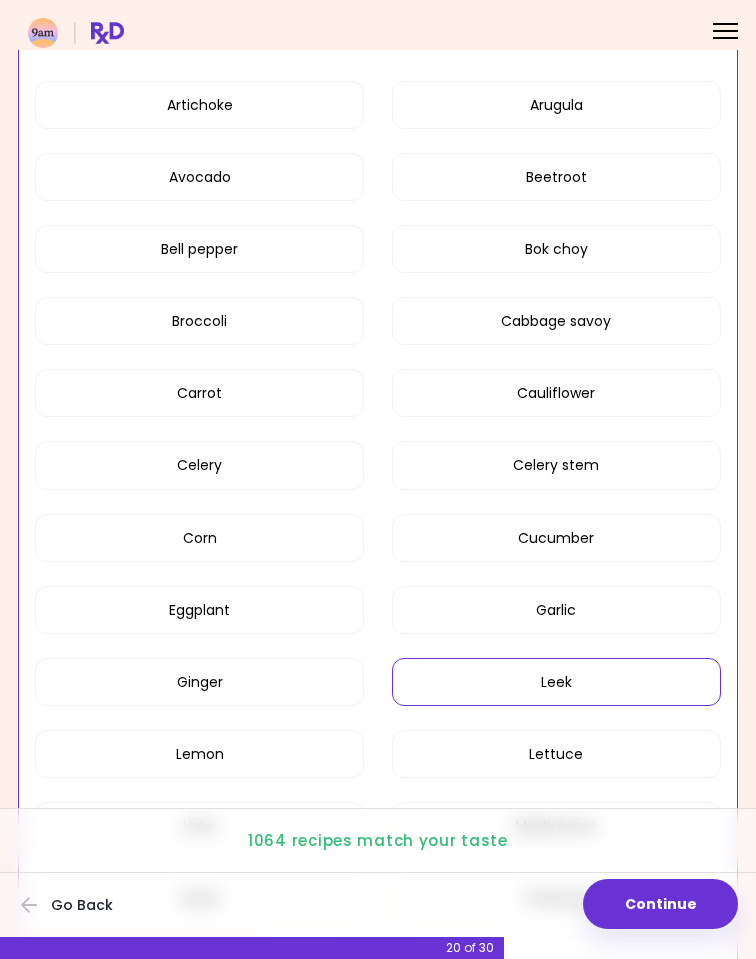 scroll, scrollTop: 457, scrollLeft: 0, axis: vertical 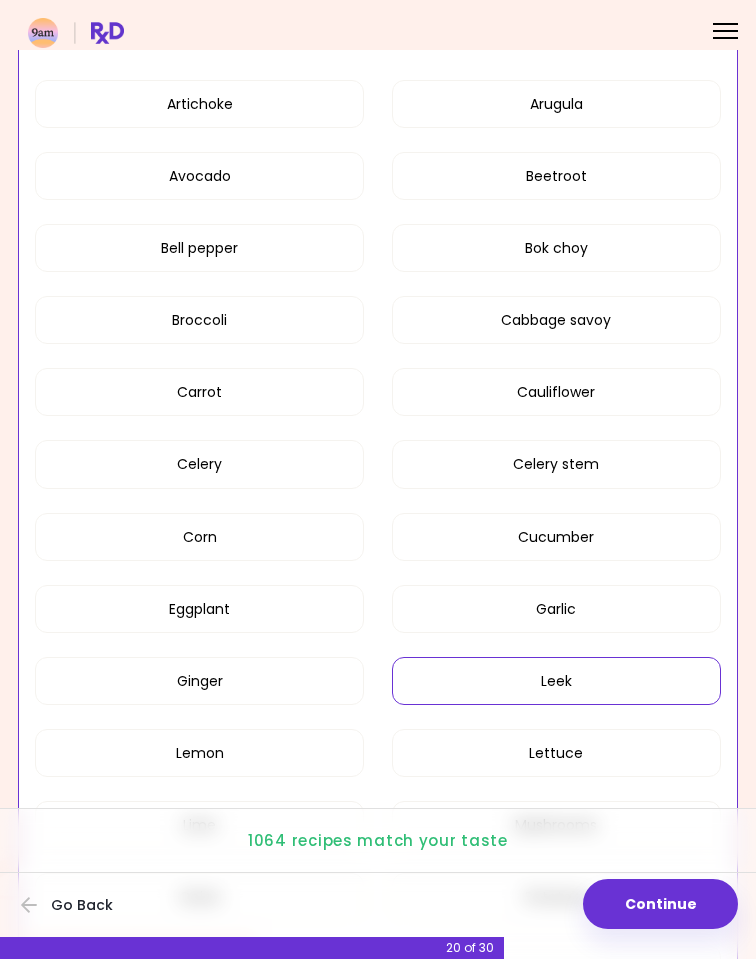 click on "Continue" at bounding box center (660, 904) 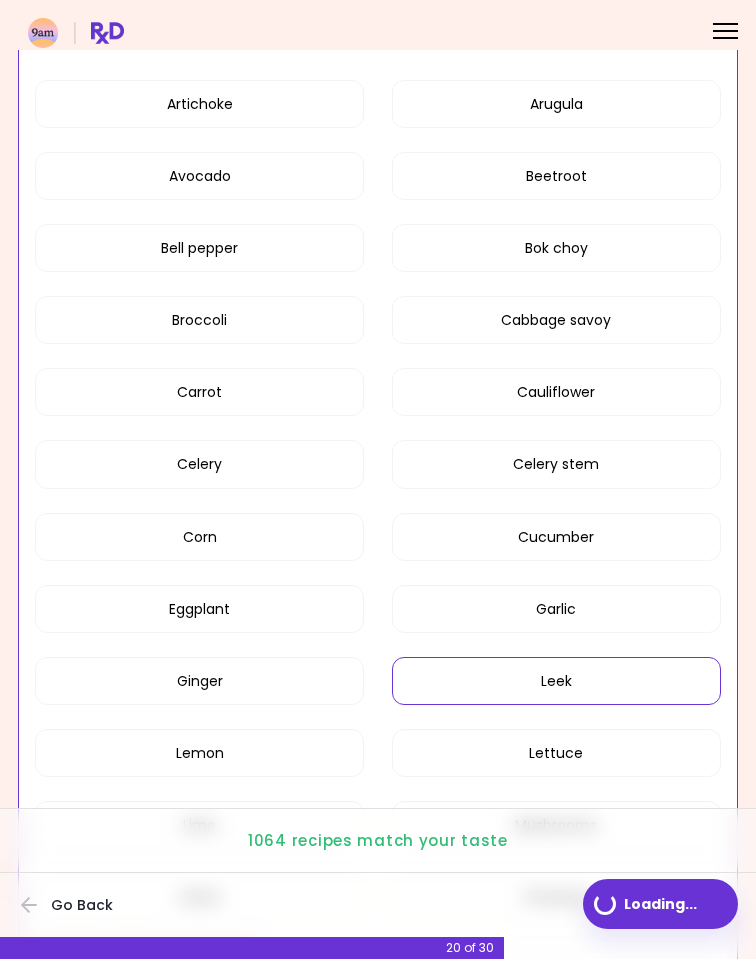 scroll, scrollTop: 0, scrollLeft: 0, axis: both 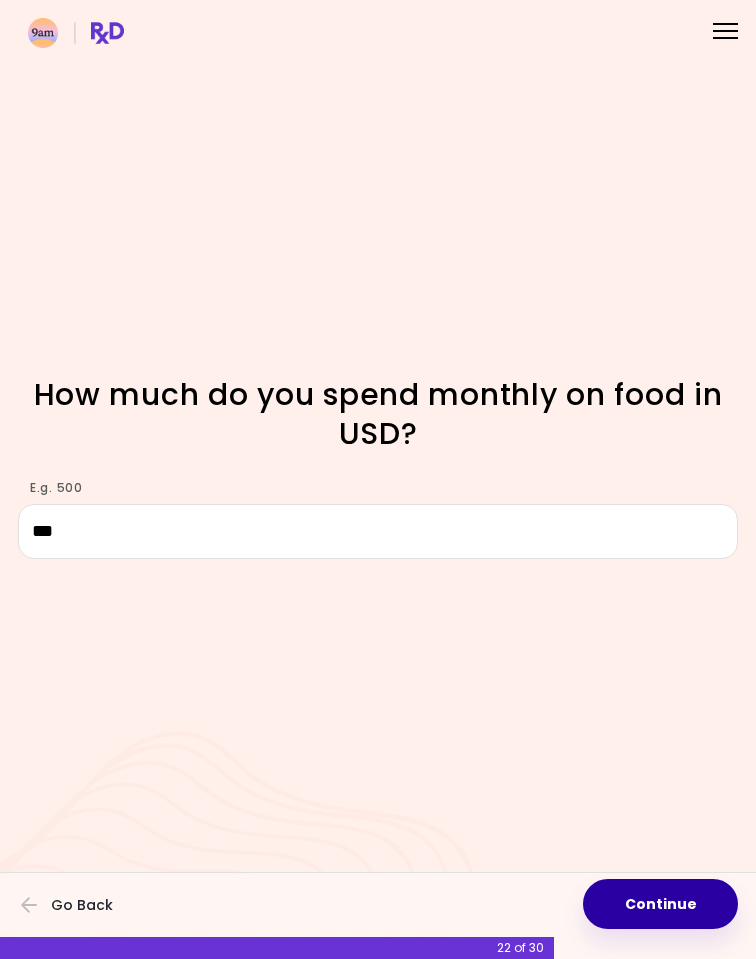 click on "Continue" at bounding box center [660, 904] 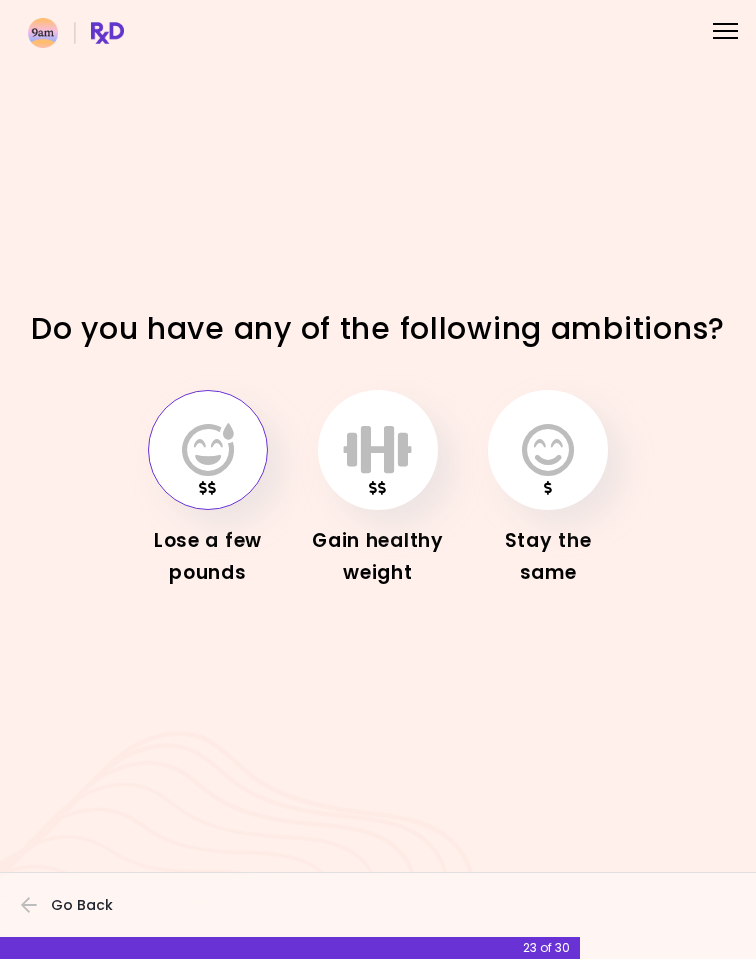 click at bounding box center [208, 450] 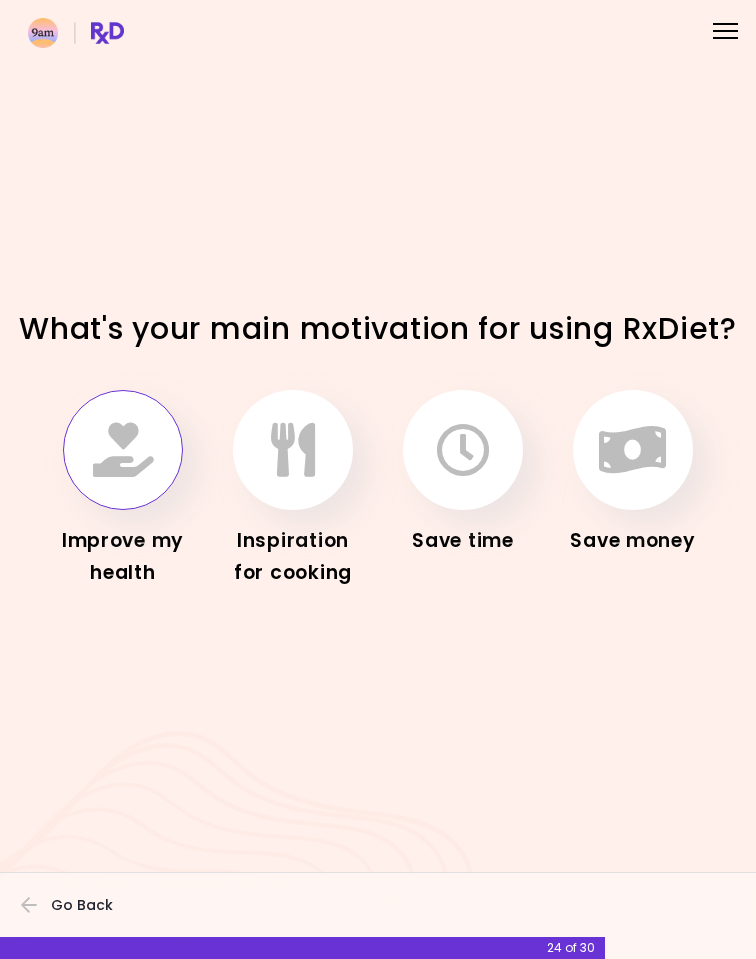 click at bounding box center (463, 450) 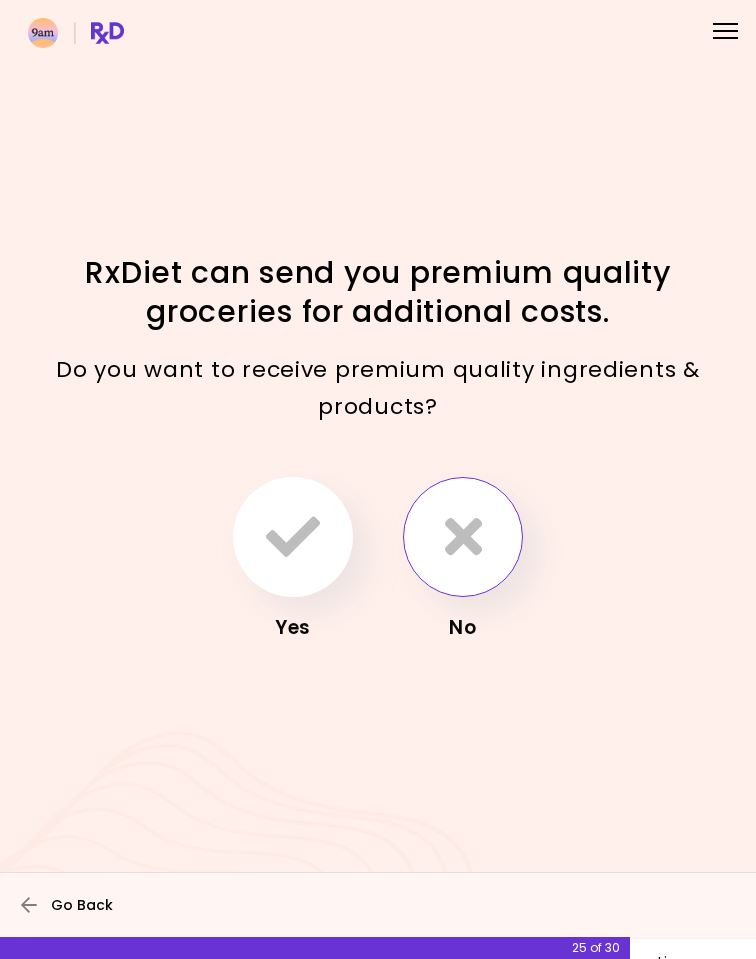 click on "Go Back" at bounding box center (82, 905) 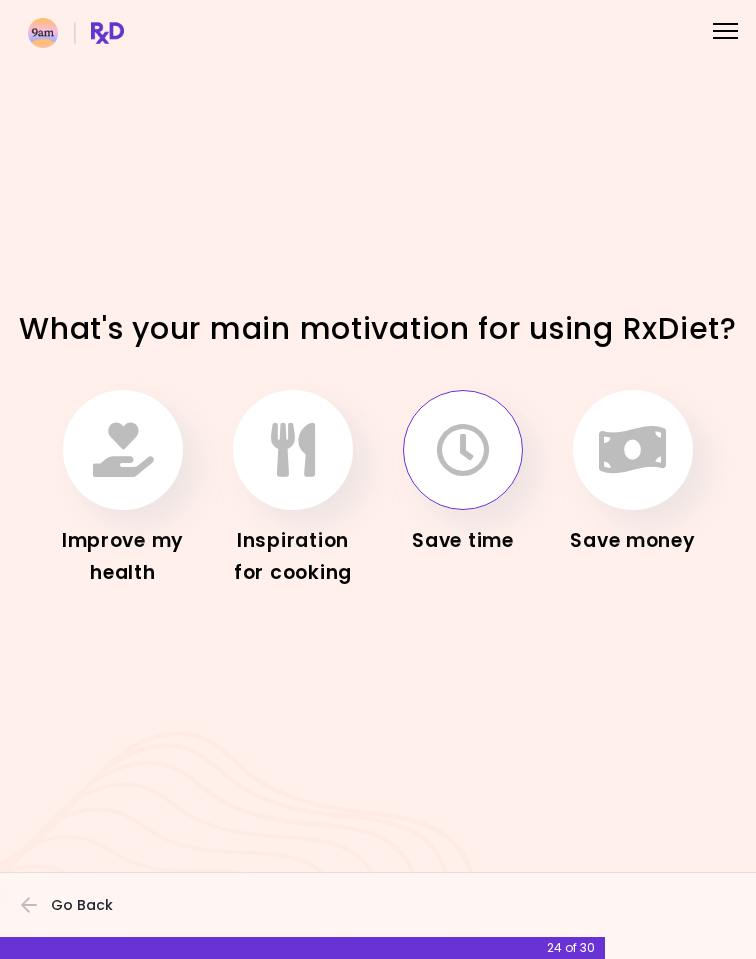 click at bounding box center [123, 450] 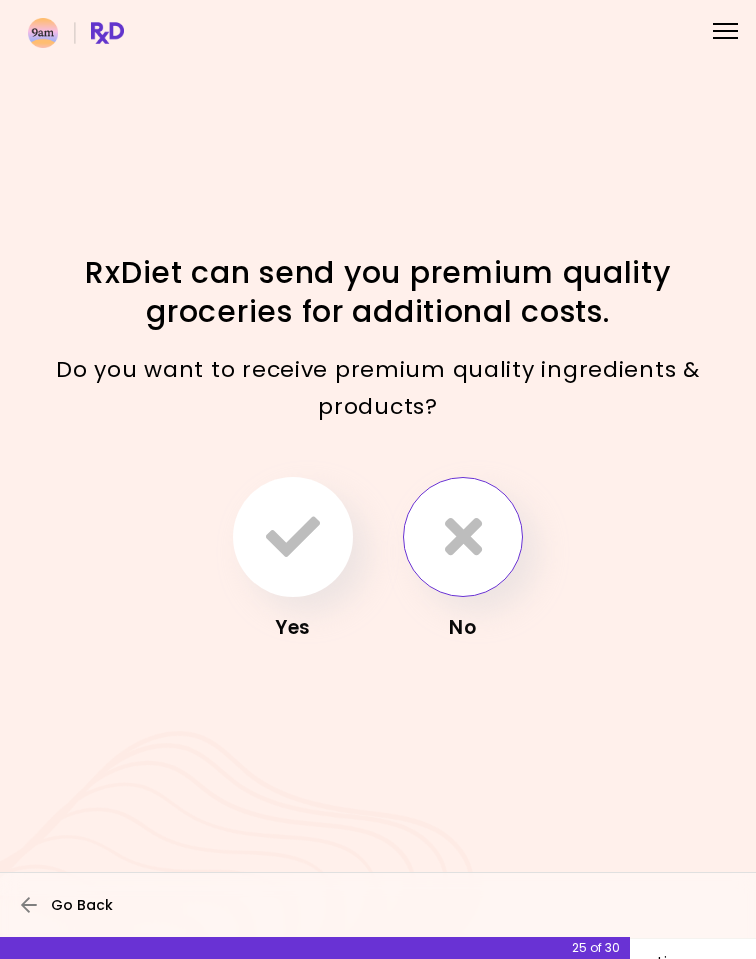 click on "Go Back" at bounding box center (82, 905) 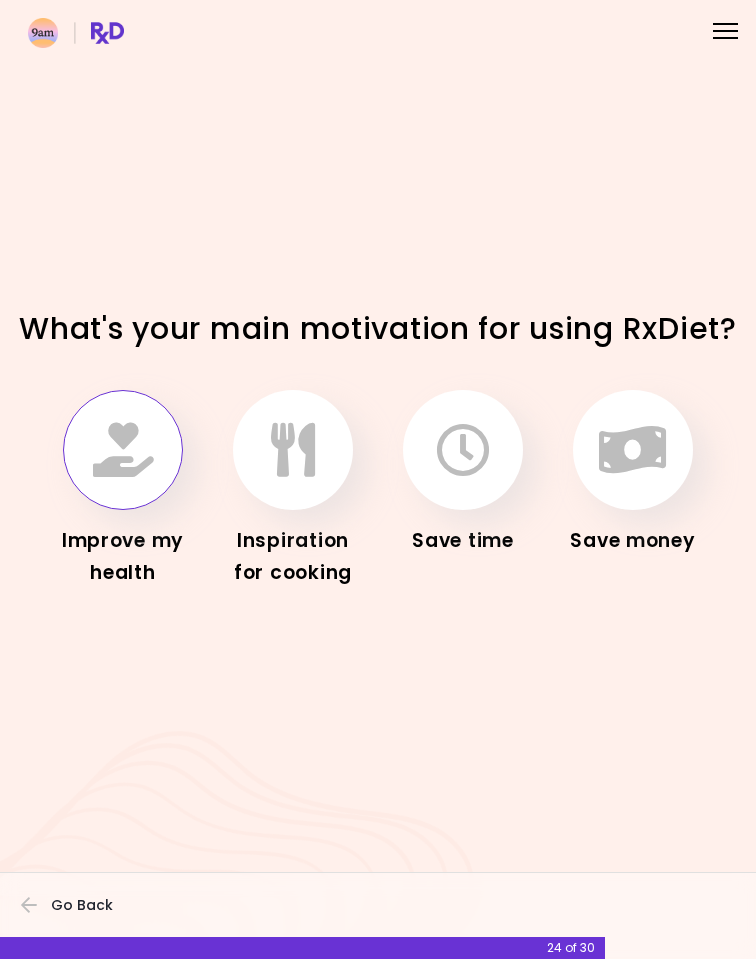 click at bounding box center (123, 450) 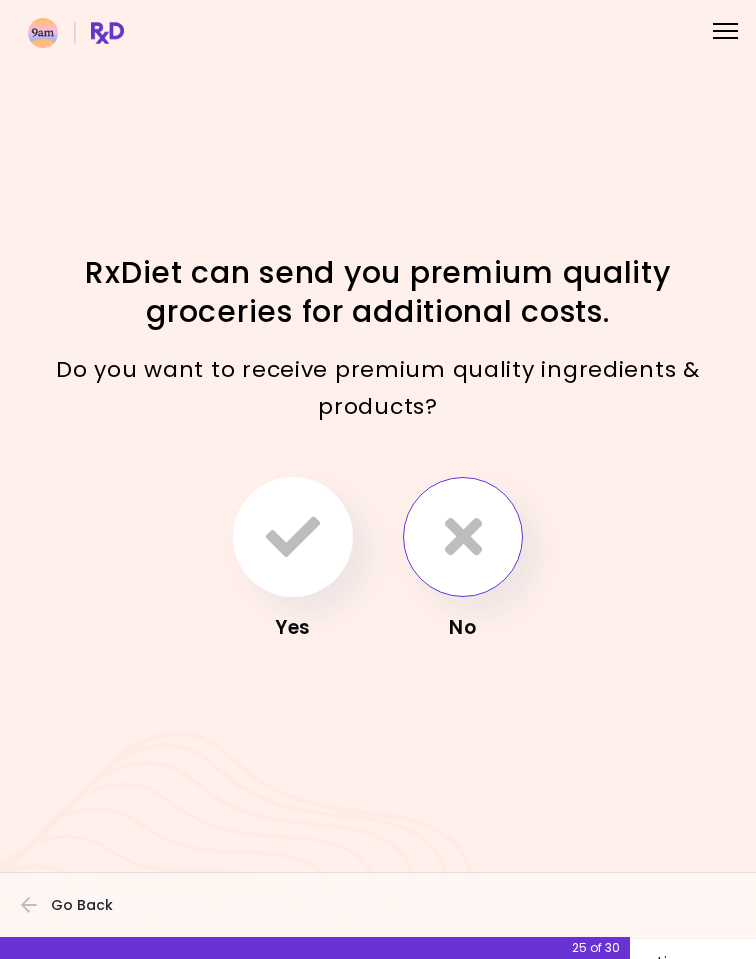 click at bounding box center [463, 537] 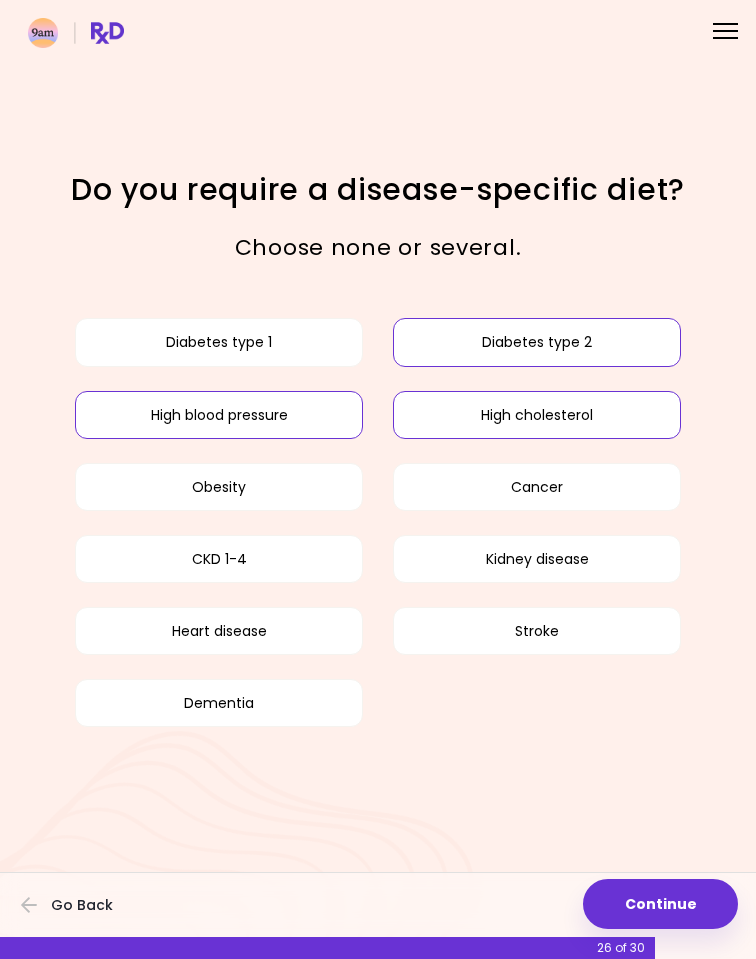 click on "High cholesterol" at bounding box center (537, 415) 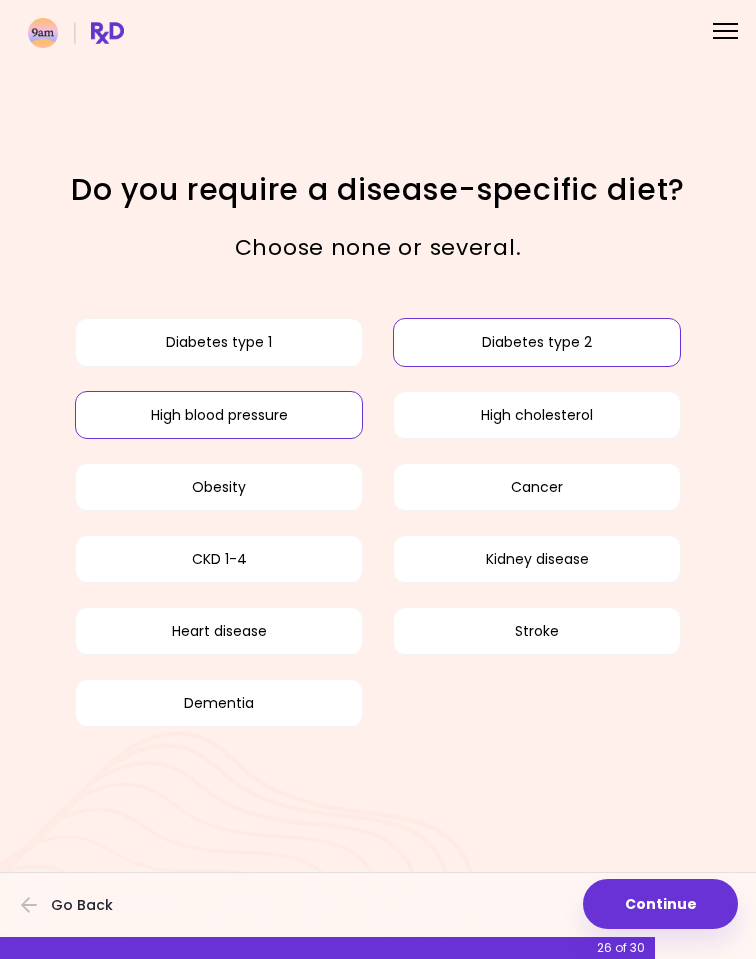 click on "Continue" at bounding box center (660, 904) 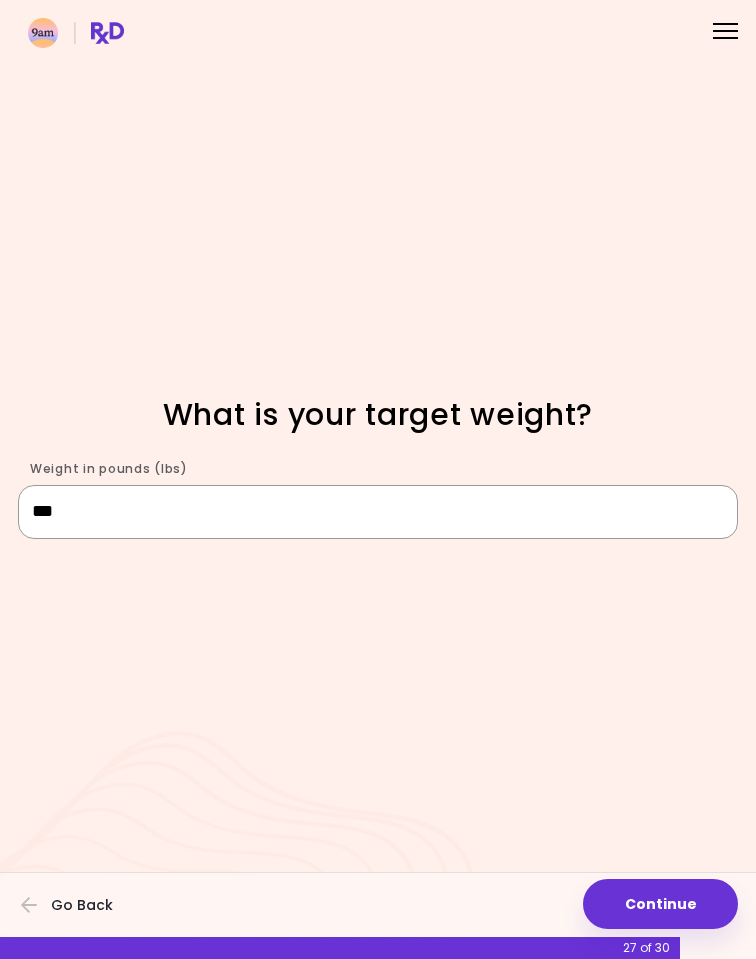 click on "***" at bounding box center (378, 512) 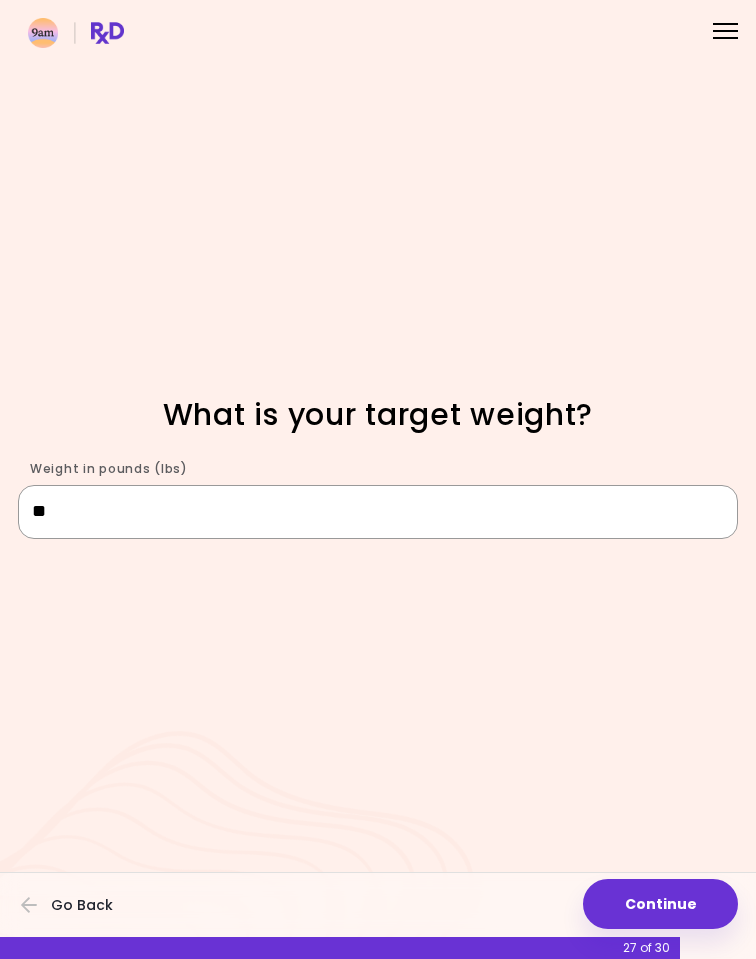 type on "*" 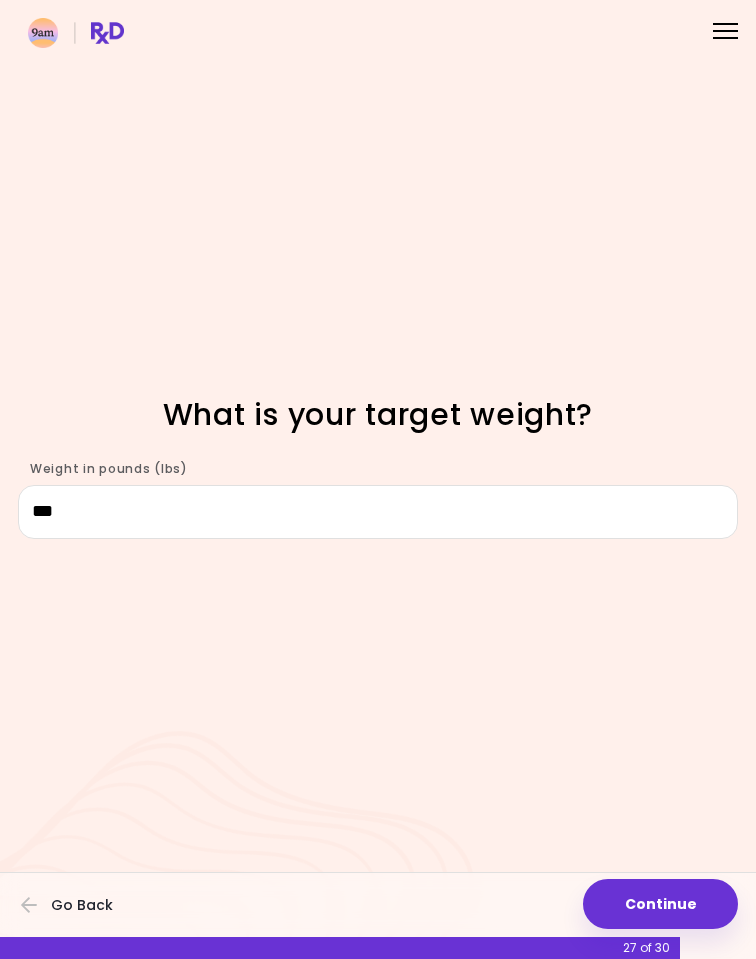 click on "Continue" at bounding box center (660, 904) 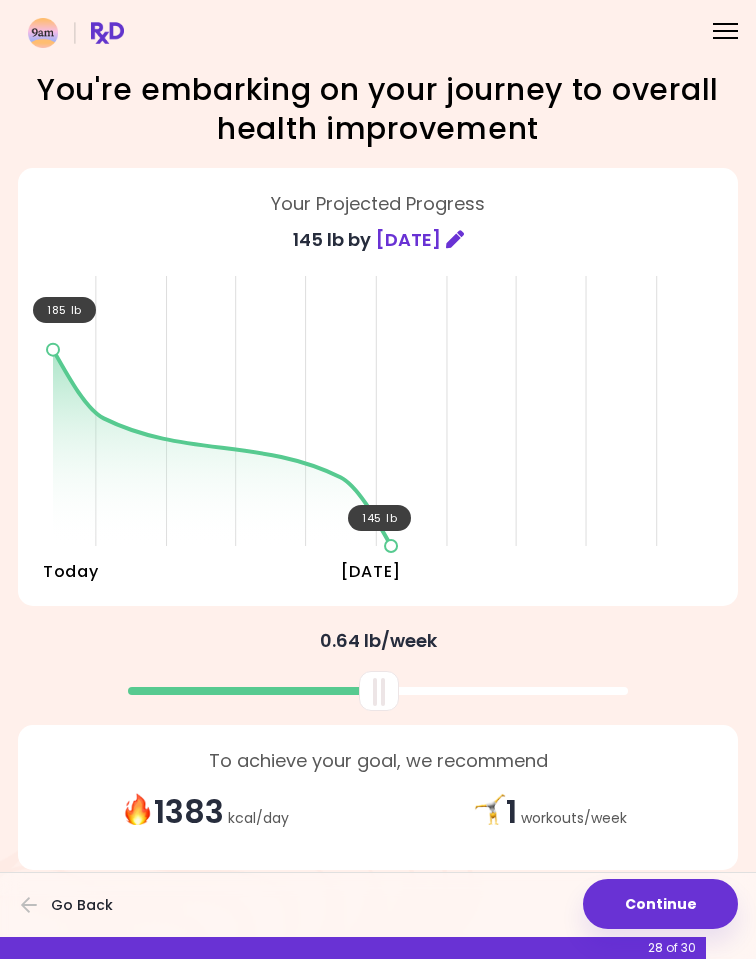 click at bounding box center [455, 240] 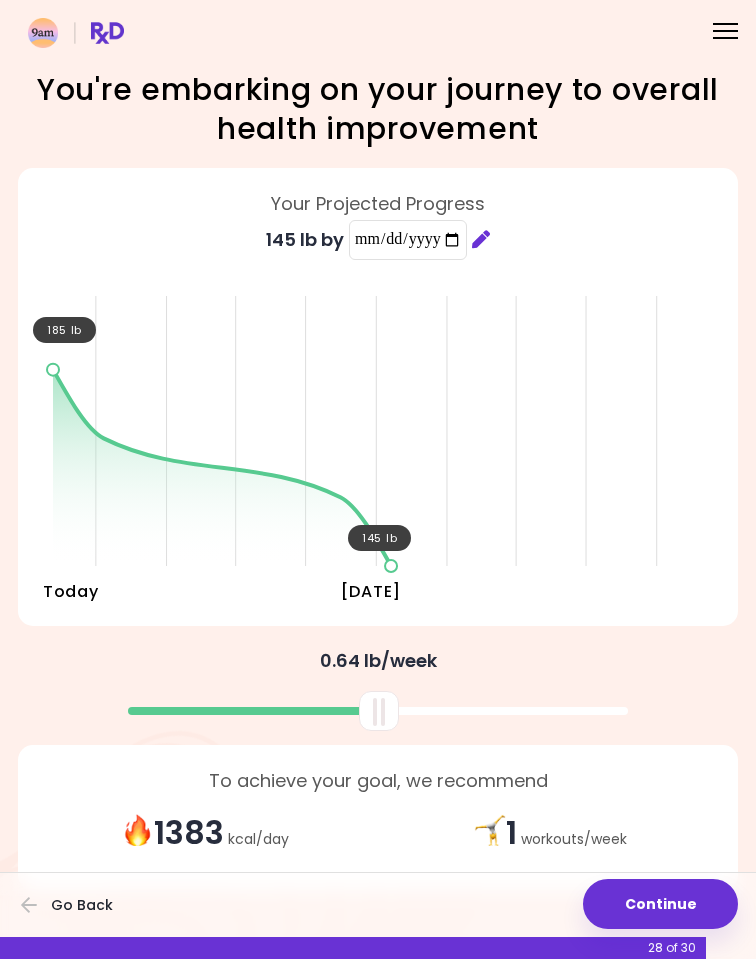 click at bounding box center (481, 239) 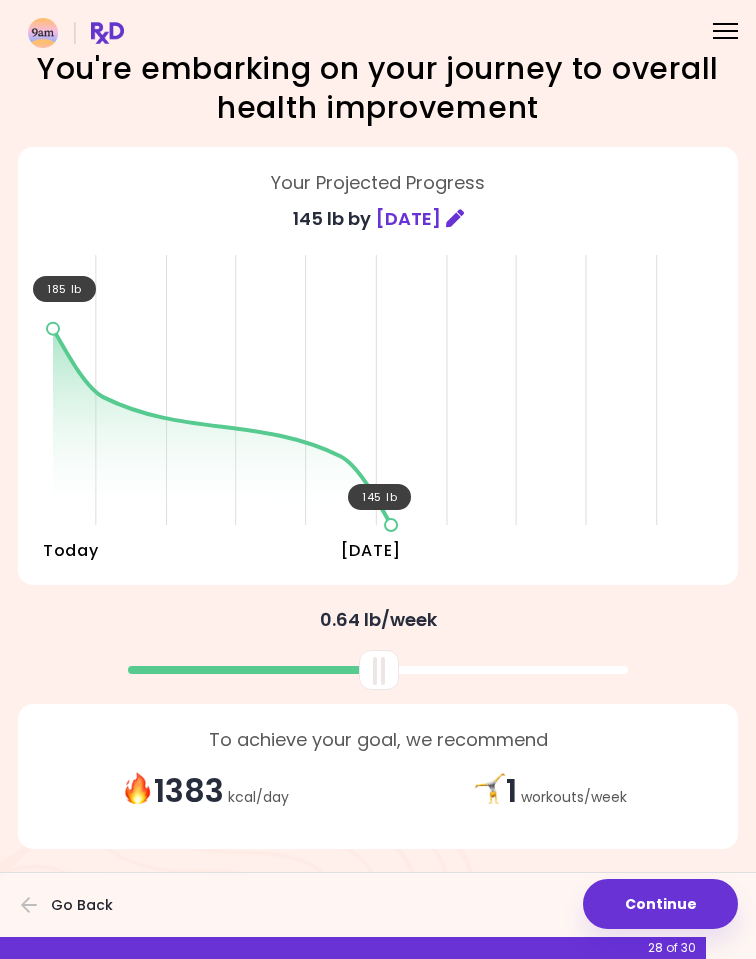 scroll, scrollTop: 42, scrollLeft: 0, axis: vertical 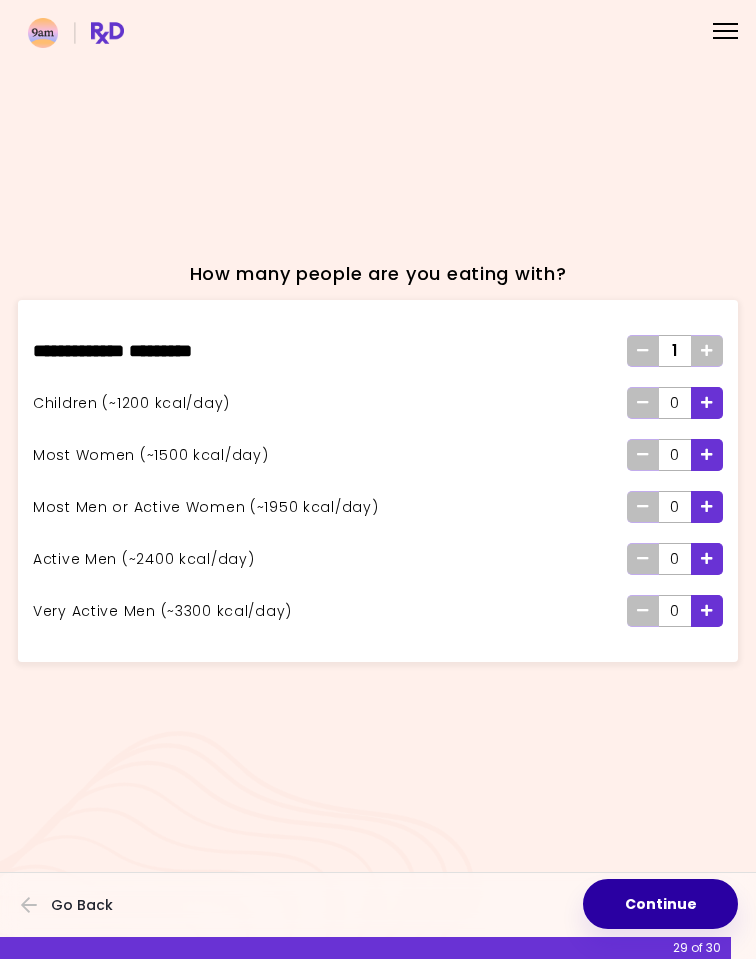 click on "Continue" at bounding box center (660, 904) 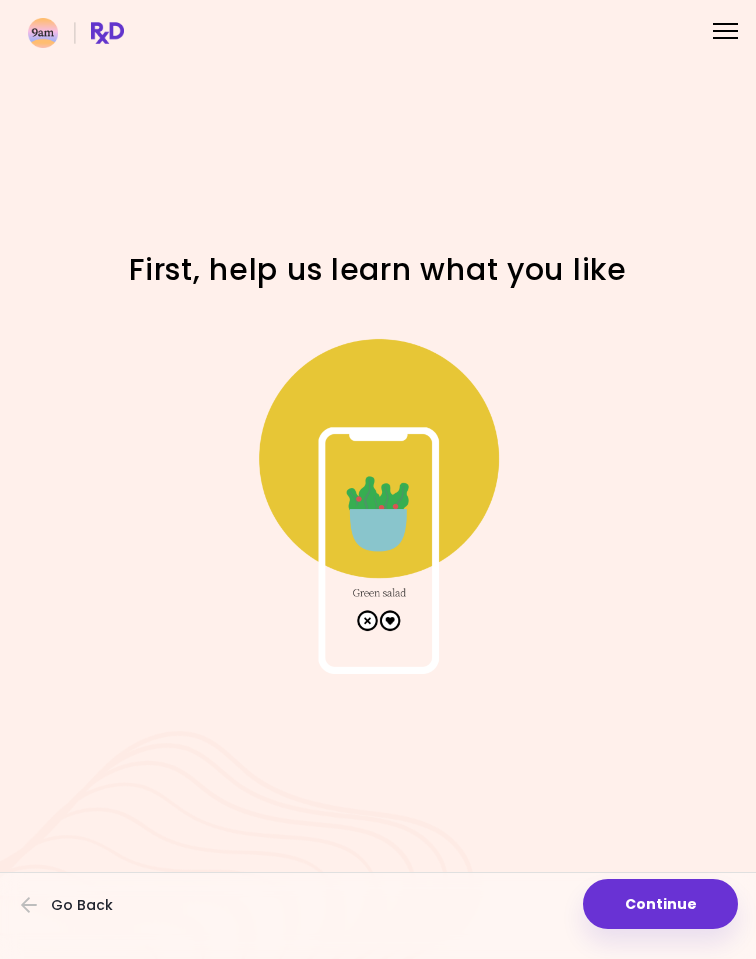 click at bounding box center [378, 499] 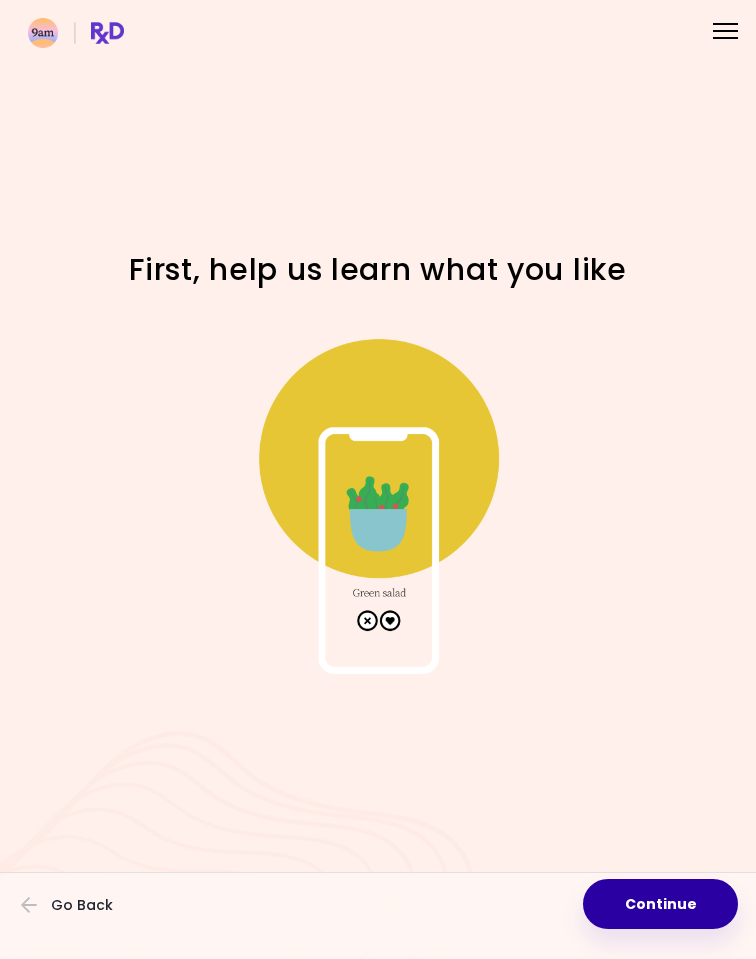 click on "Continue" at bounding box center [660, 904] 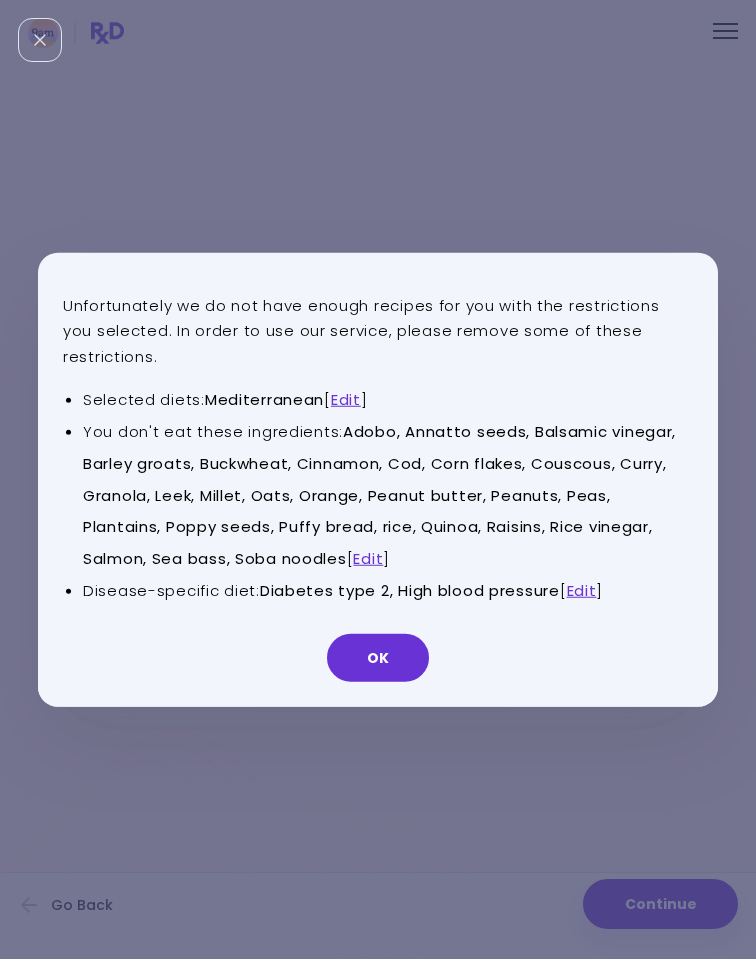 click on "Edit" at bounding box center [582, 590] 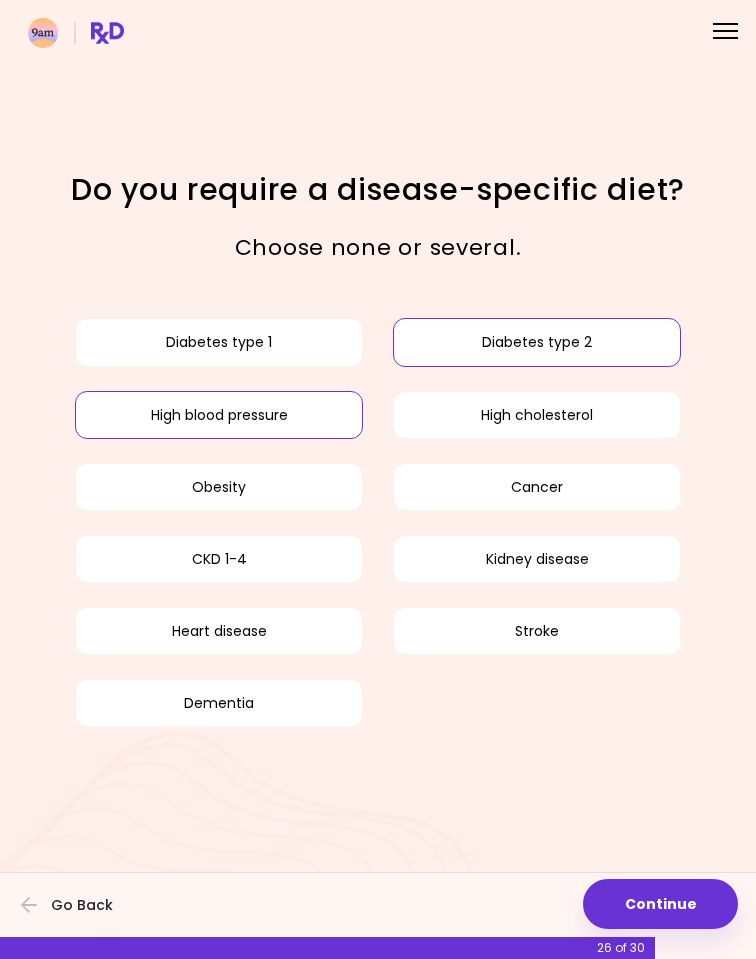 click on "Diabetes type 2" at bounding box center [537, 342] 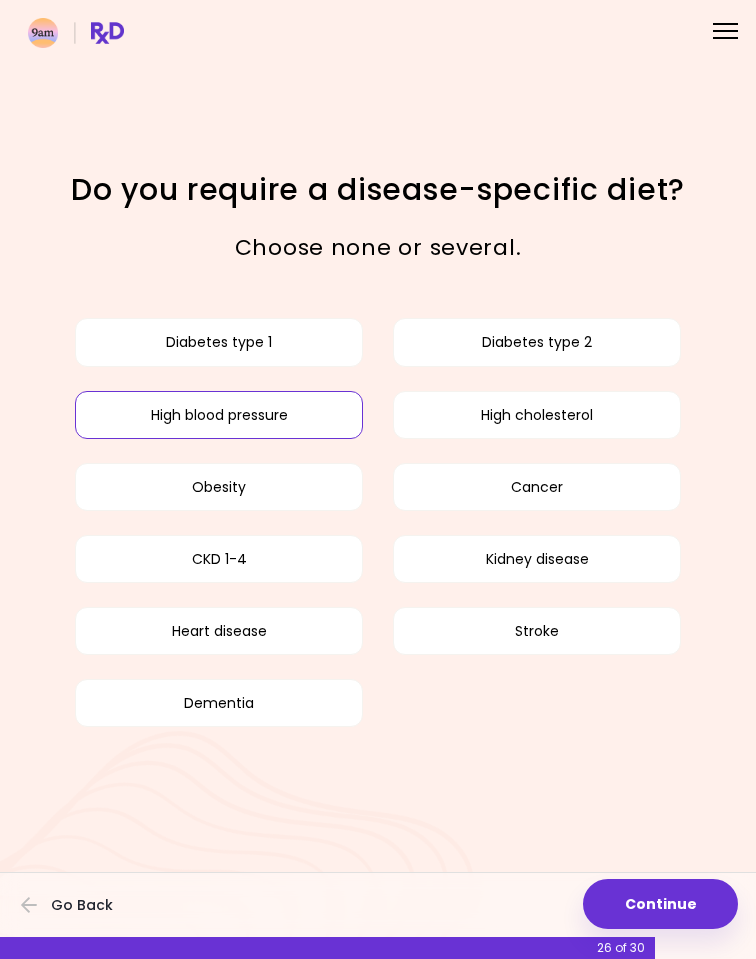 click on "Continue" at bounding box center [660, 904] 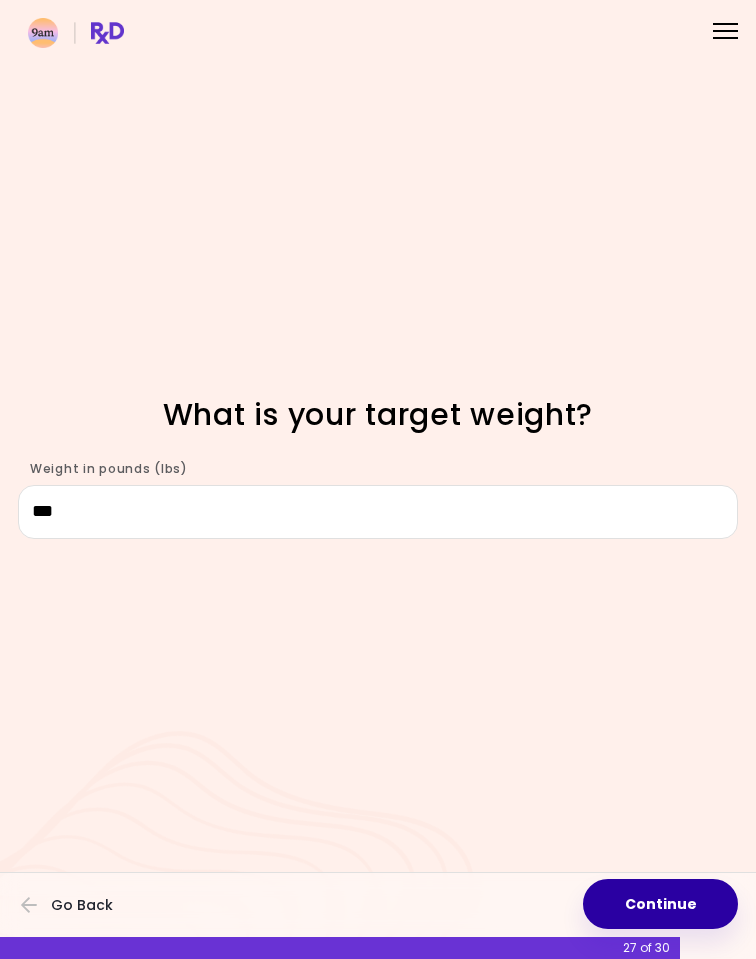 click on "Continue" at bounding box center [660, 904] 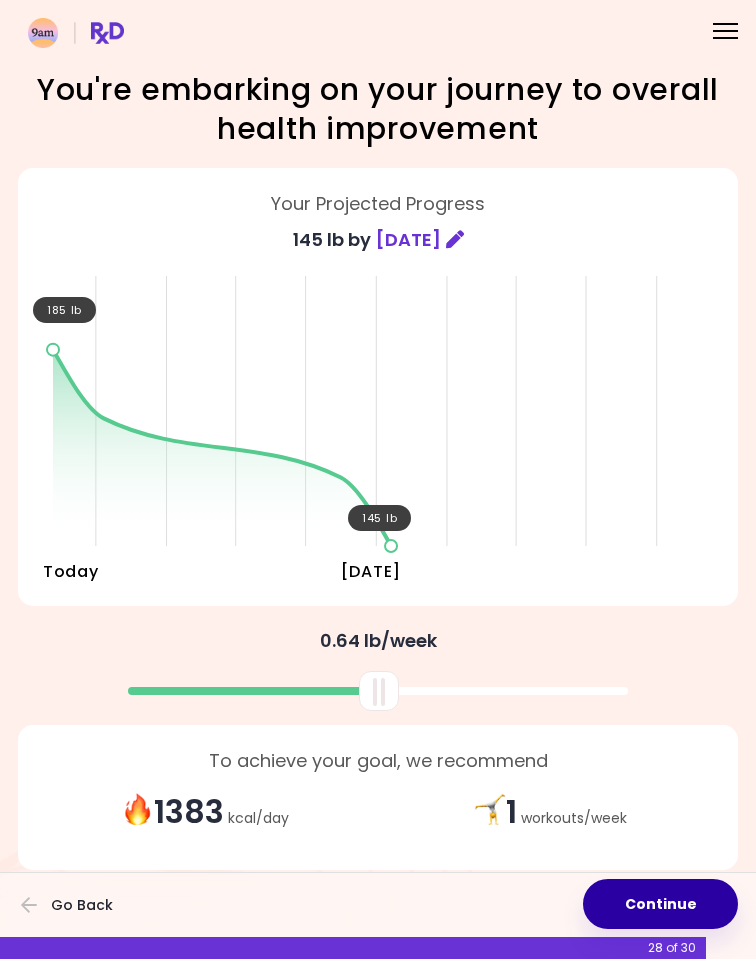 click on "Continue" at bounding box center [660, 904] 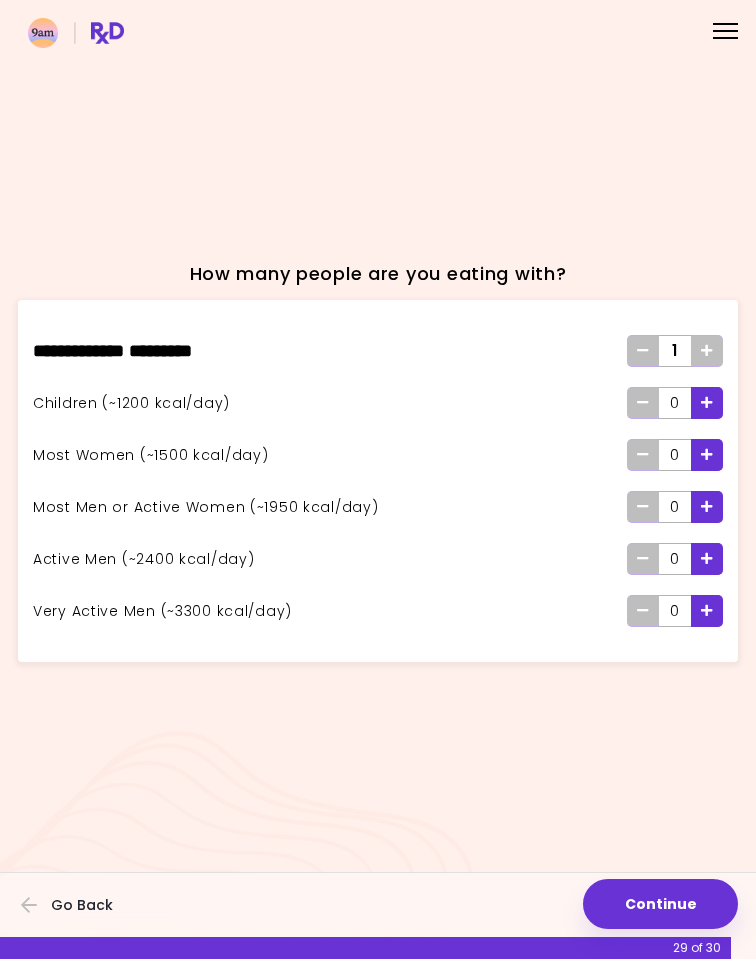 click on "Continue" at bounding box center (660, 904) 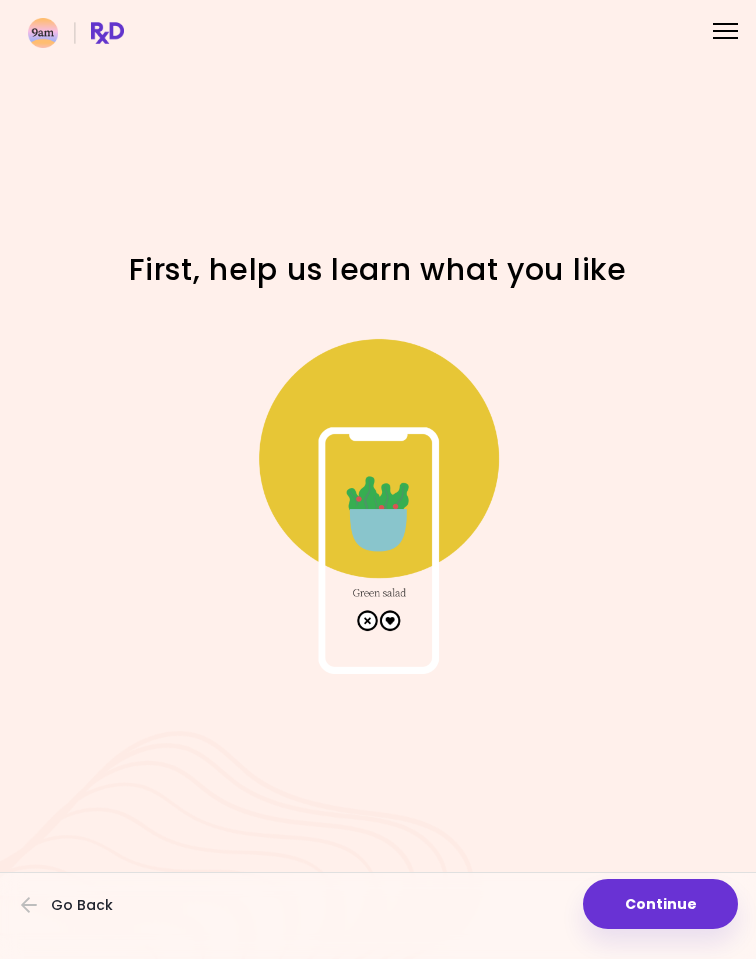 click on "Continue" at bounding box center (660, 904) 